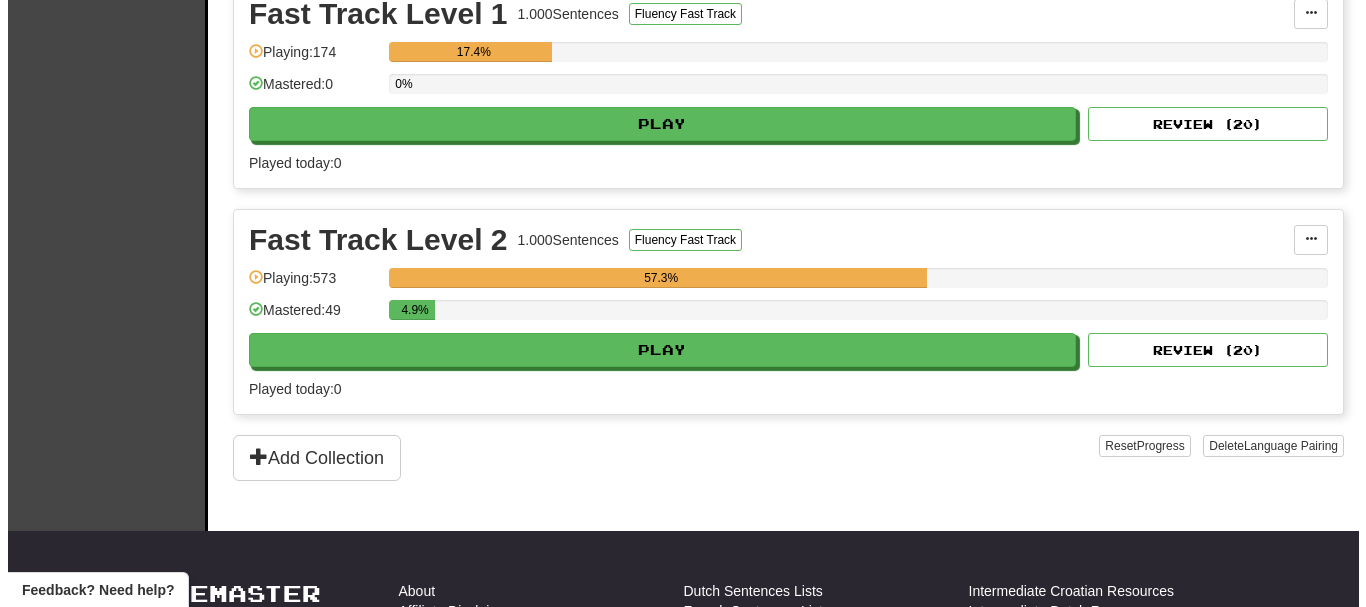 scroll, scrollTop: 500, scrollLeft: 0, axis: vertical 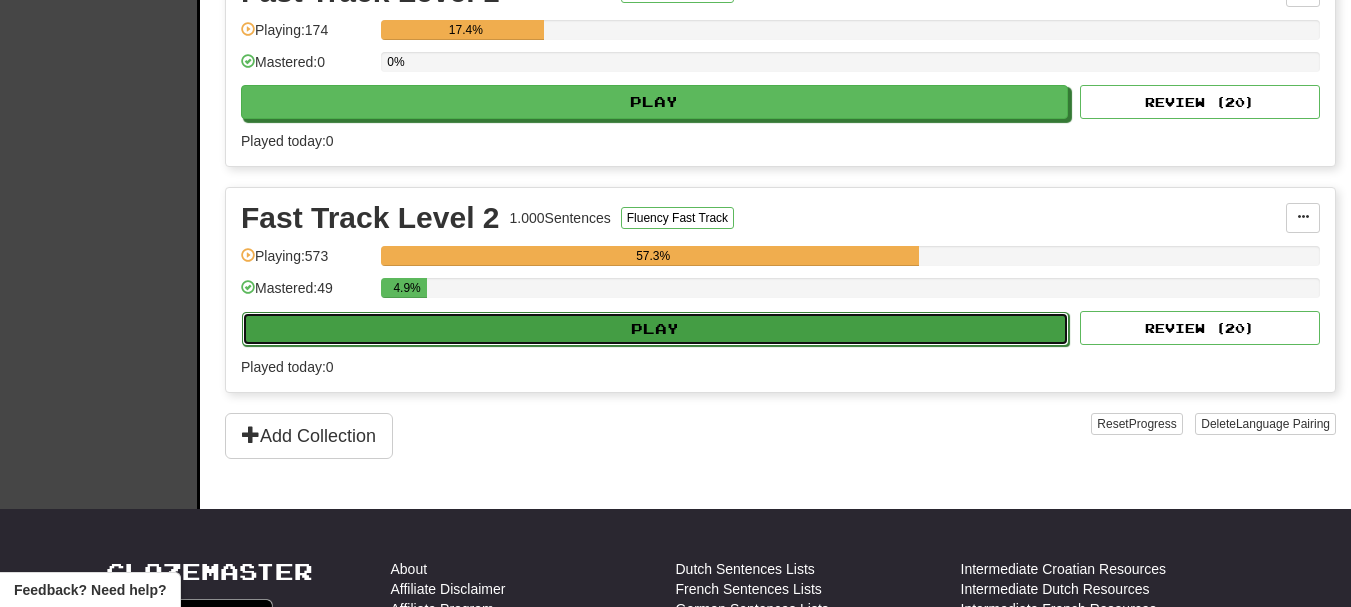click on "Play" at bounding box center (655, 329) 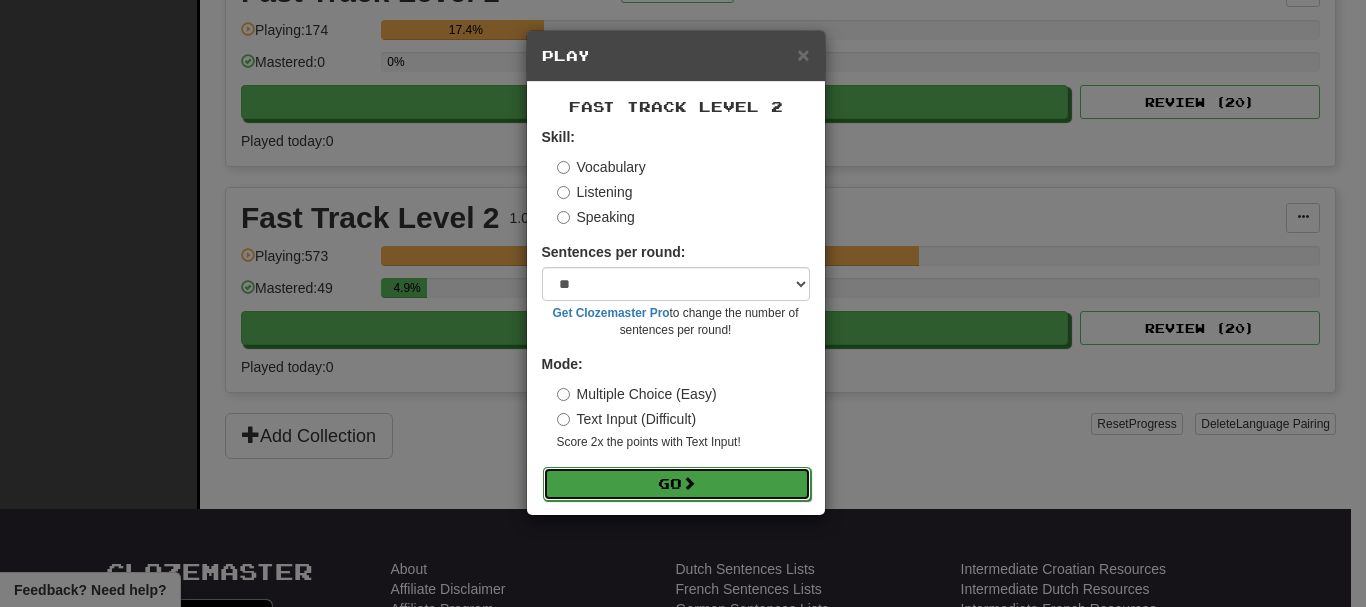 click on "Go" at bounding box center [677, 484] 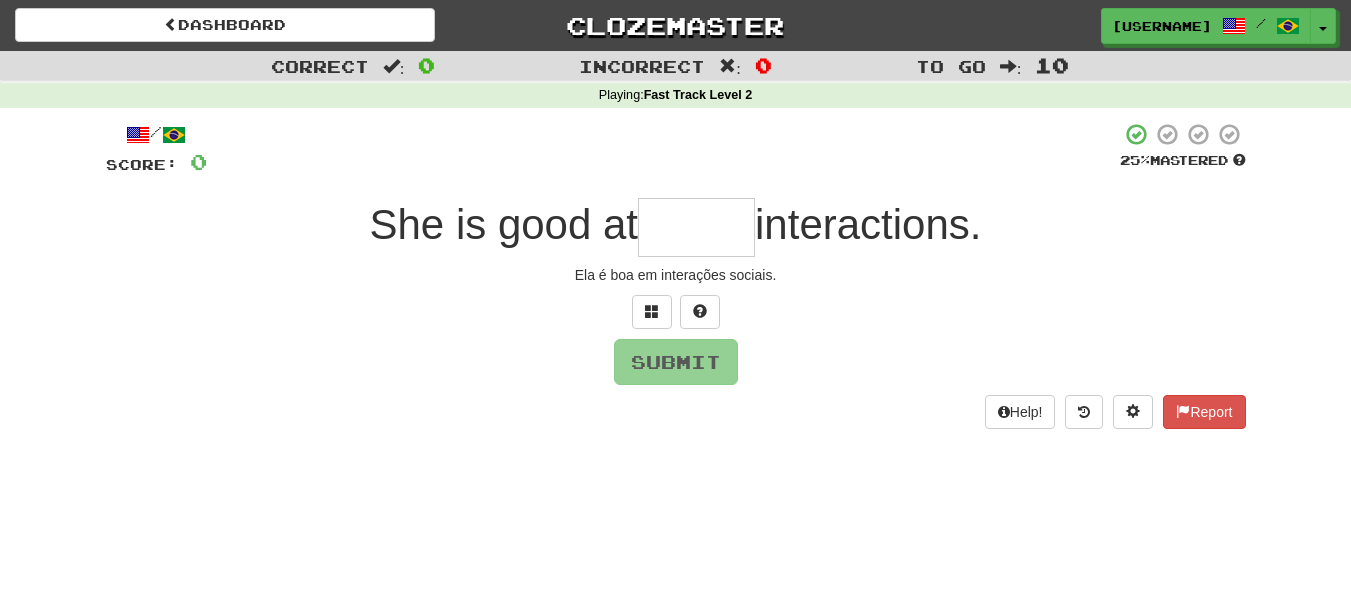 scroll, scrollTop: 0, scrollLeft: 0, axis: both 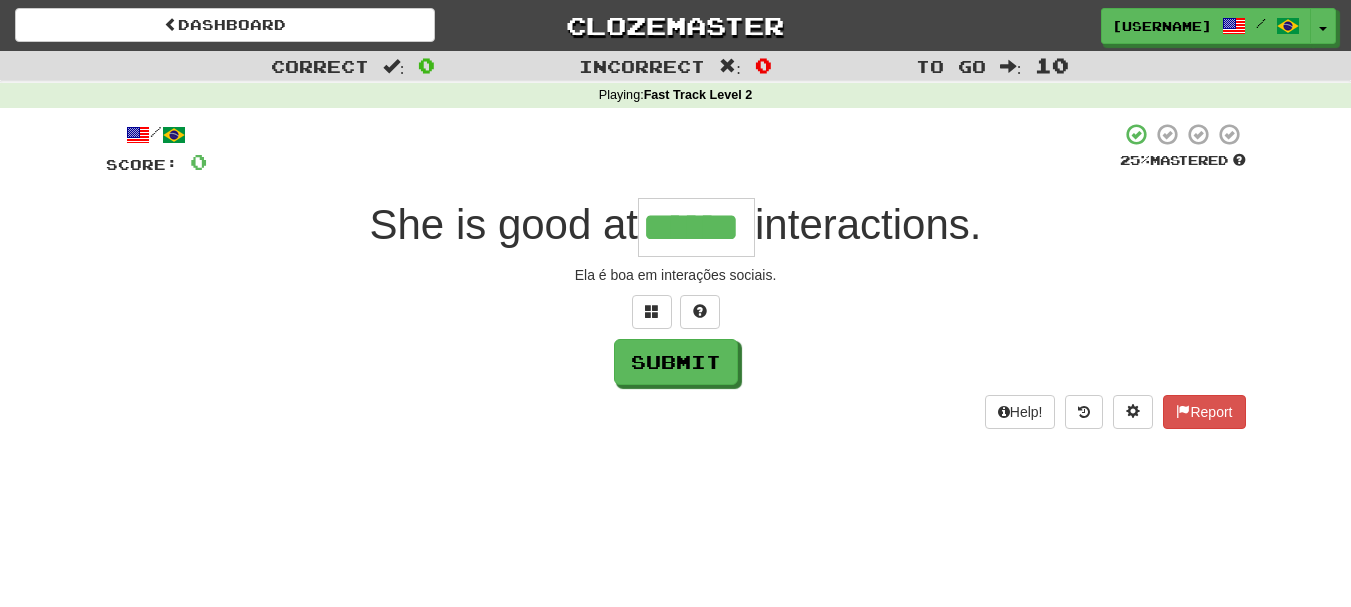 type on "******" 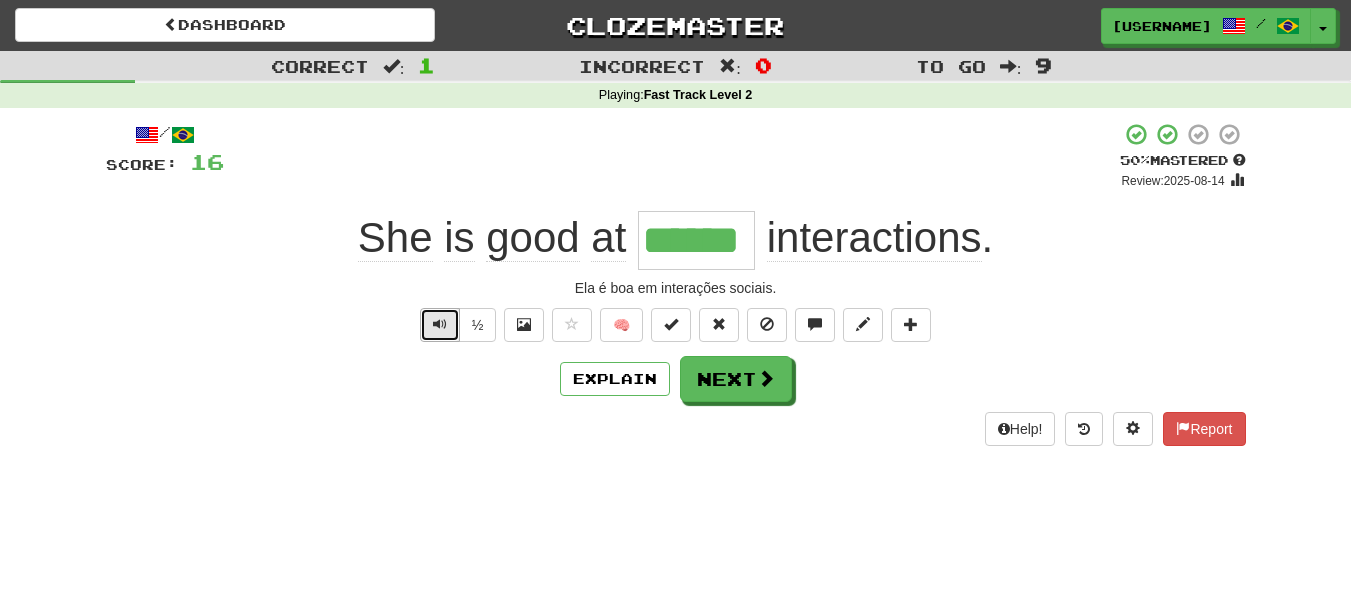 click at bounding box center (440, 324) 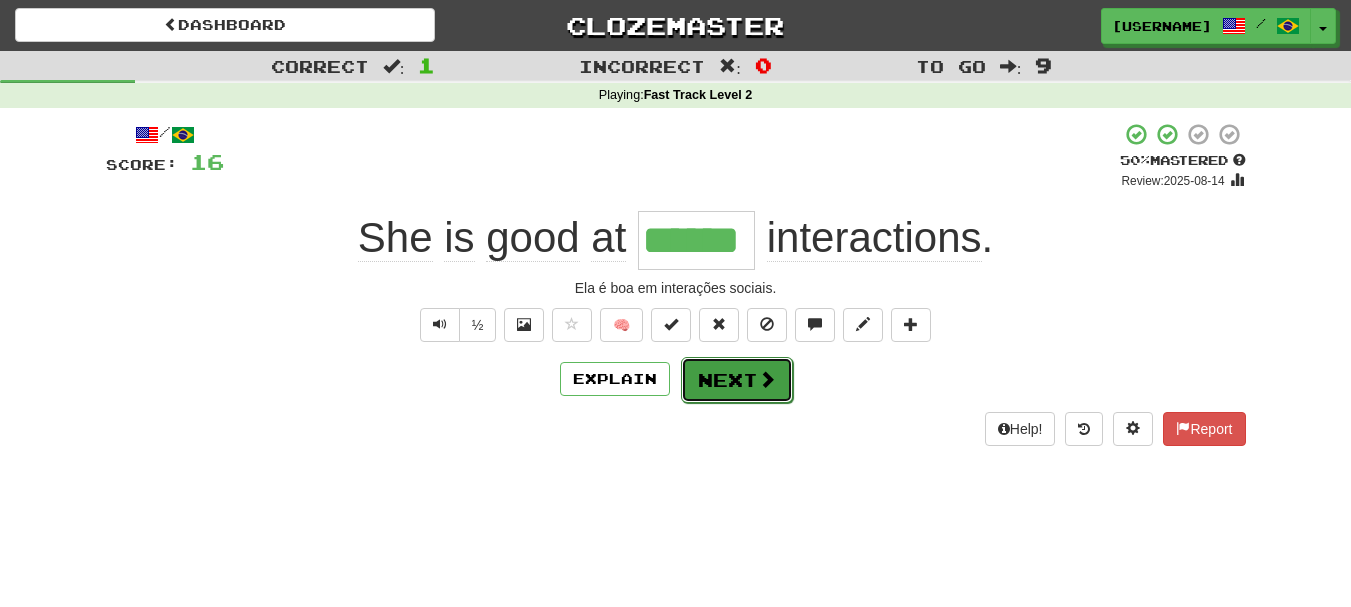 click on "Next" at bounding box center (737, 380) 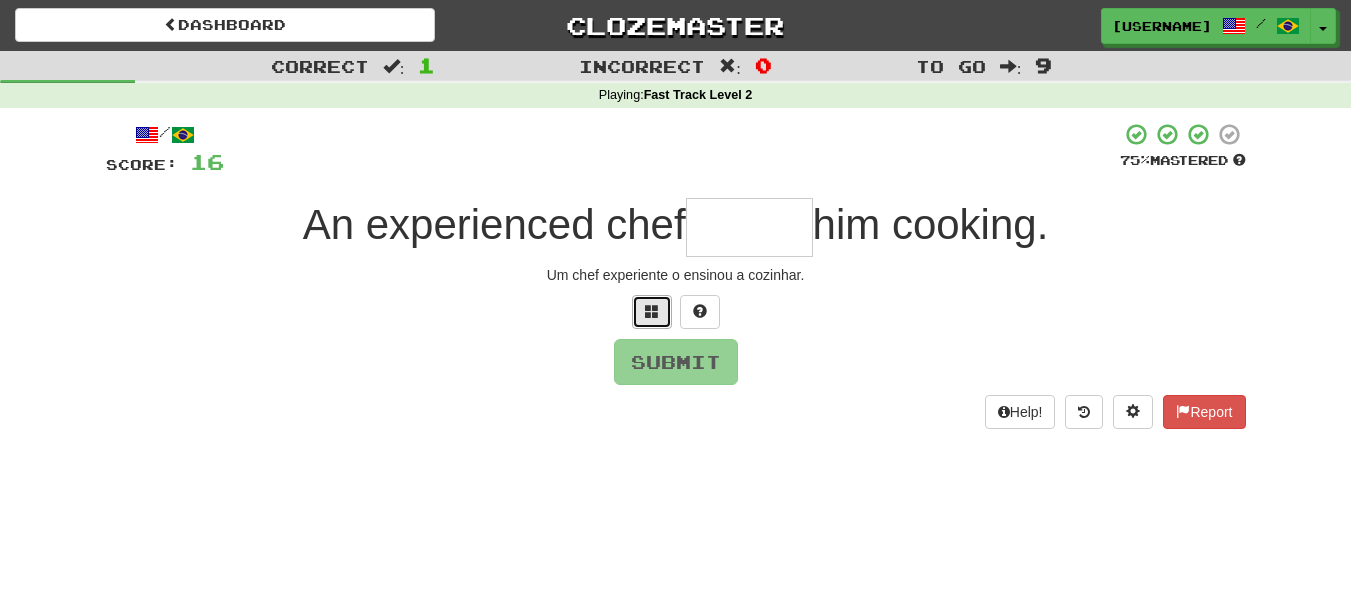 click at bounding box center (652, 311) 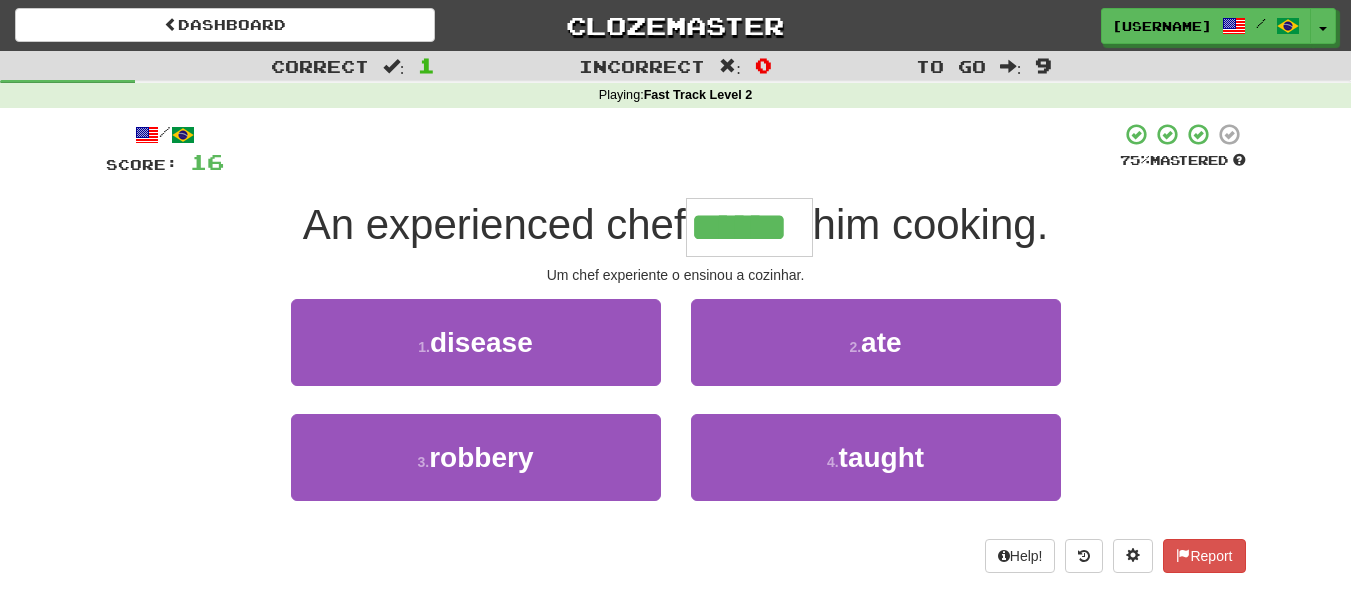 type on "******" 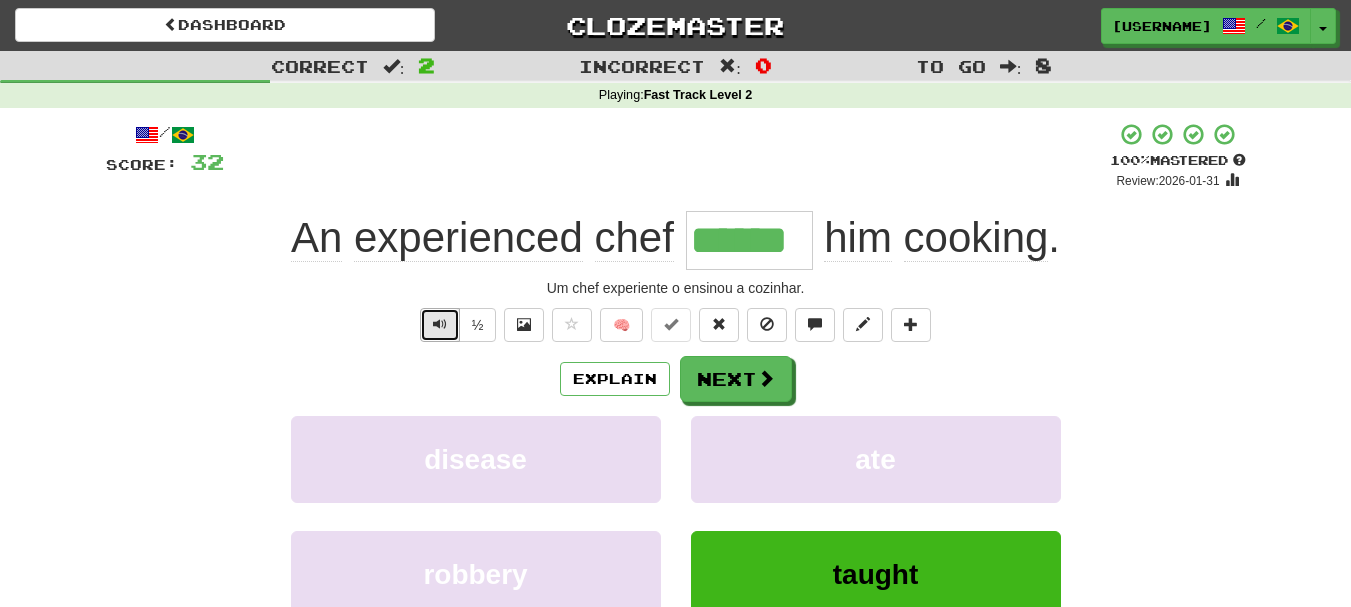 click at bounding box center [440, 325] 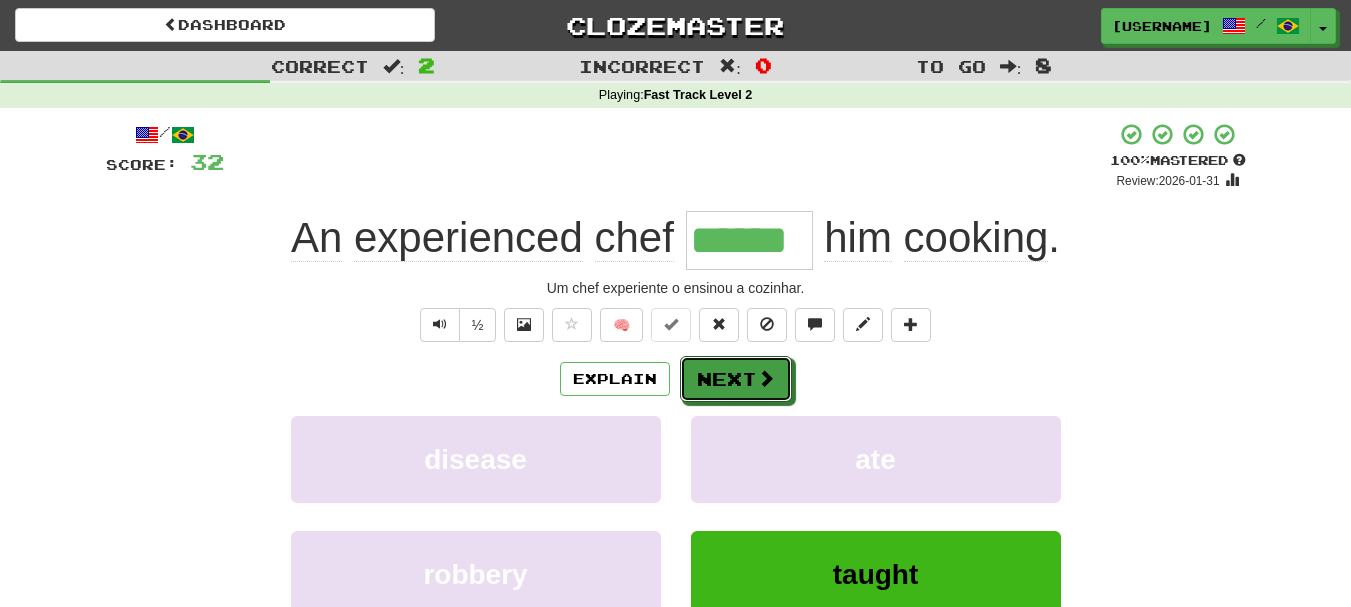 drag, startPoint x: 737, startPoint y: 375, endPoint x: 757, endPoint y: 378, distance: 20.22375 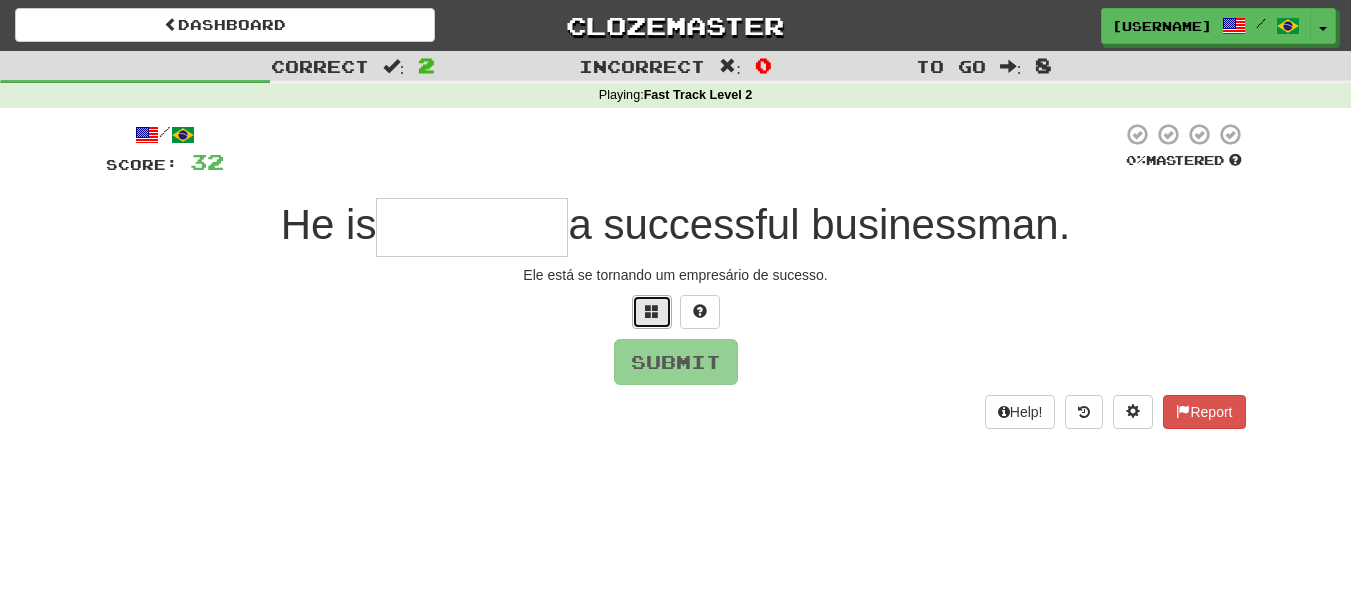 click at bounding box center [652, 312] 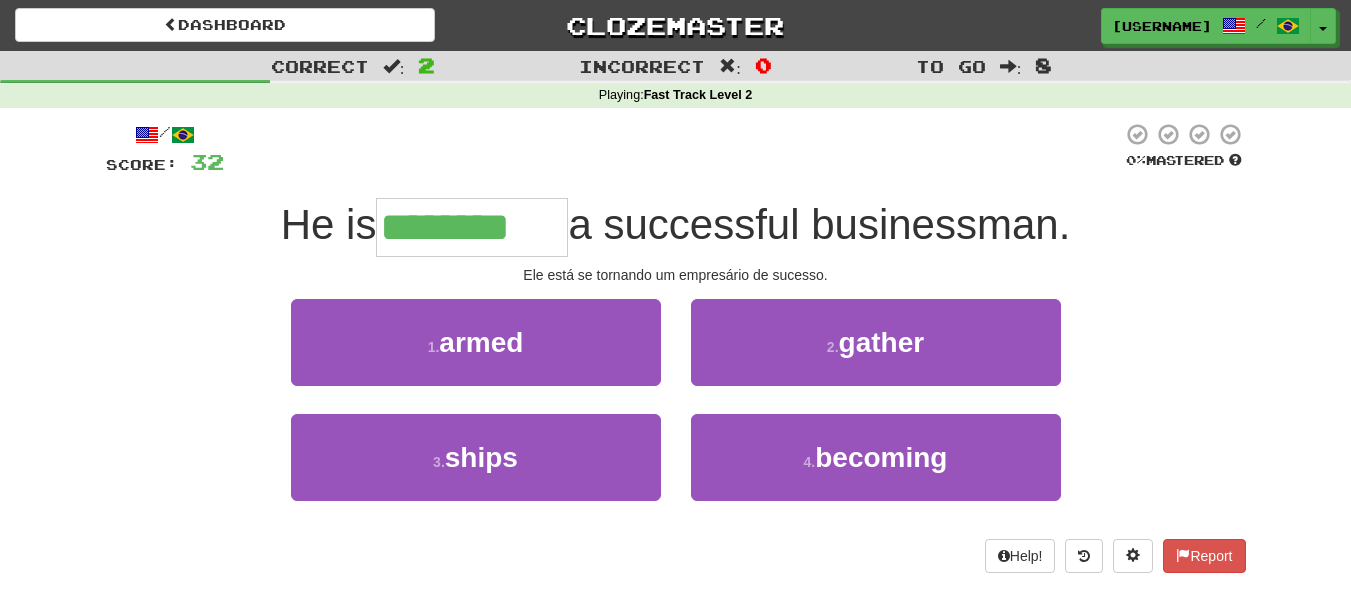 type on "********" 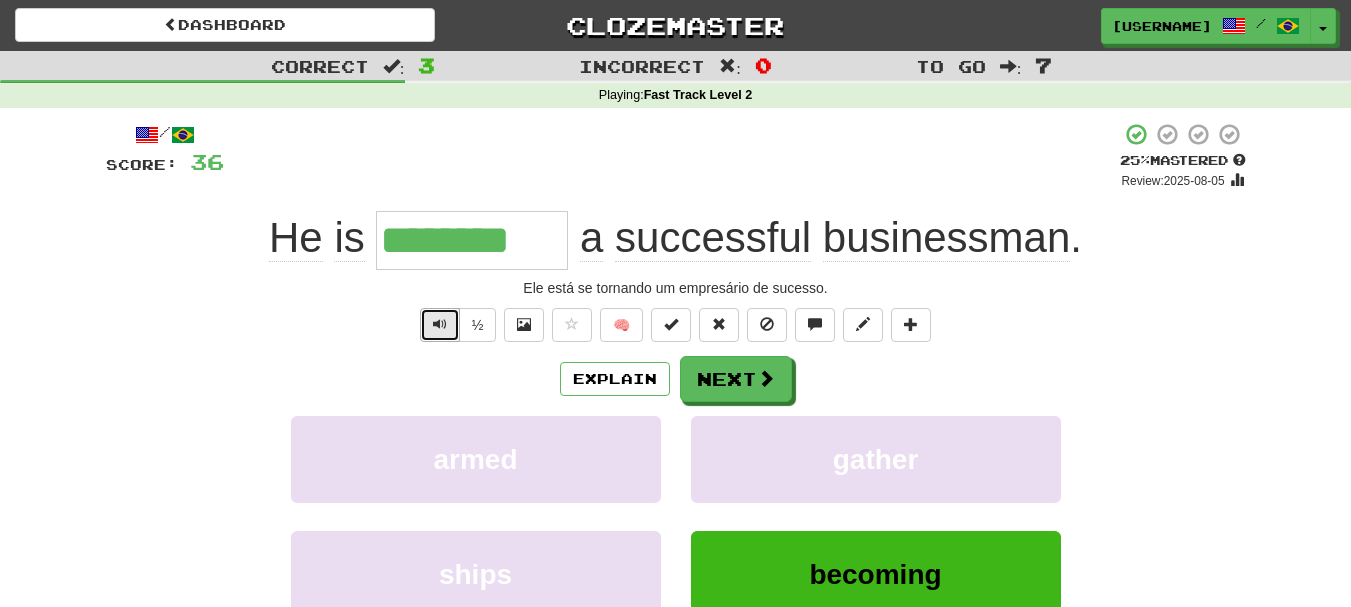 click at bounding box center (440, 324) 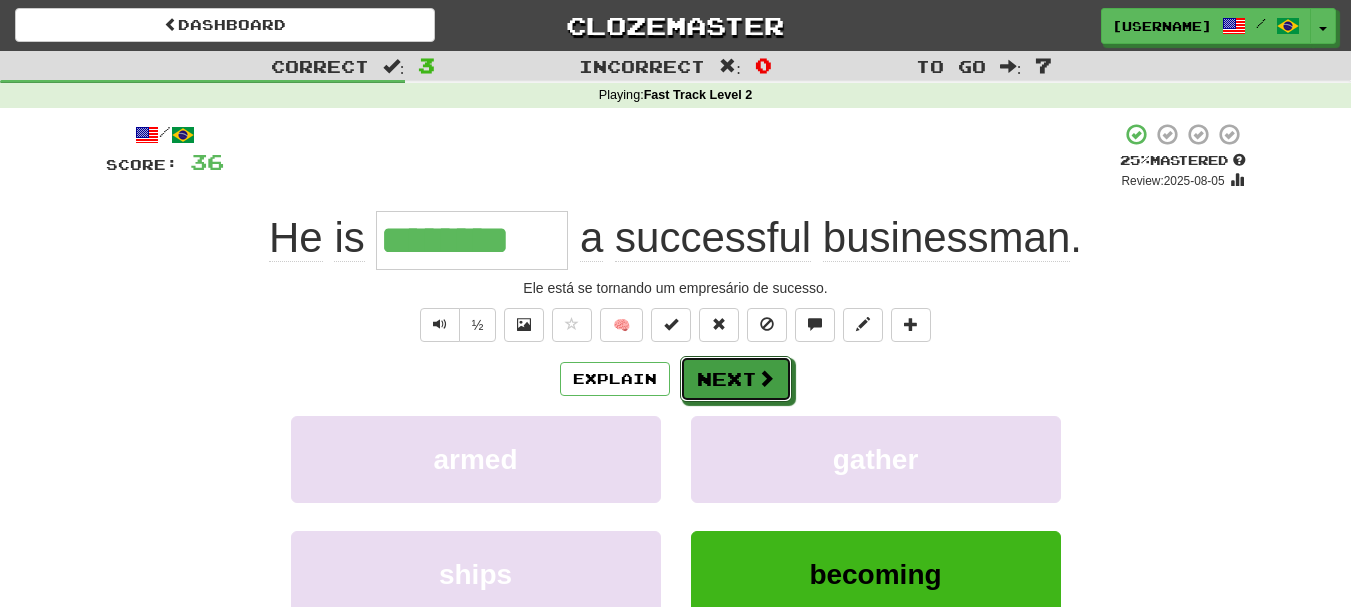 click on "Next" at bounding box center (736, 379) 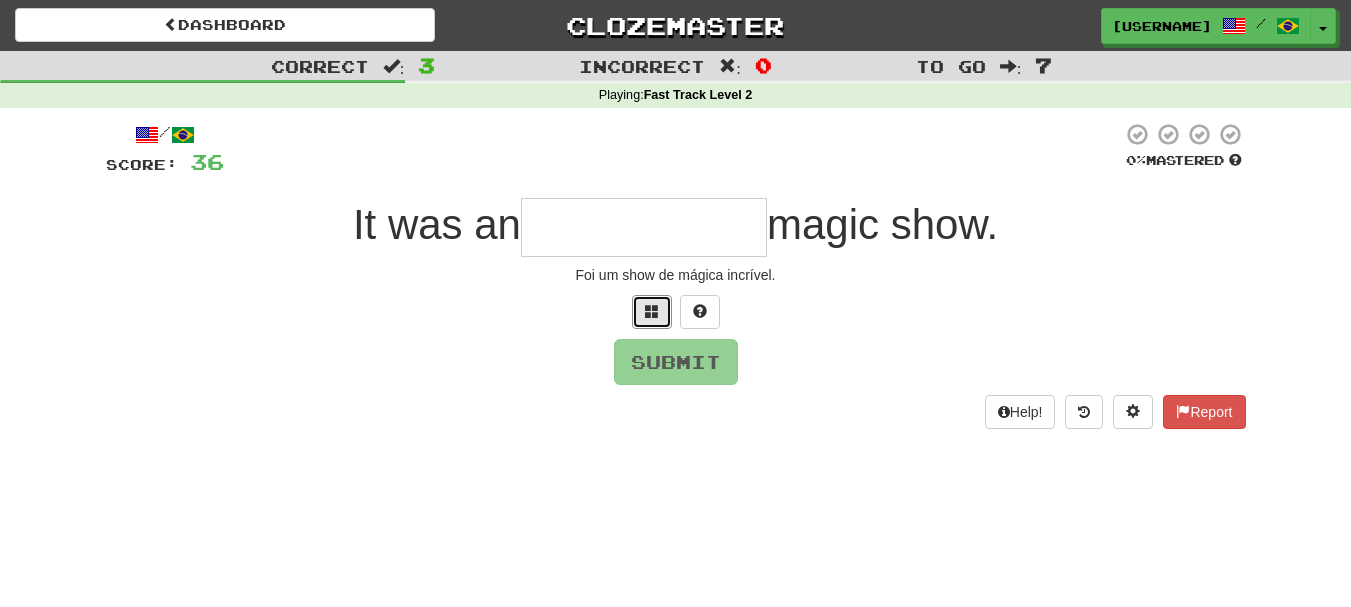 drag, startPoint x: 648, startPoint y: 316, endPoint x: 618, endPoint y: 281, distance: 46.09772 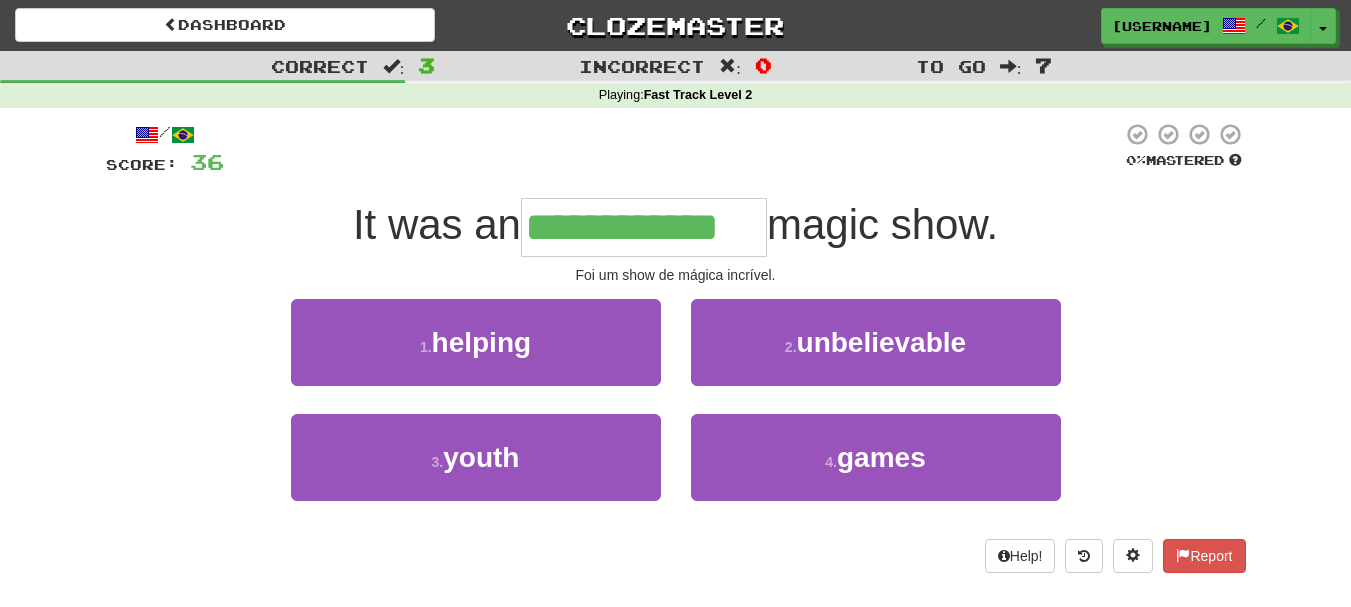 type on "**********" 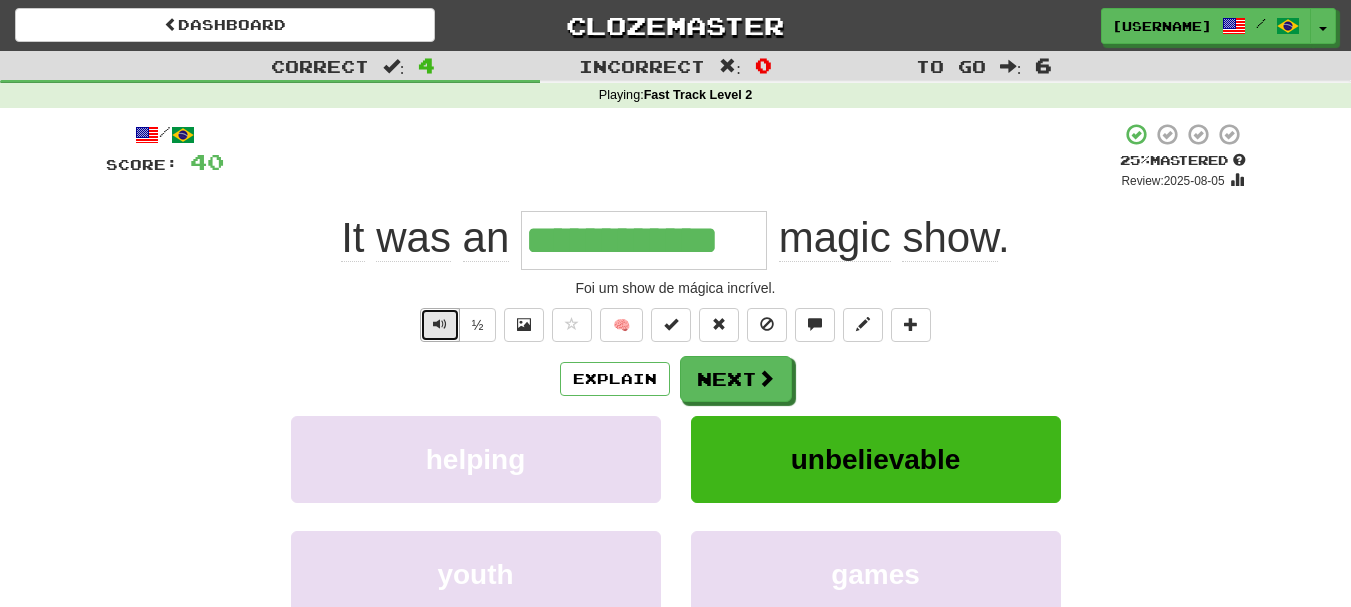click at bounding box center (440, 324) 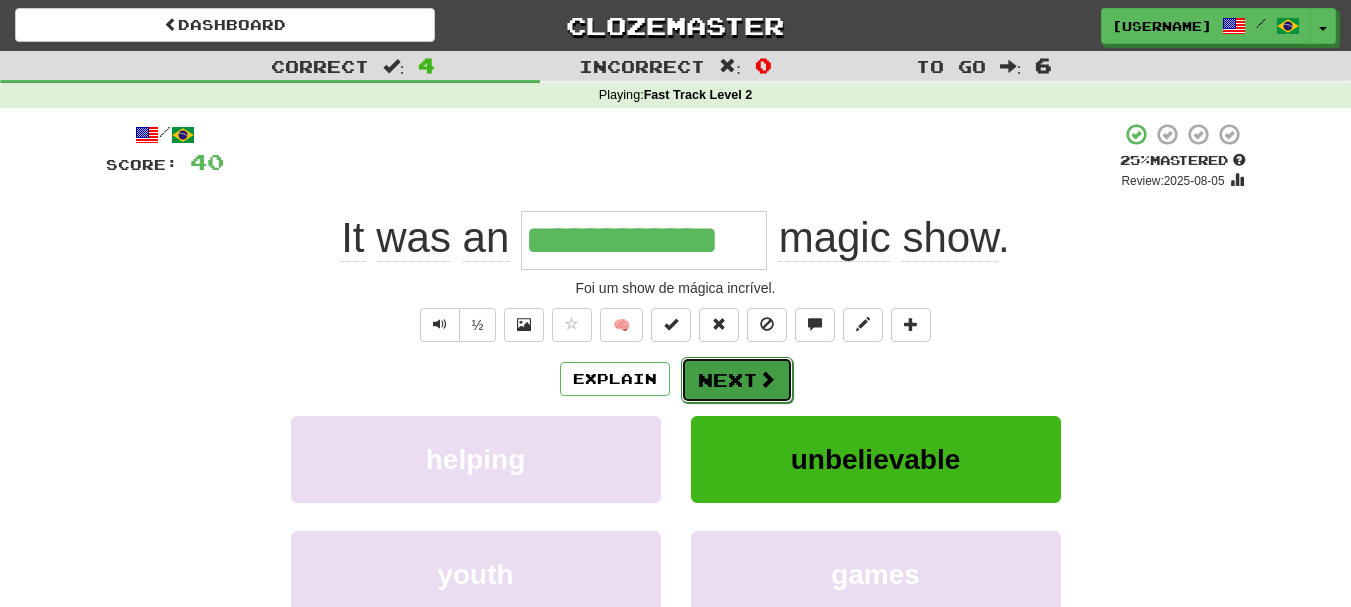 click on "Next" at bounding box center [737, 380] 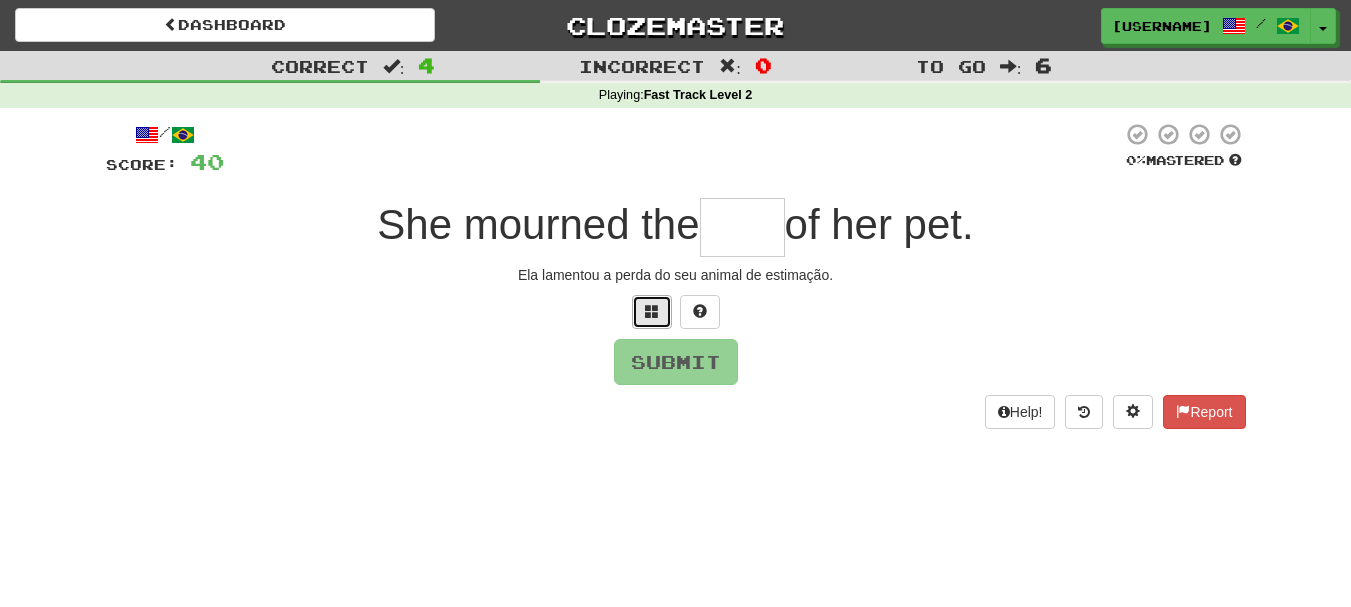 click at bounding box center (652, 311) 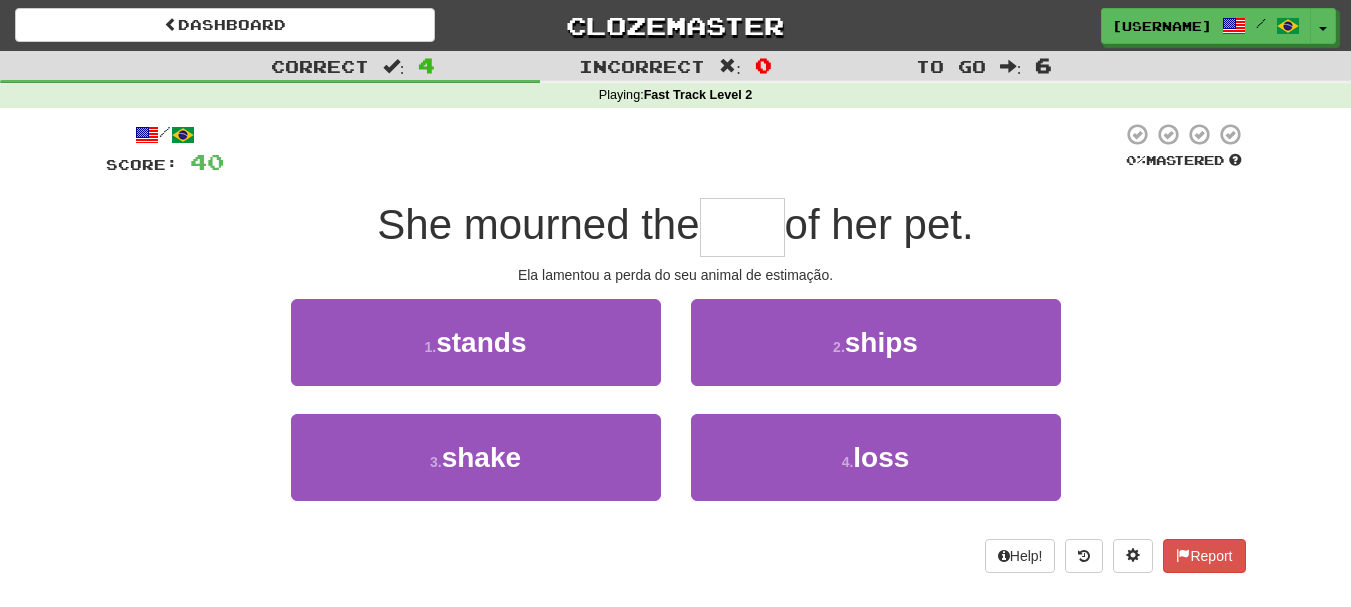 click at bounding box center (742, 227) 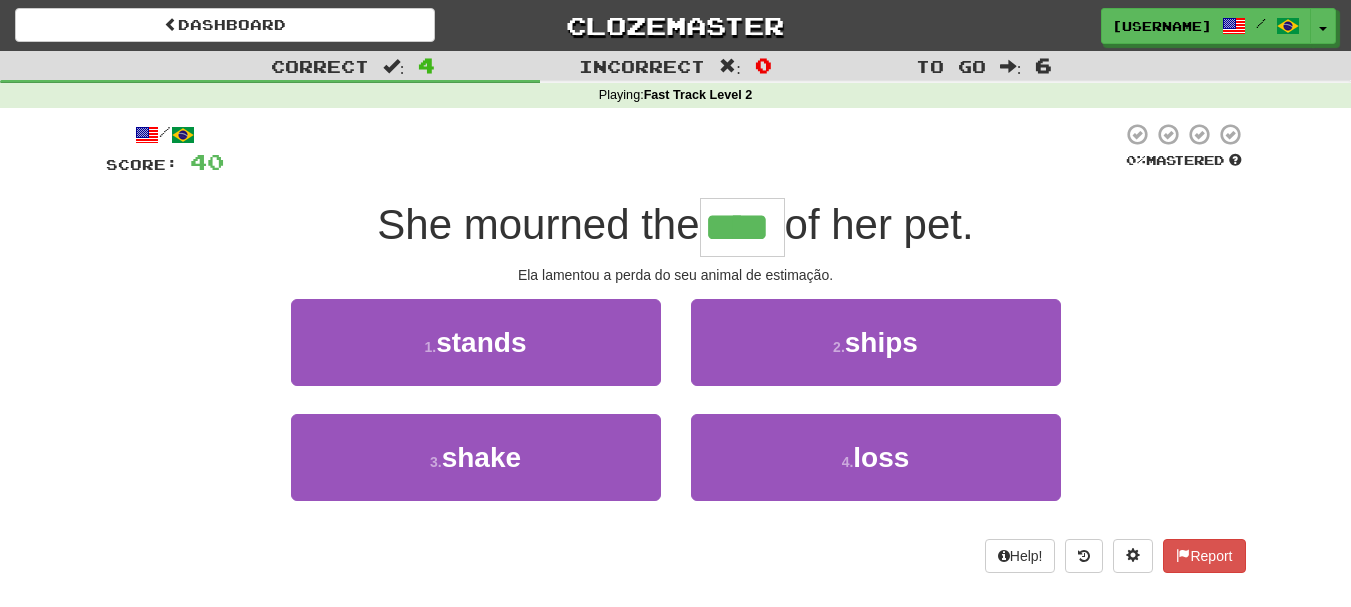 type on "****" 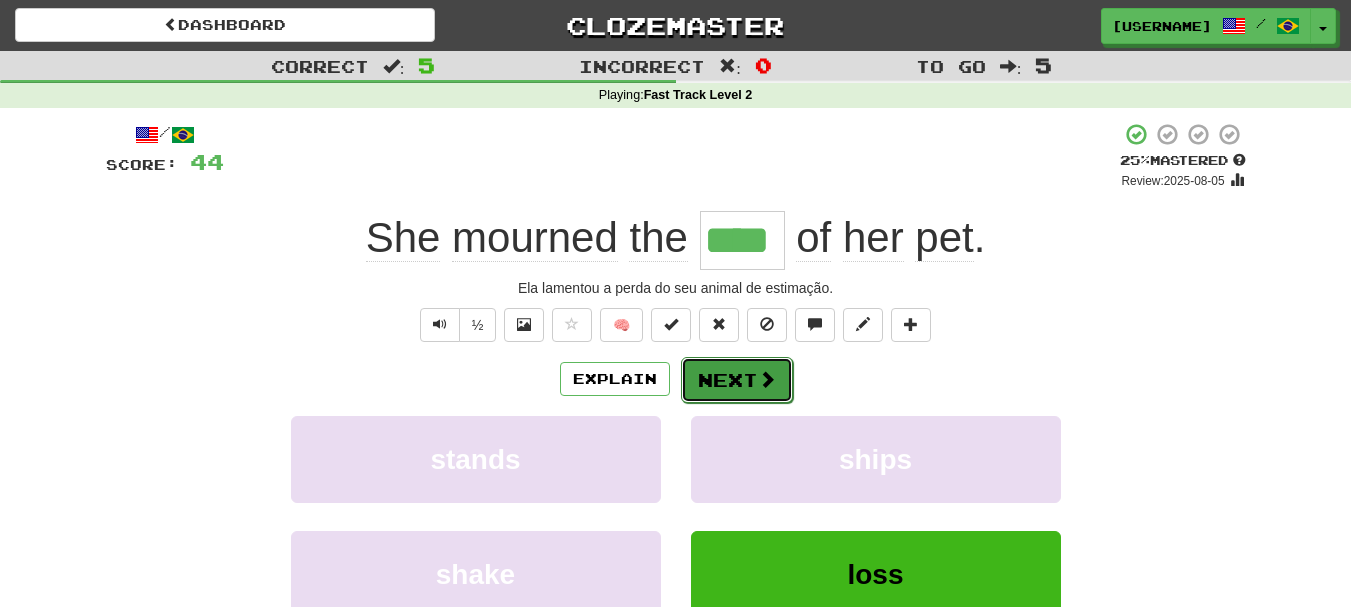 click on "Next" at bounding box center (737, 380) 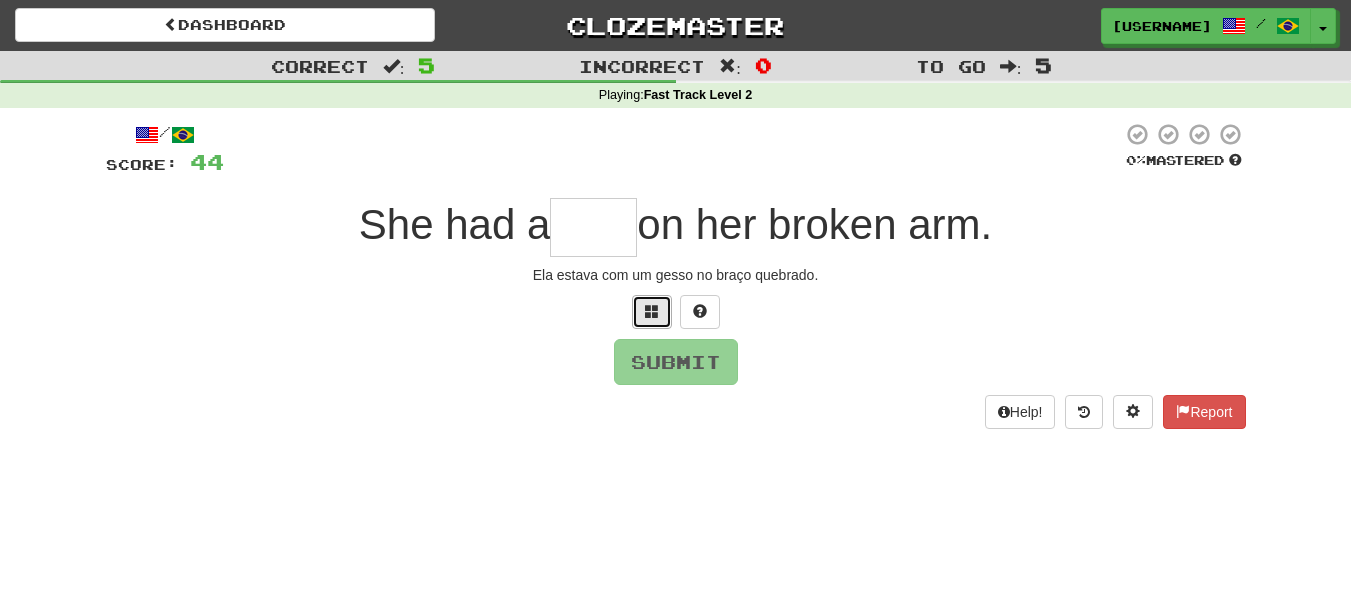 click at bounding box center [652, 311] 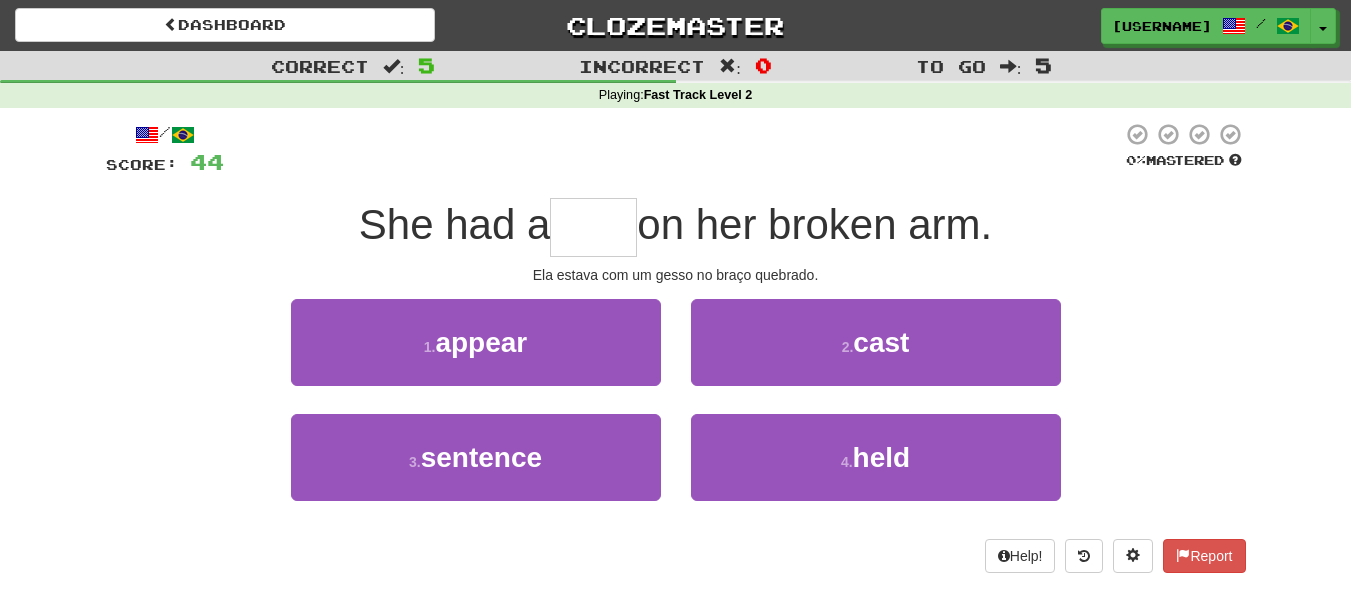 click at bounding box center (593, 227) 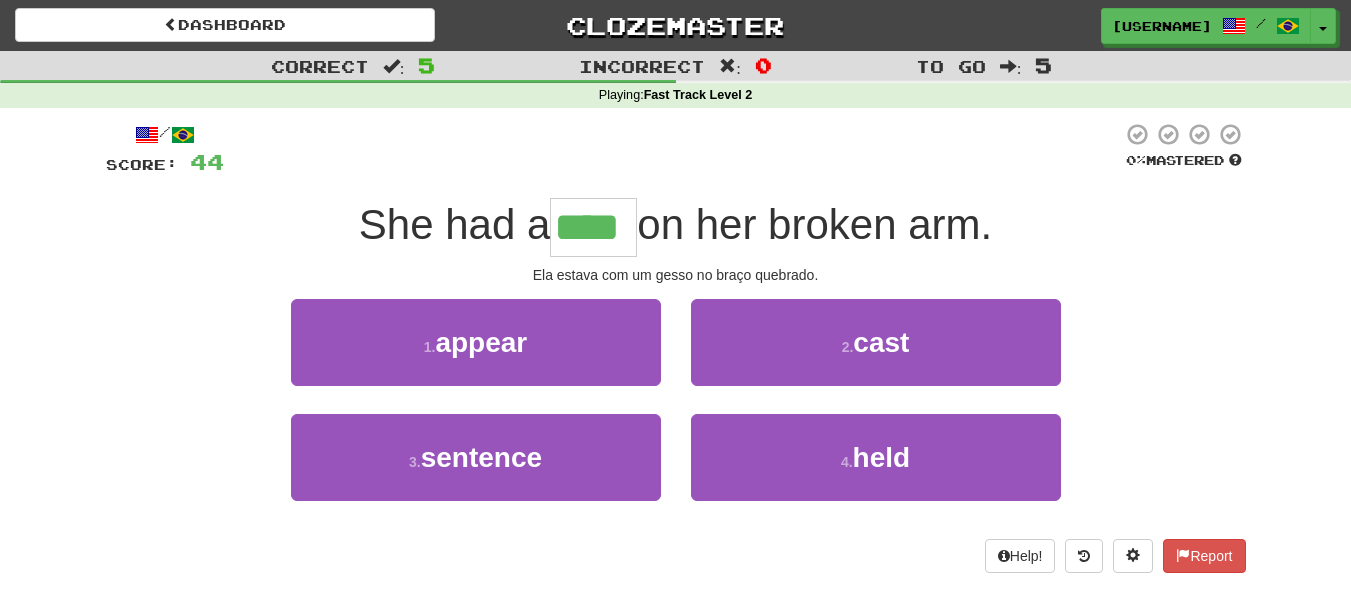 type on "****" 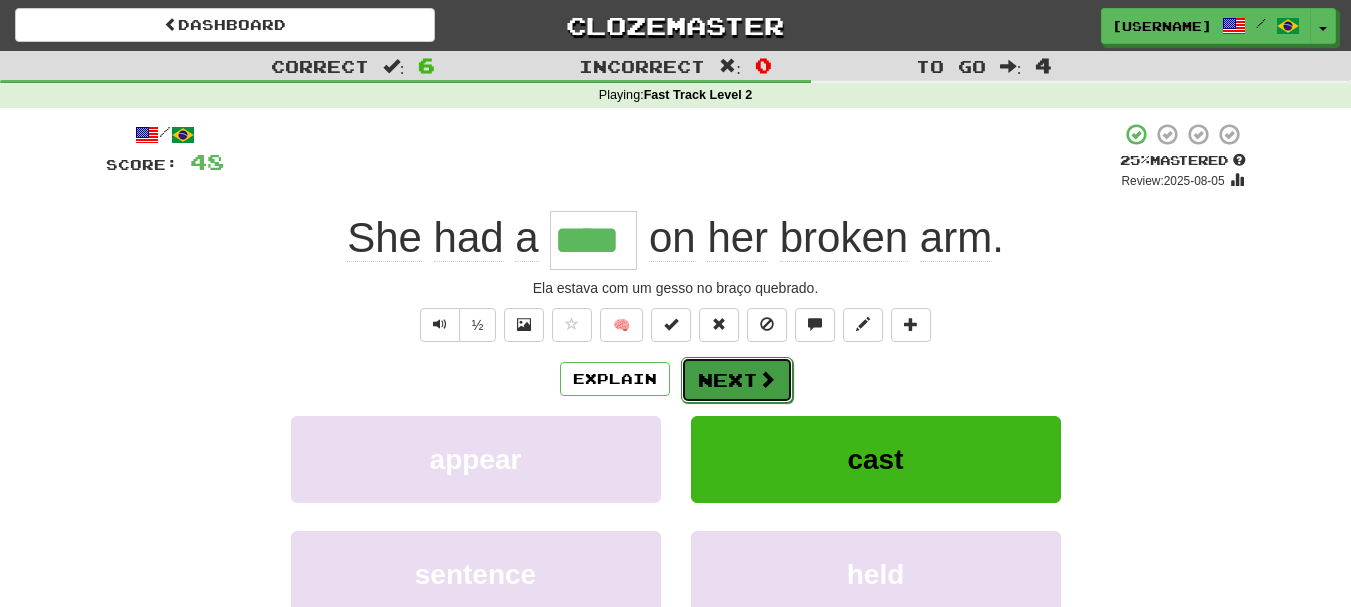 click on "Next" at bounding box center [737, 380] 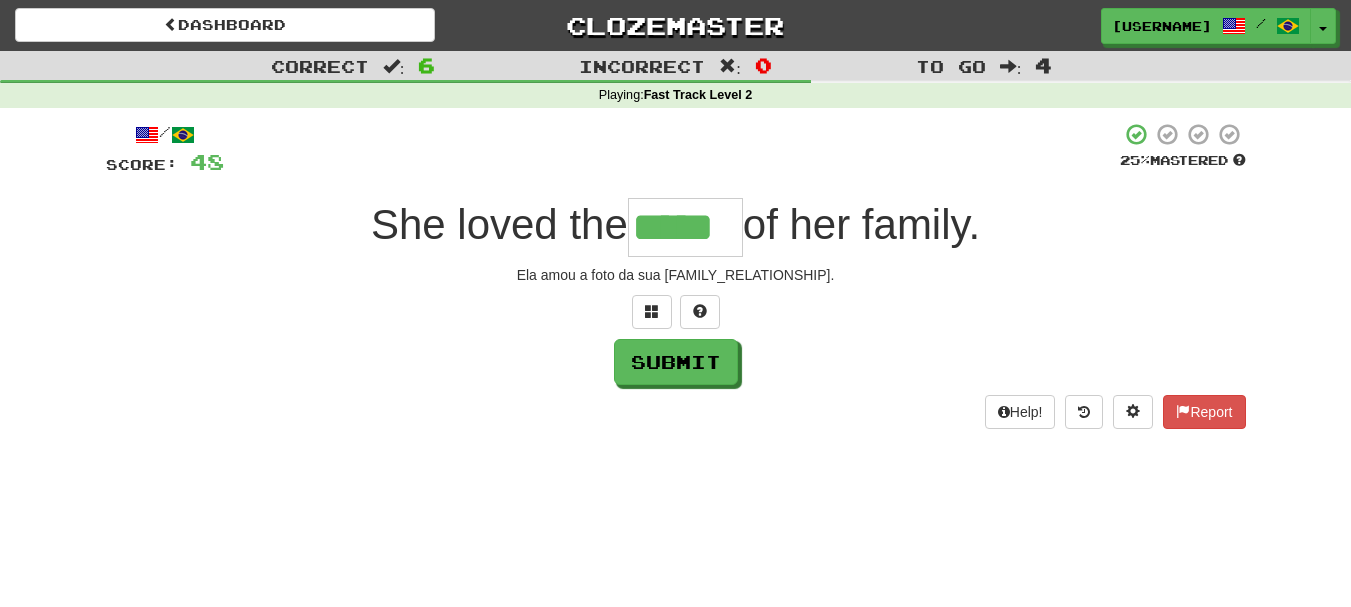type on "*****" 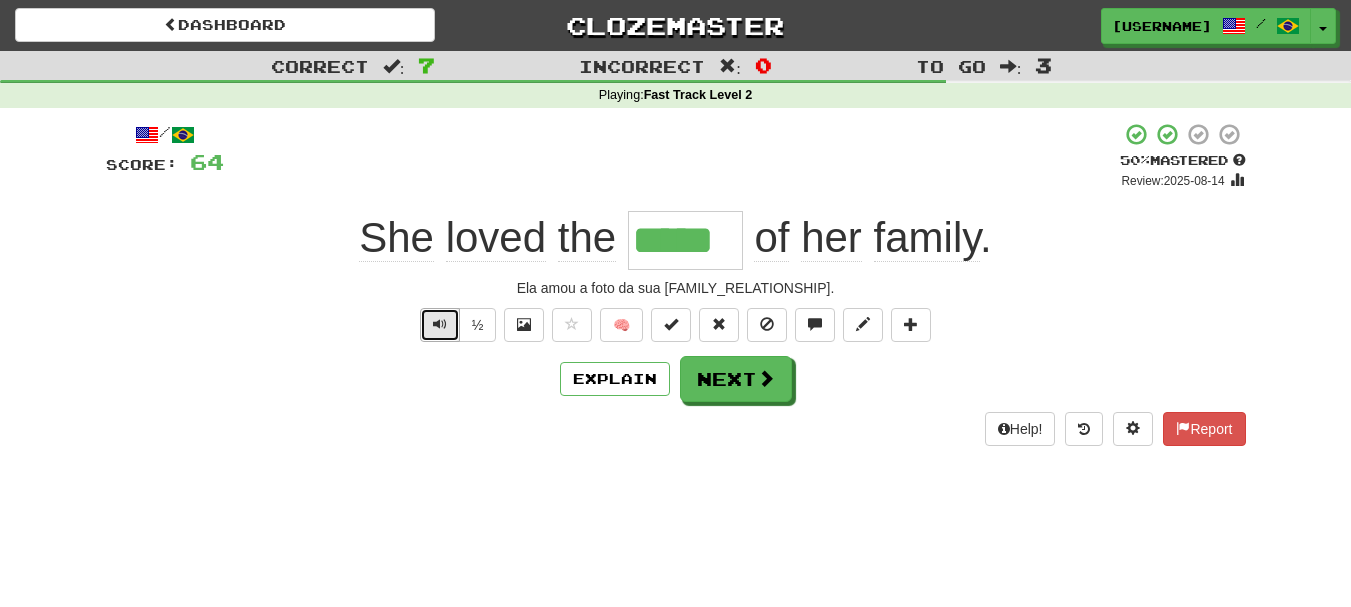 click at bounding box center [440, 324] 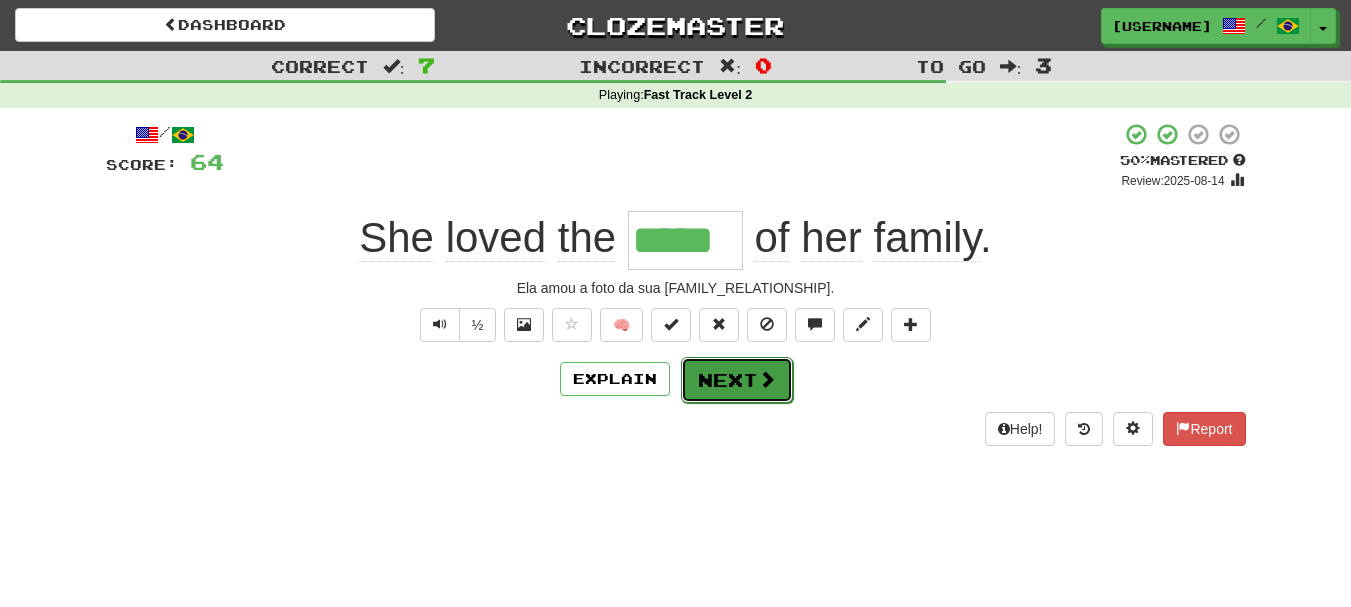 click on "Next" at bounding box center (737, 380) 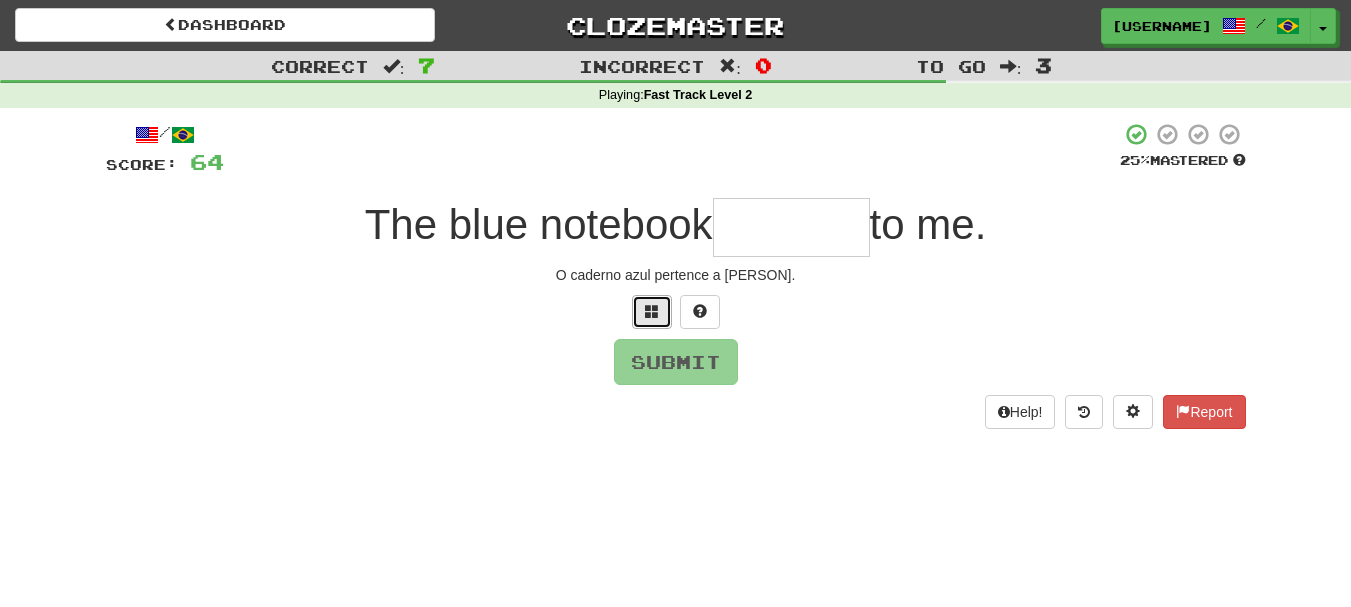 click at bounding box center (652, 311) 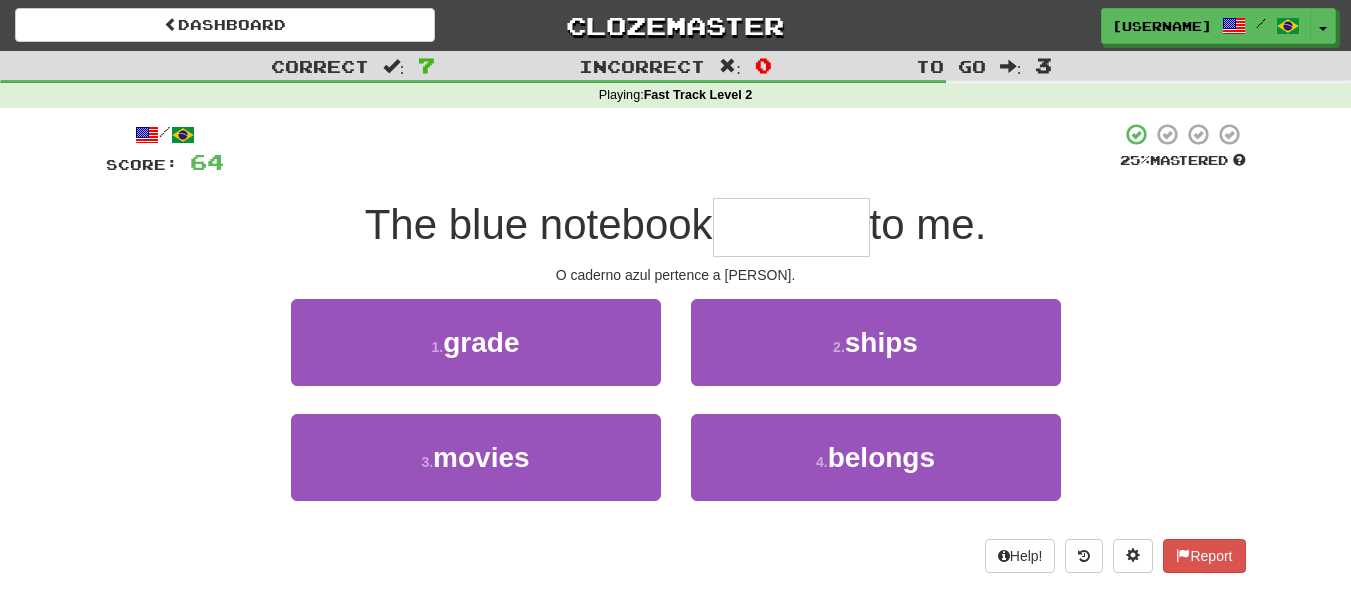 click at bounding box center (791, 227) 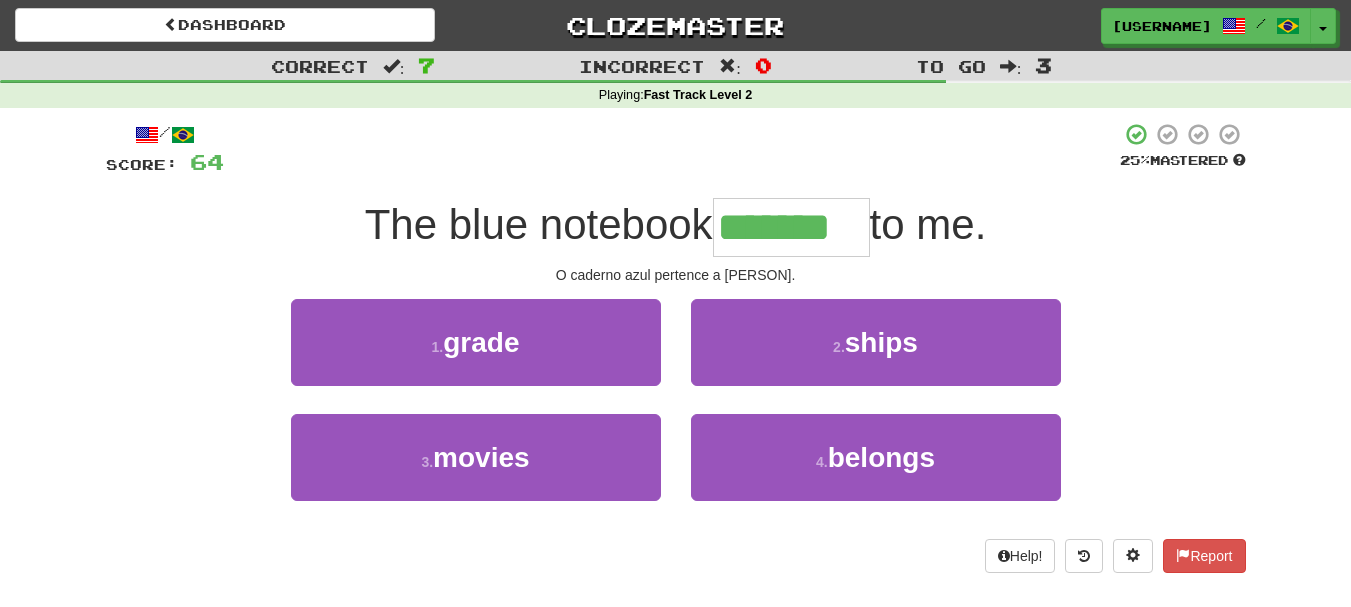 type on "*******" 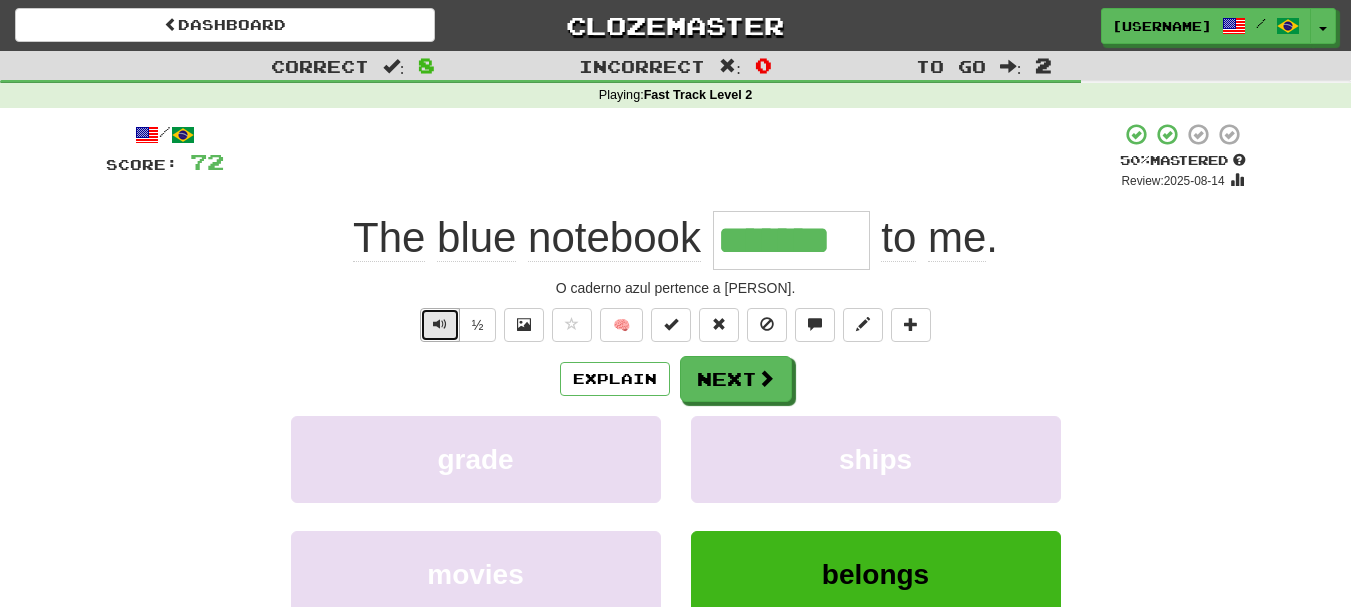 click at bounding box center [440, 325] 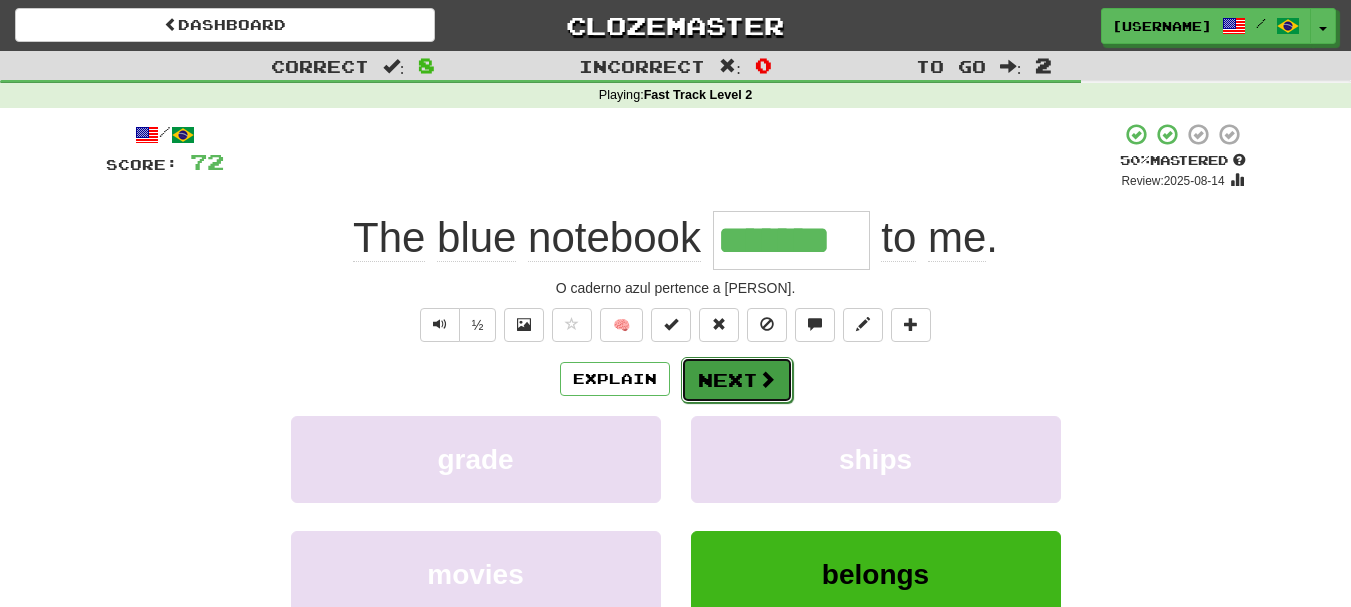 click on "Next" at bounding box center [737, 380] 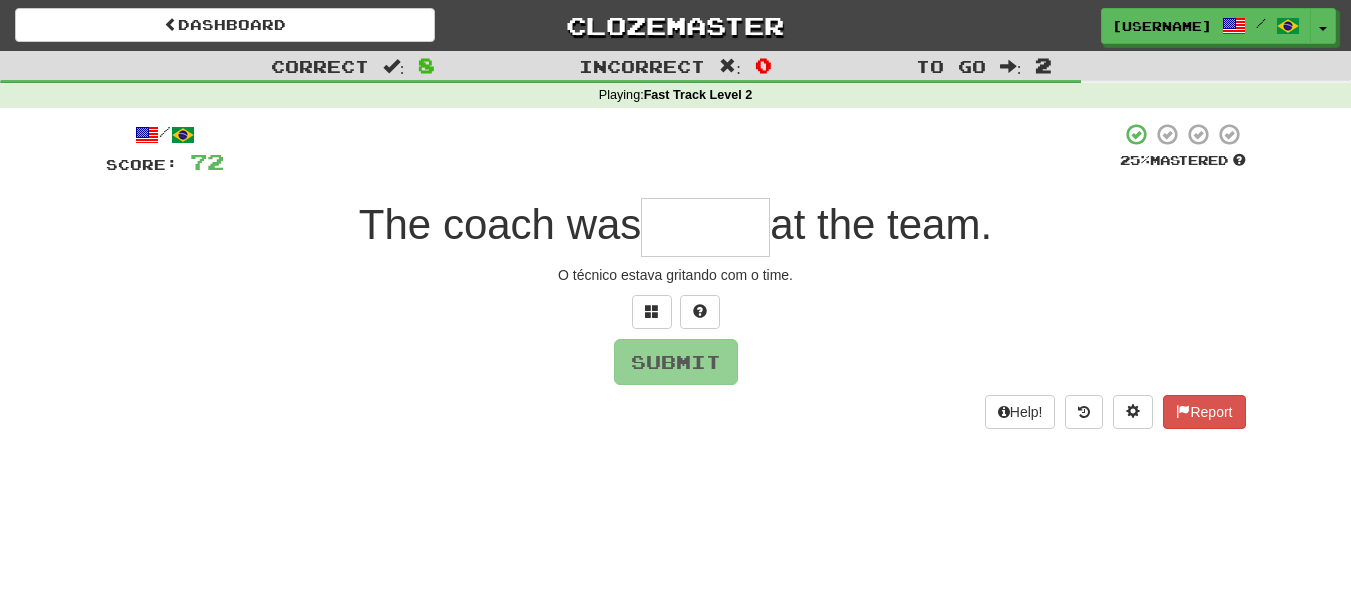 type on "*" 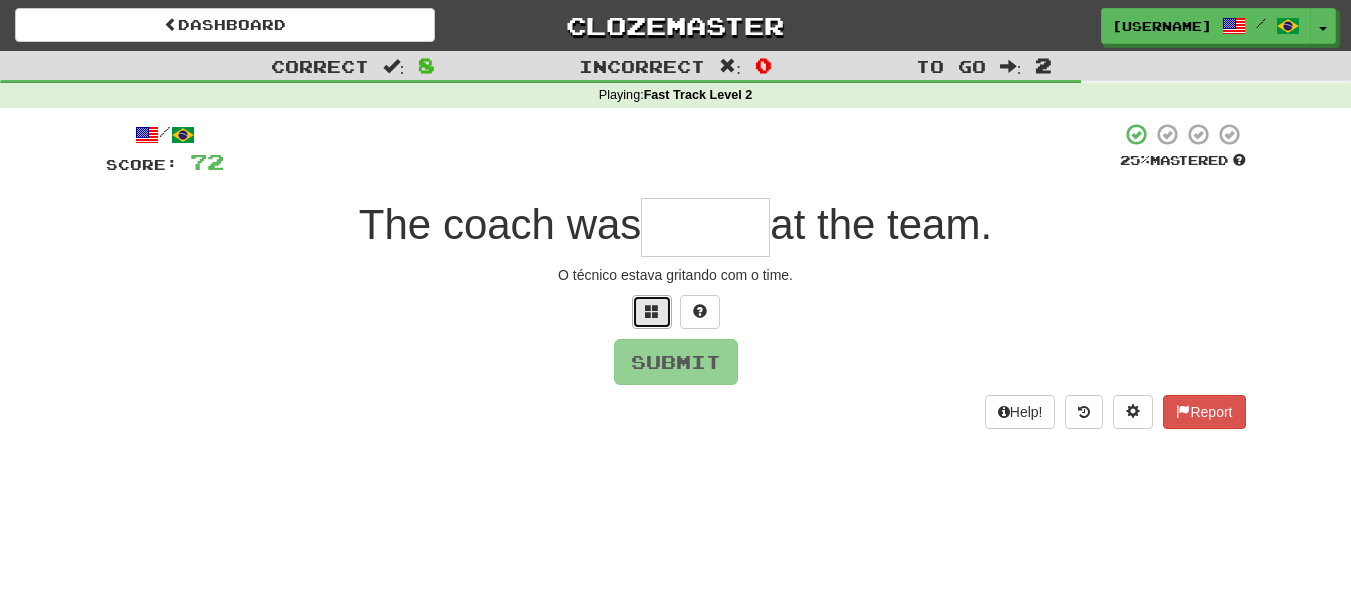 click at bounding box center [652, 311] 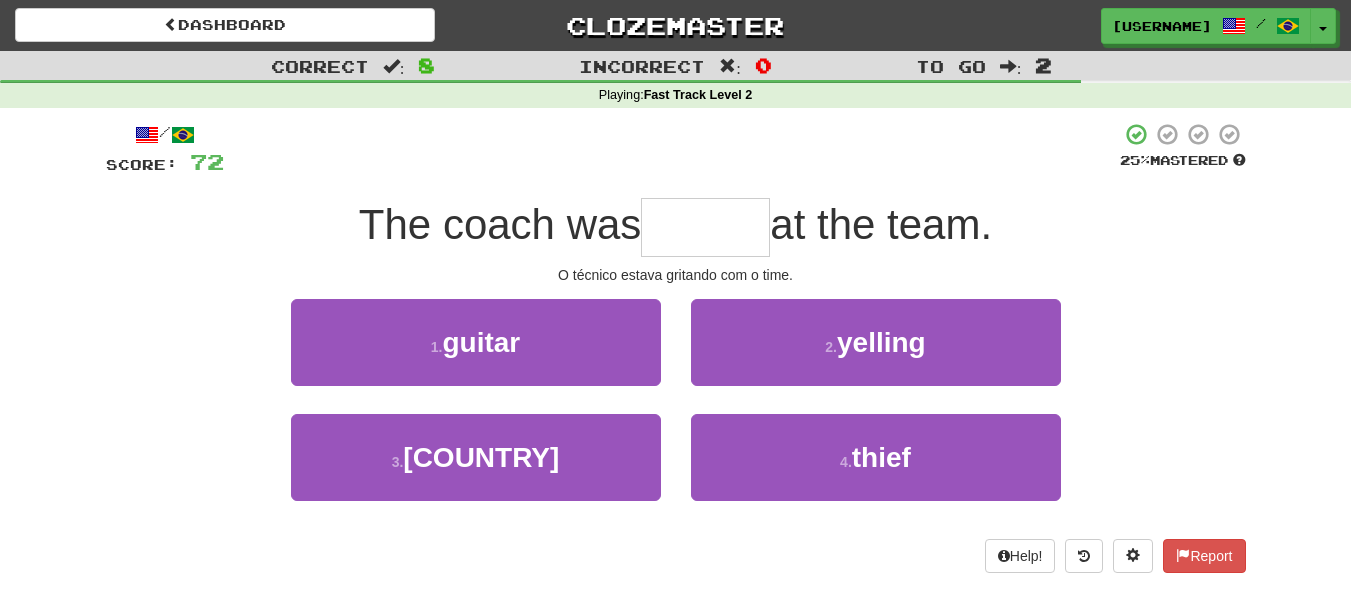 click at bounding box center (705, 227) 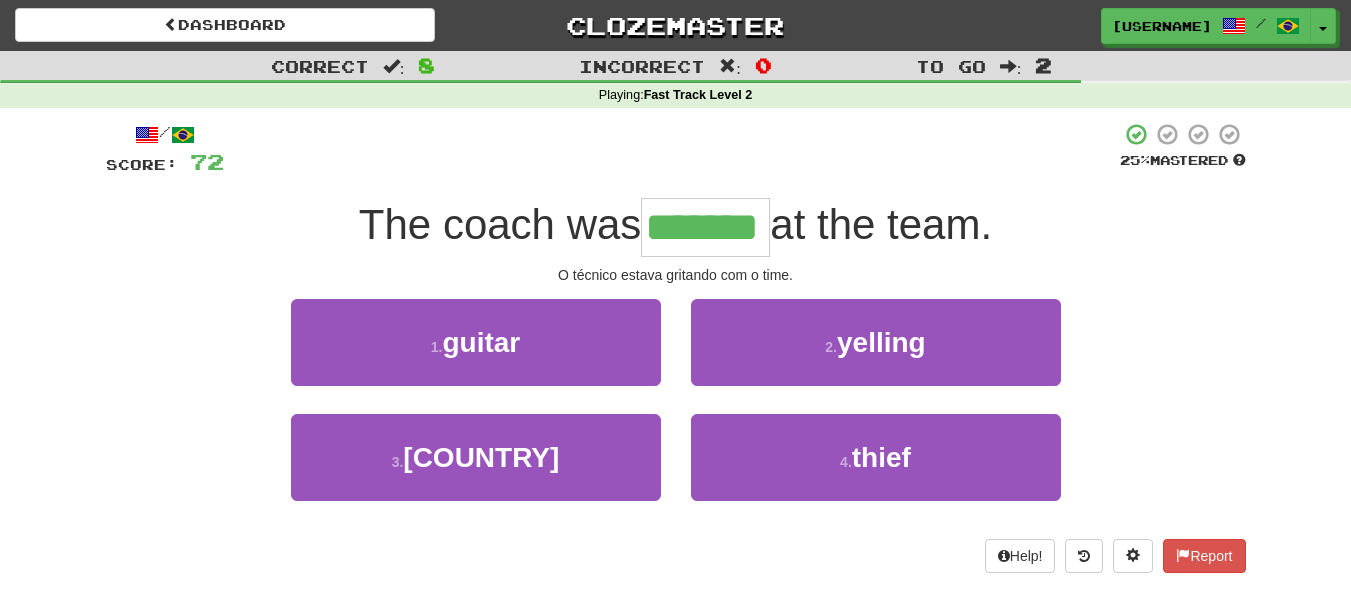 type on "*******" 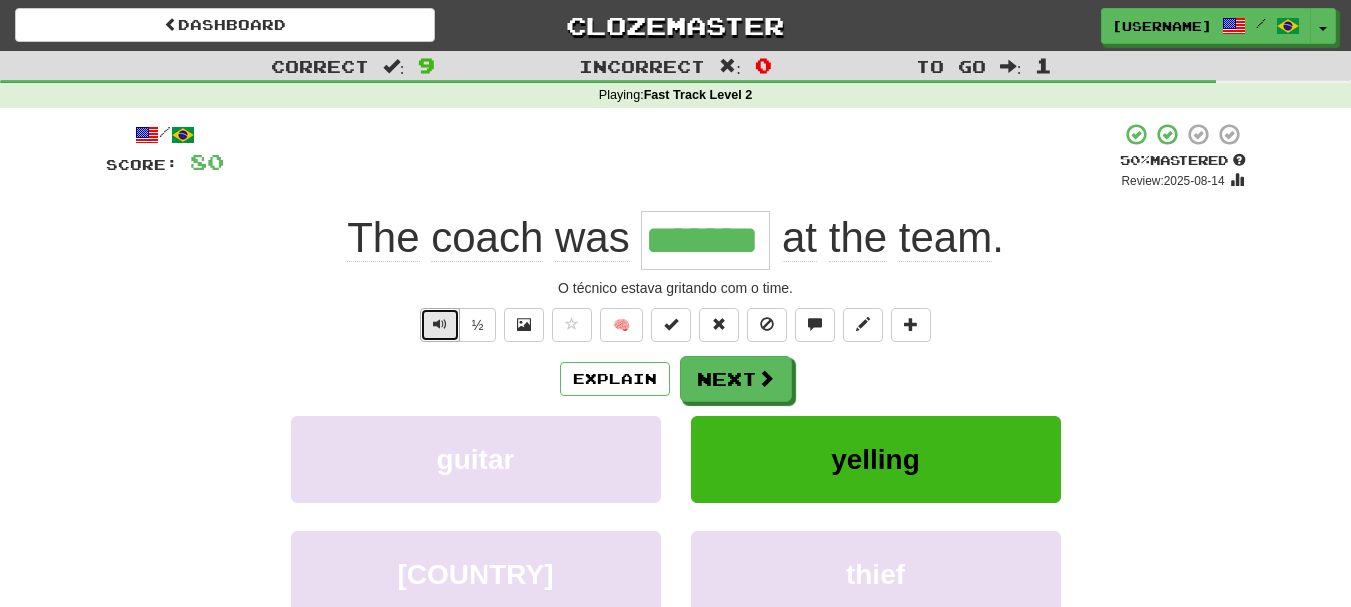click at bounding box center (440, 324) 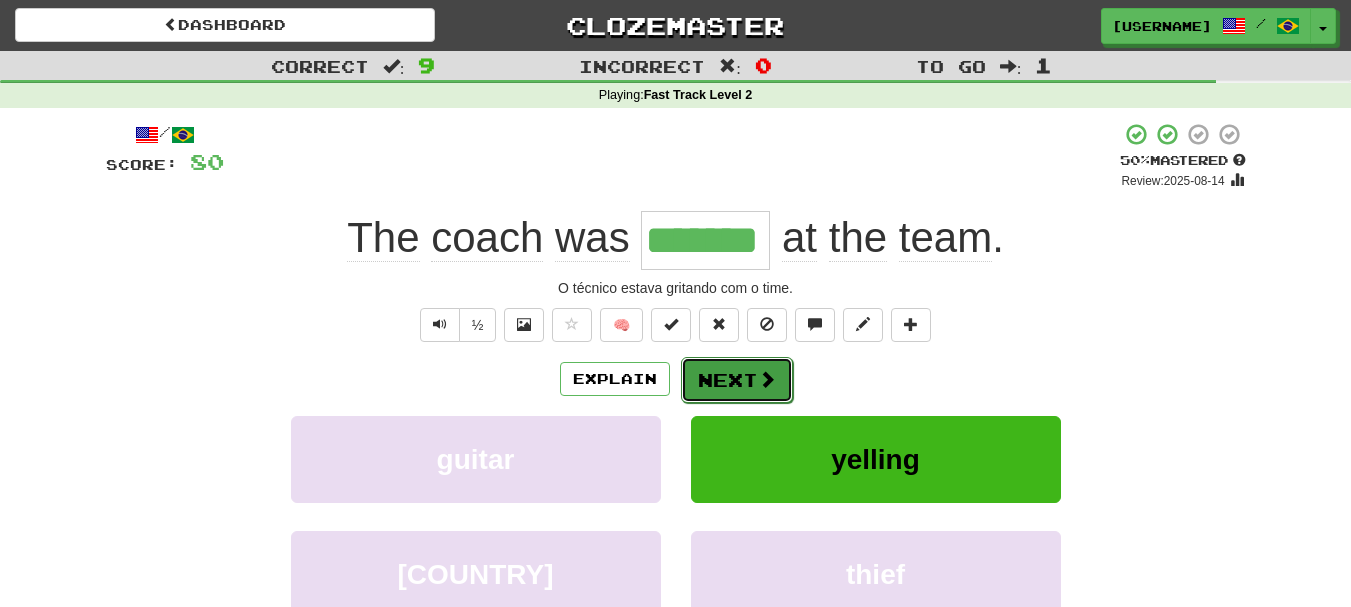 click on "Next" at bounding box center [737, 380] 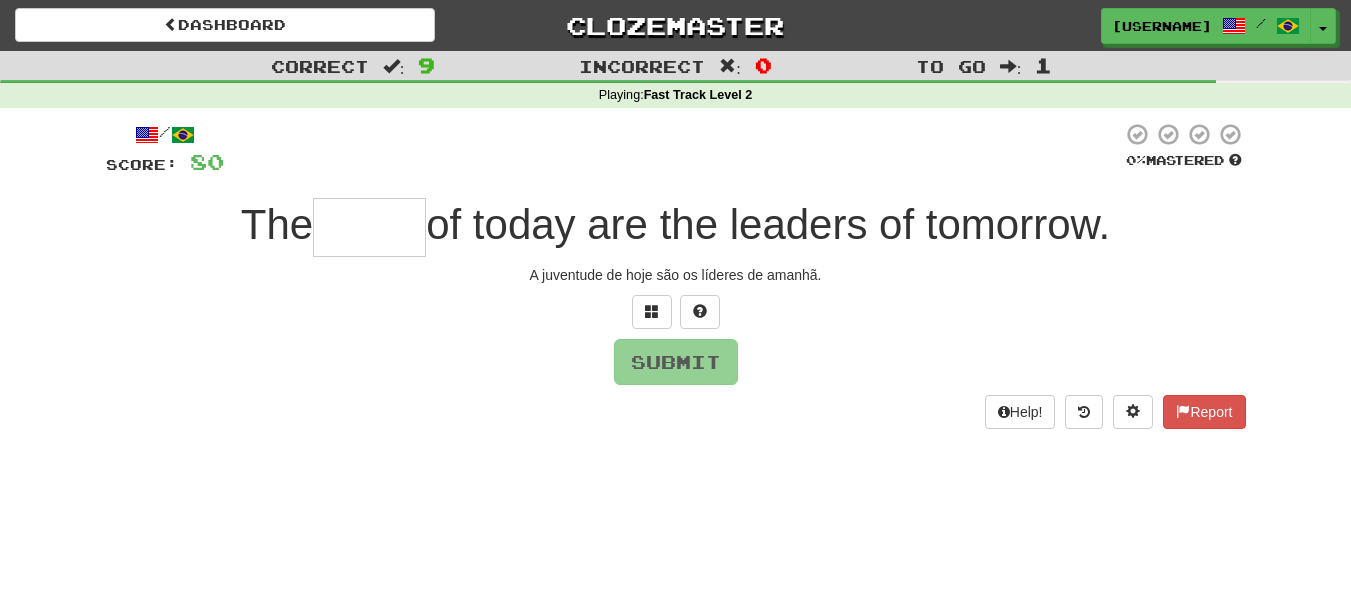 click at bounding box center [369, 227] 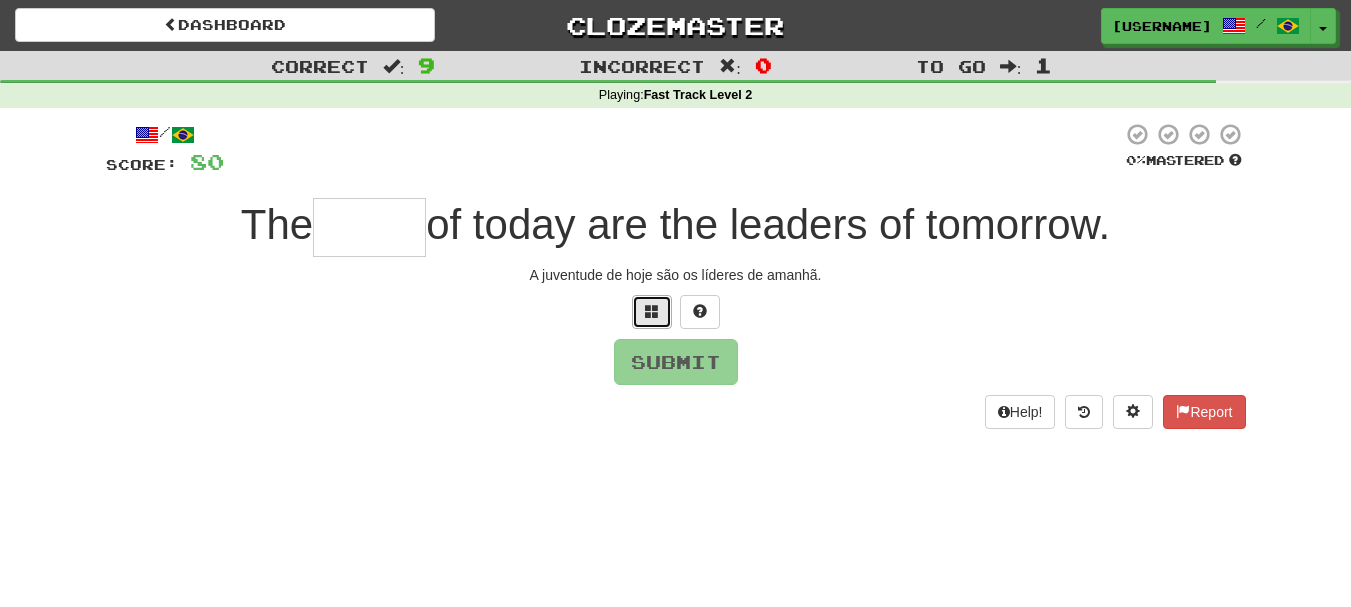 click at bounding box center [652, 312] 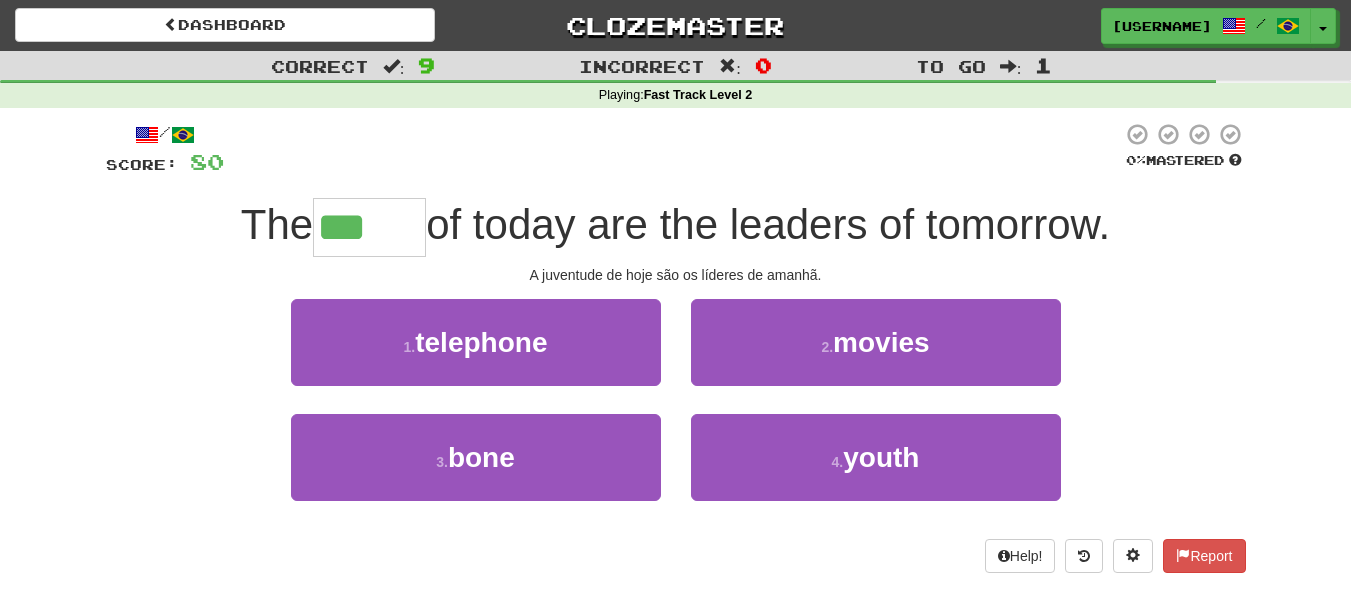 click on "The" at bounding box center (277, 224) 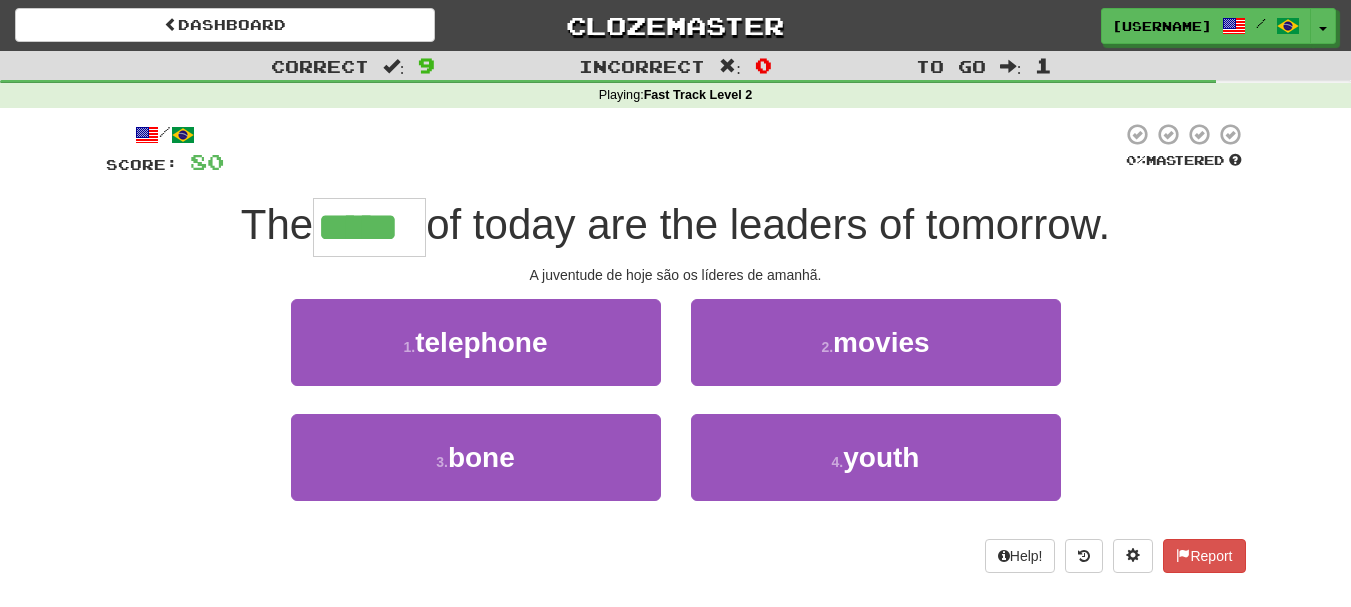 type on "*****" 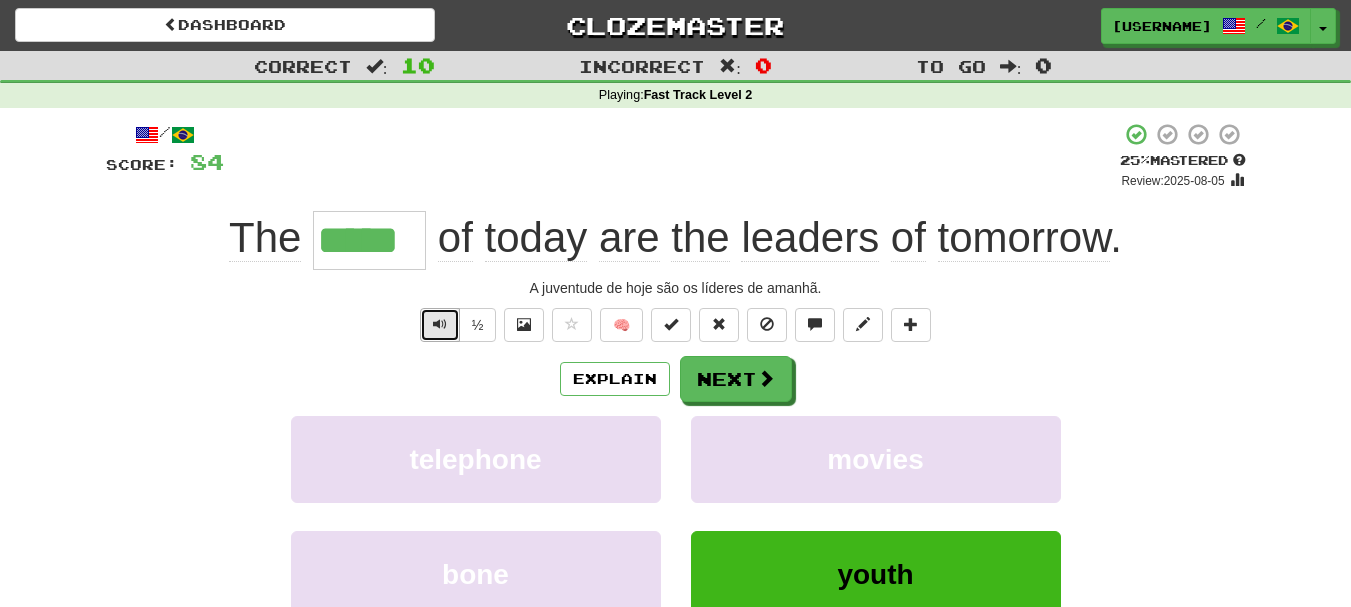 click at bounding box center (440, 324) 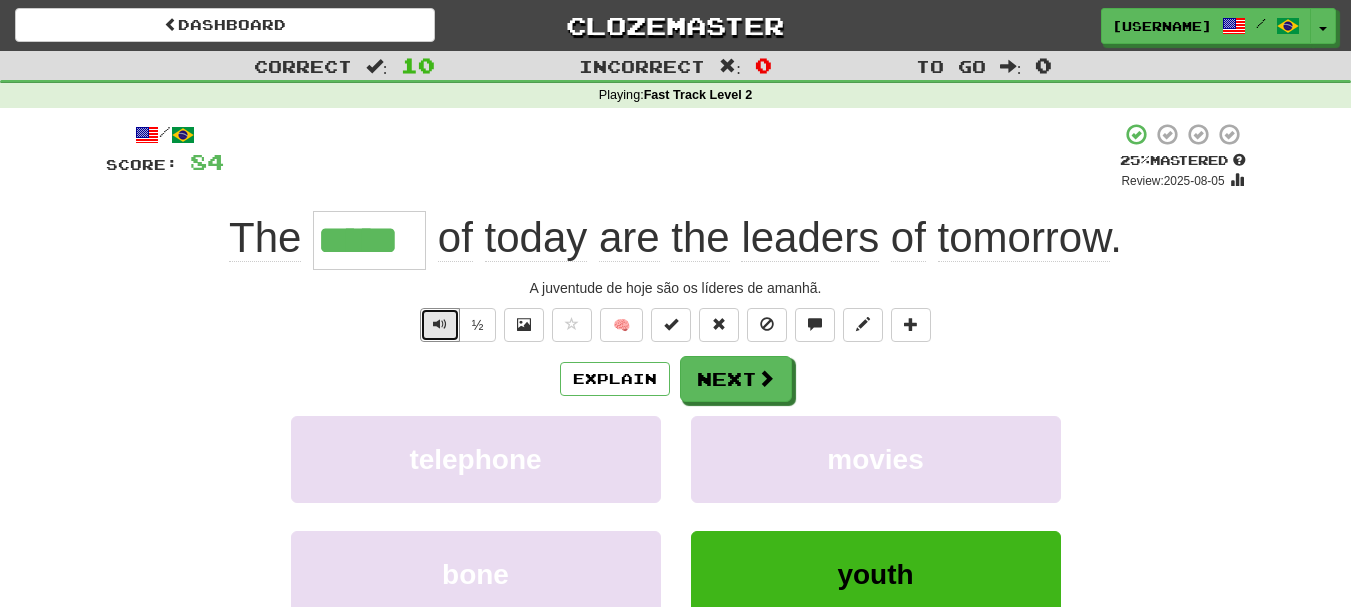 type 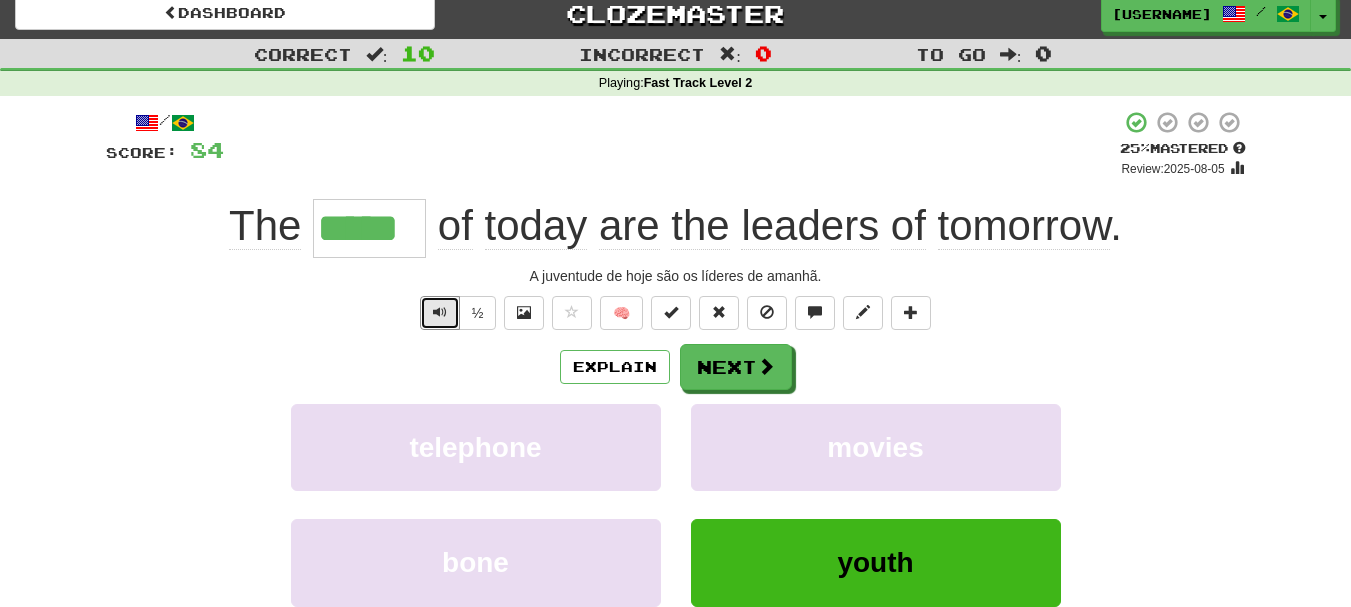 scroll, scrollTop: 0, scrollLeft: 0, axis: both 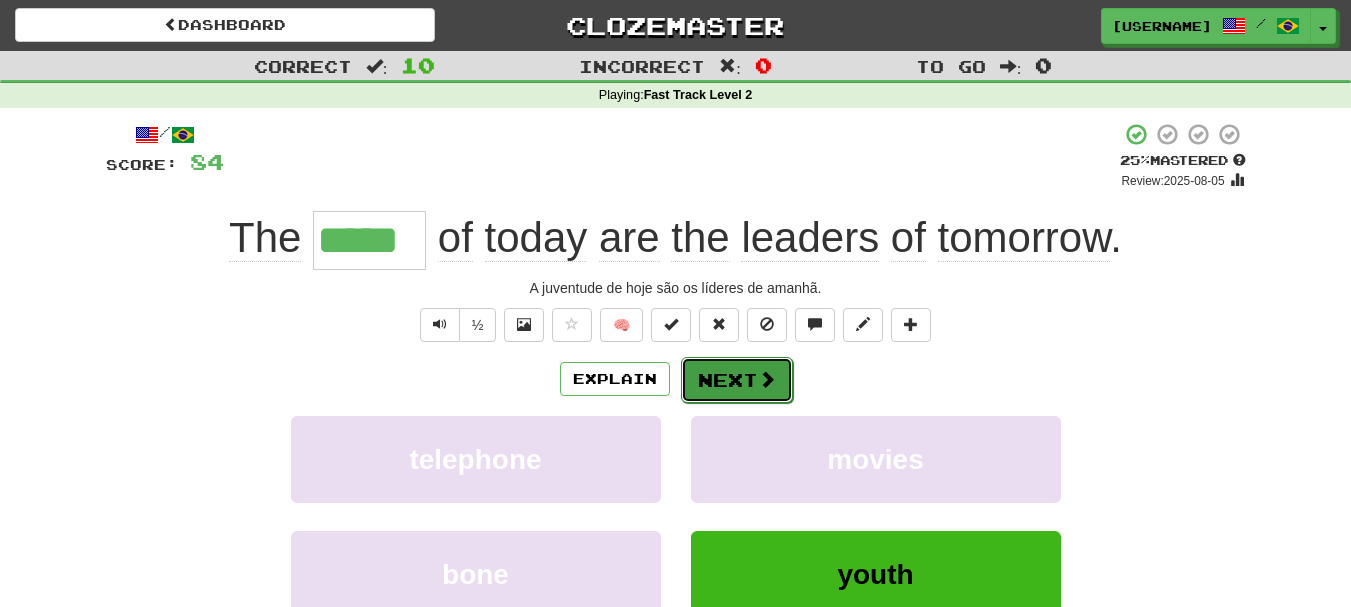 click on "Next" at bounding box center [737, 380] 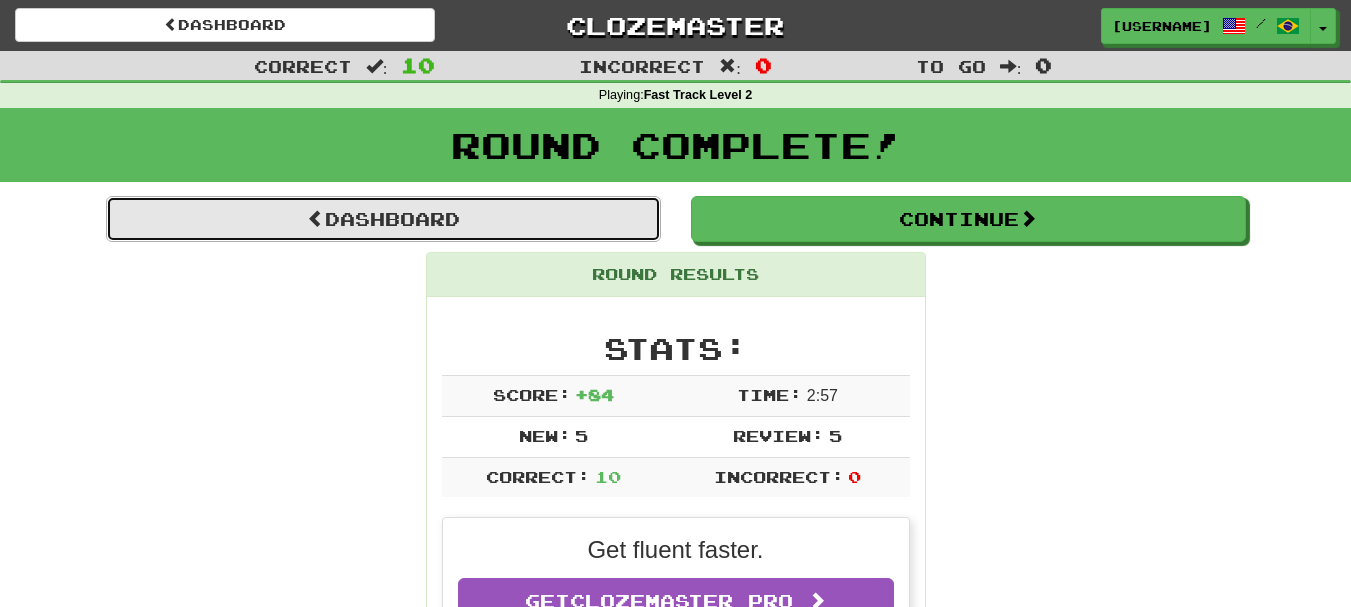 click on "Dashboard" at bounding box center (383, 219) 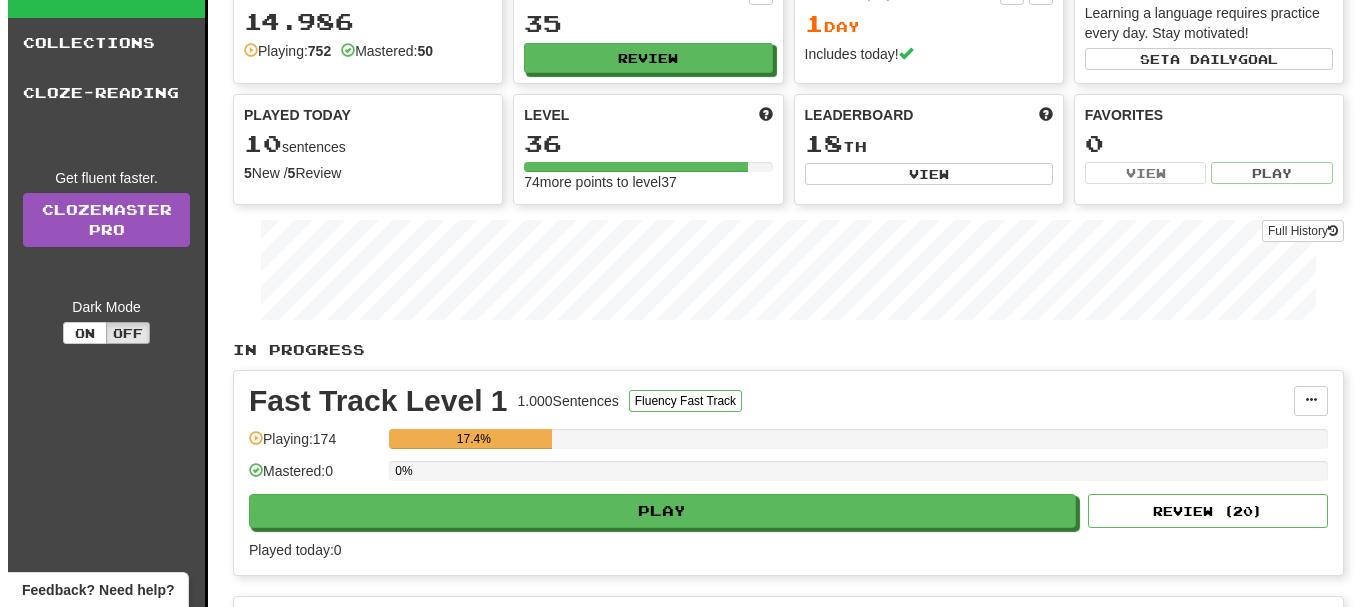 scroll, scrollTop: 400, scrollLeft: 0, axis: vertical 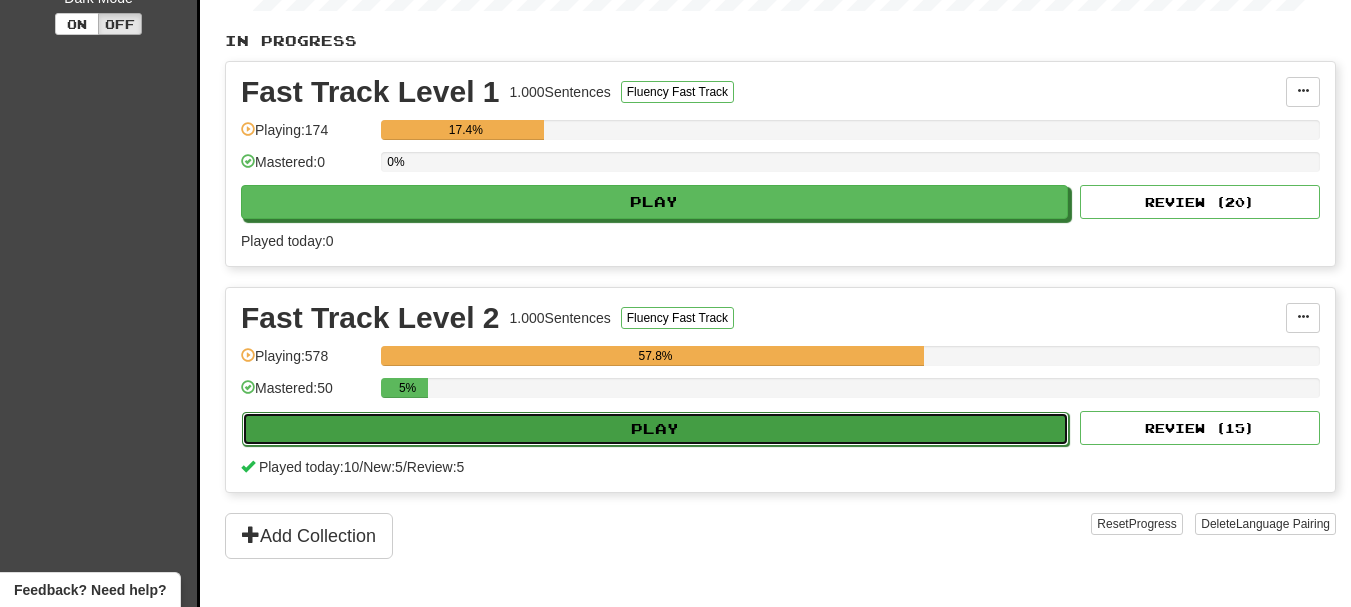 click on "Play" at bounding box center (655, 429) 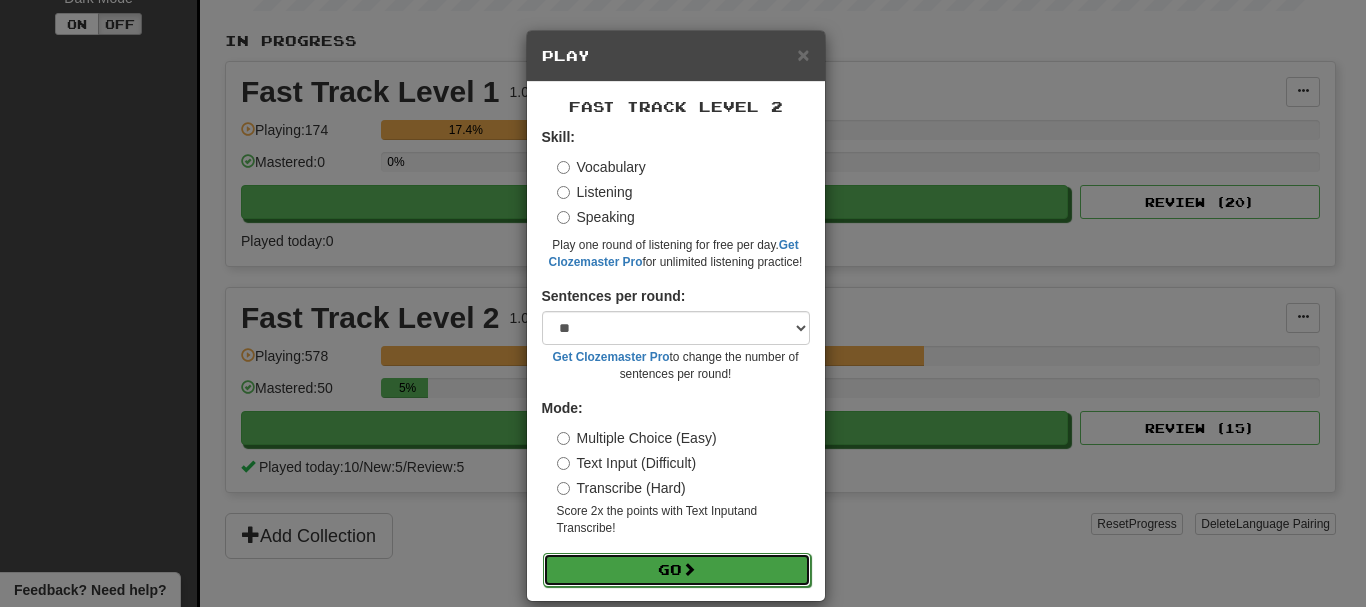 click on "Go" at bounding box center [677, 570] 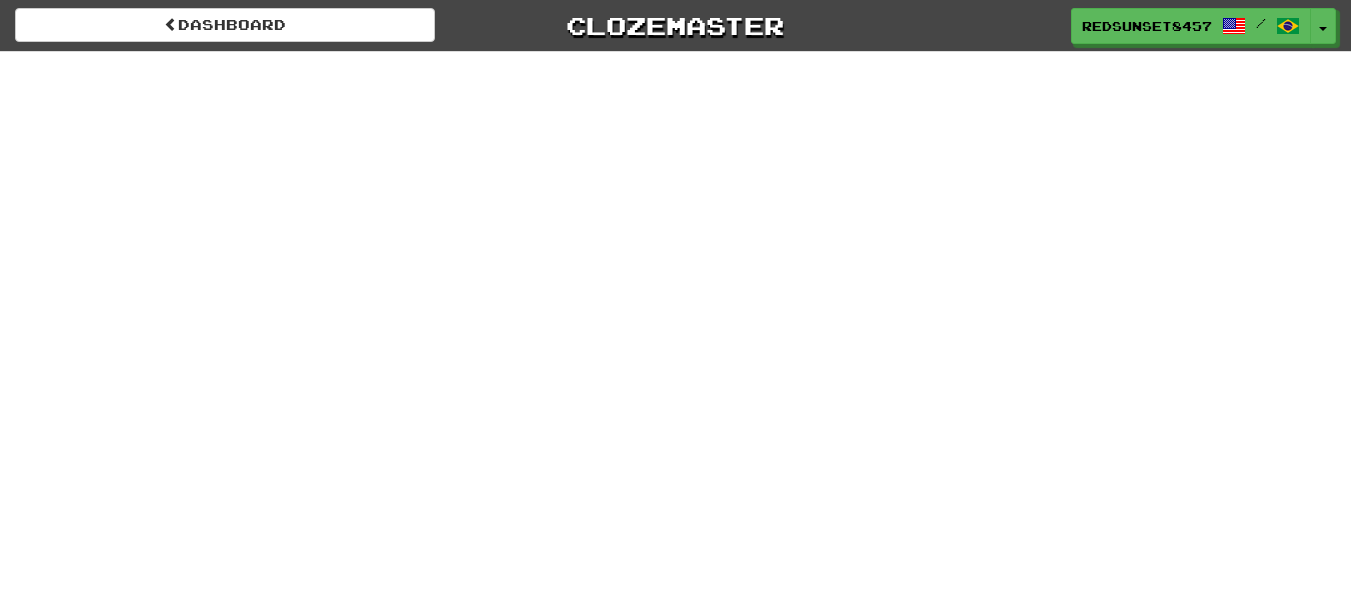 scroll, scrollTop: 0, scrollLeft: 0, axis: both 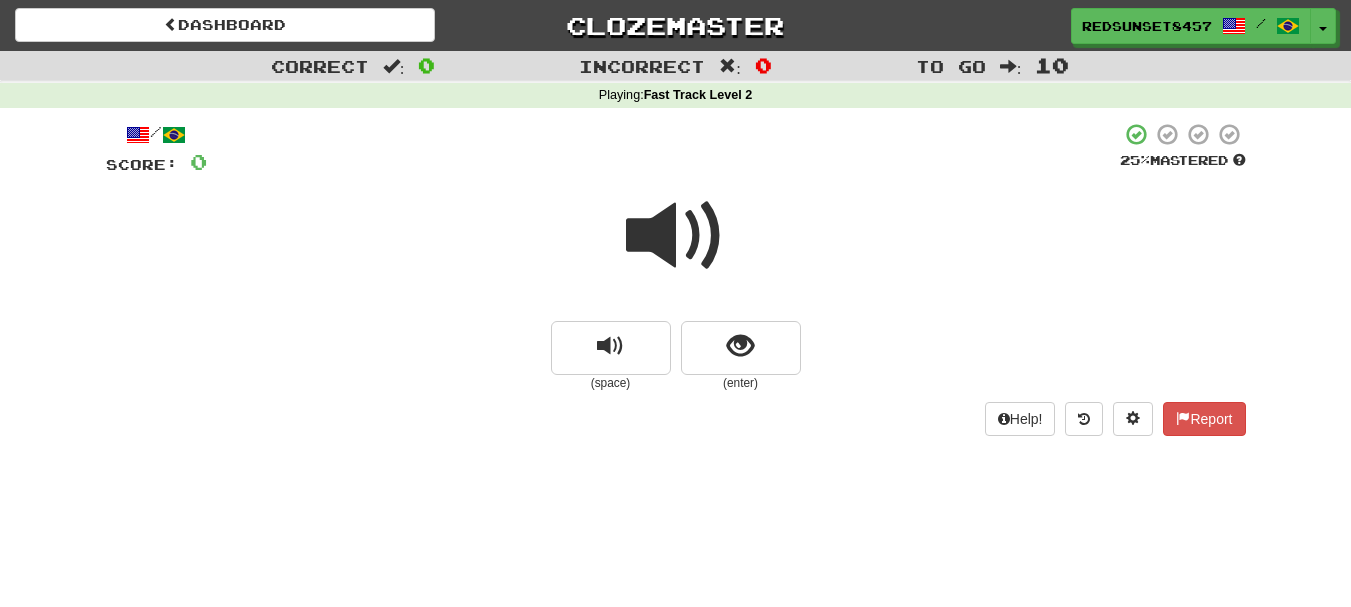 click at bounding box center [676, 236] 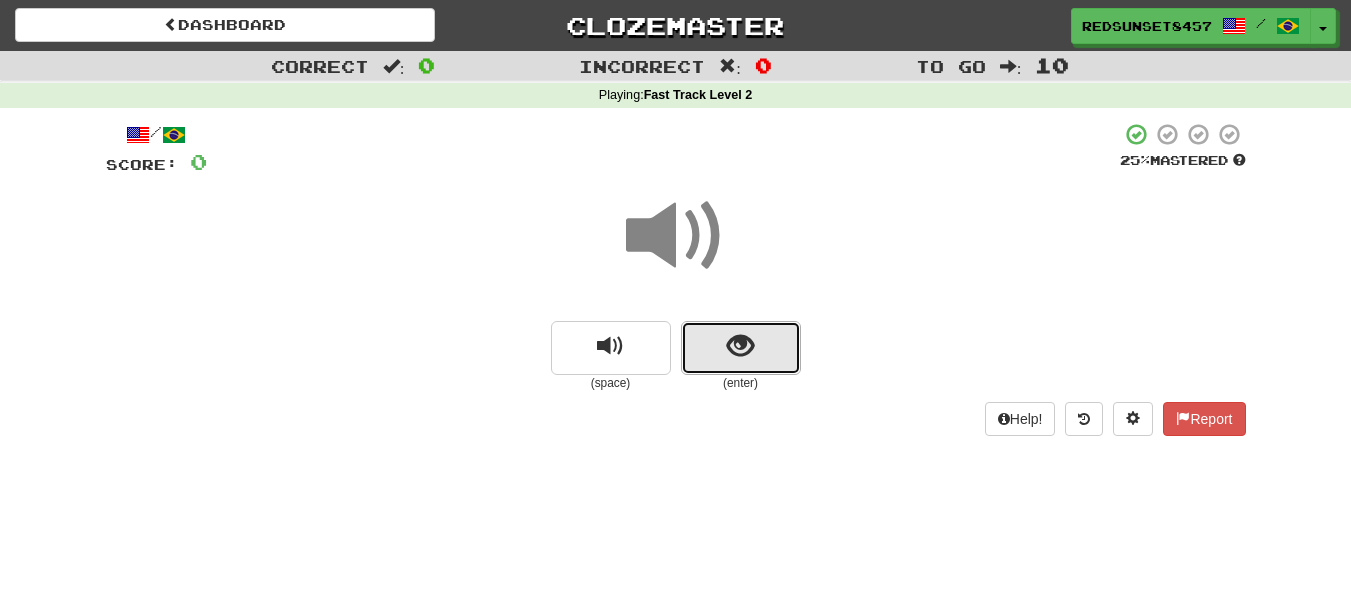 click at bounding box center [740, 346] 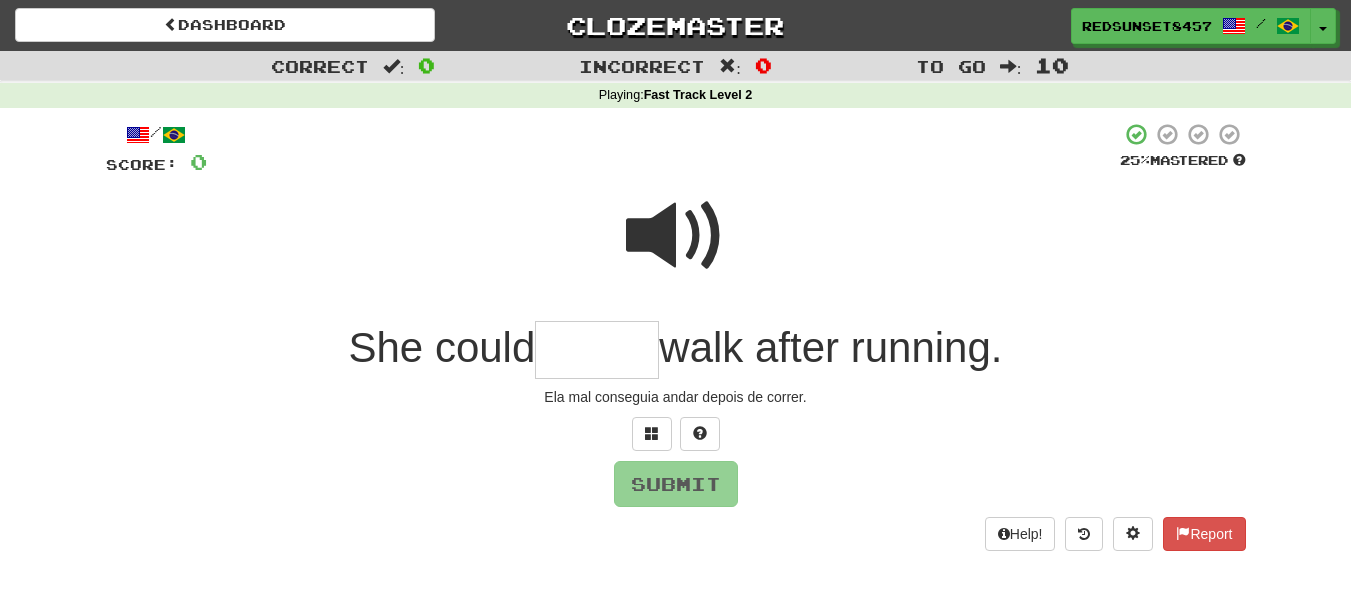 click at bounding box center (676, 236) 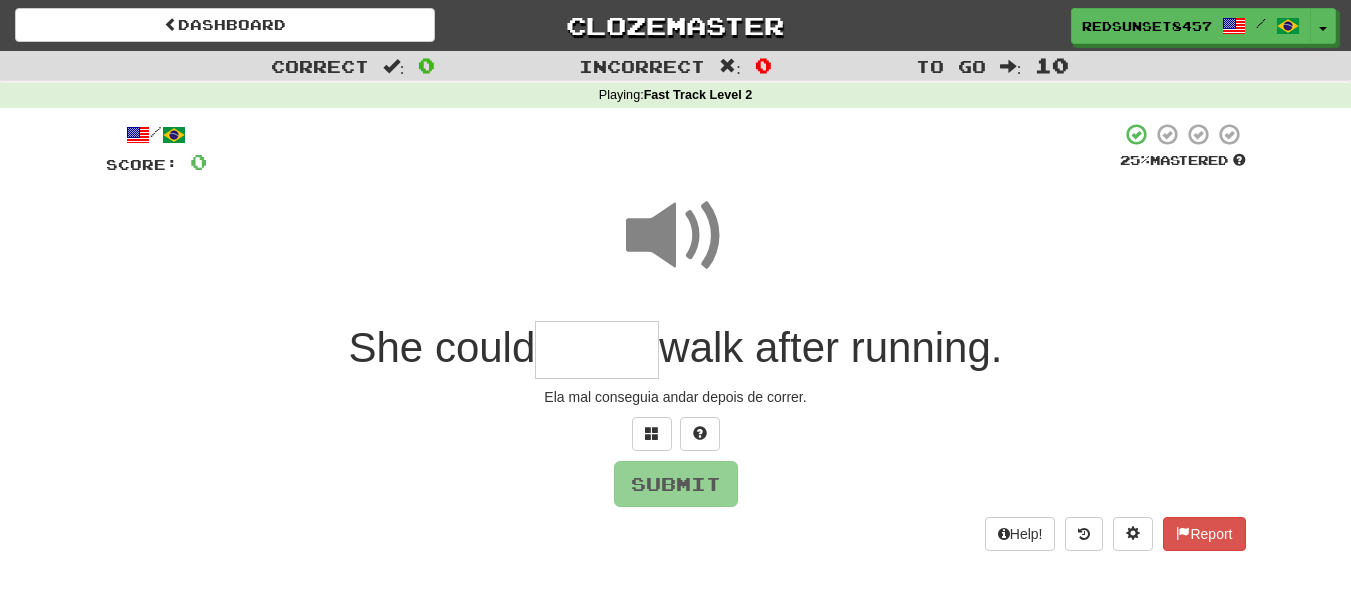 click at bounding box center (597, 350) 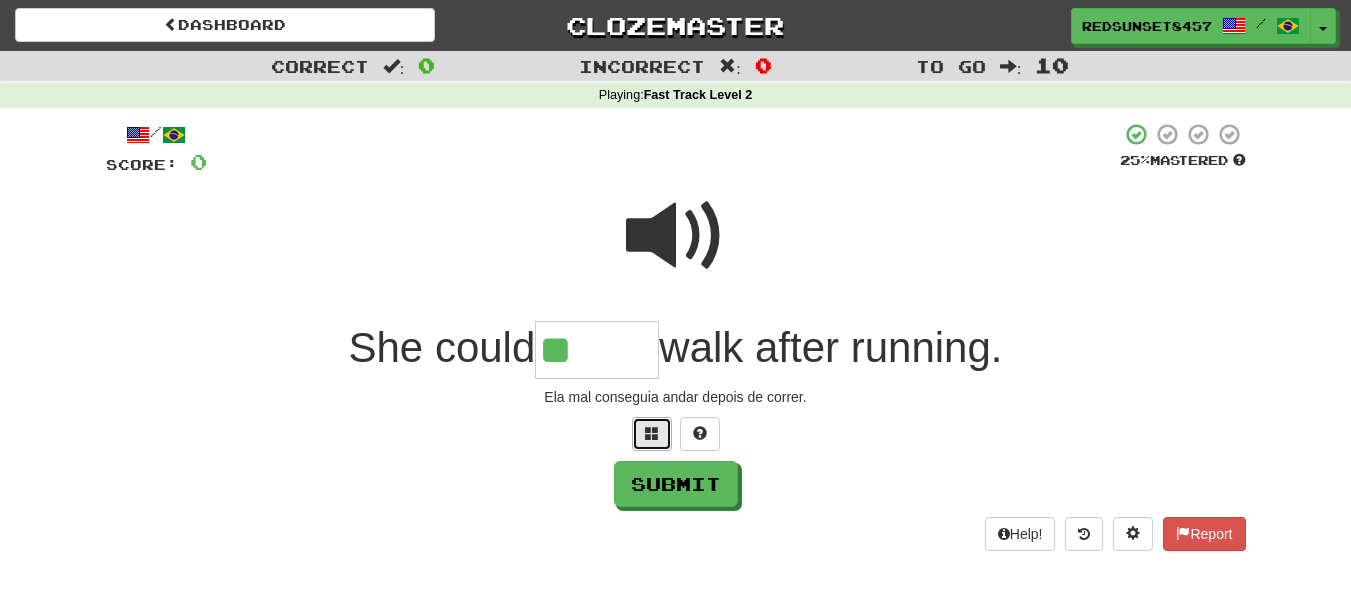 click at bounding box center [652, 433] 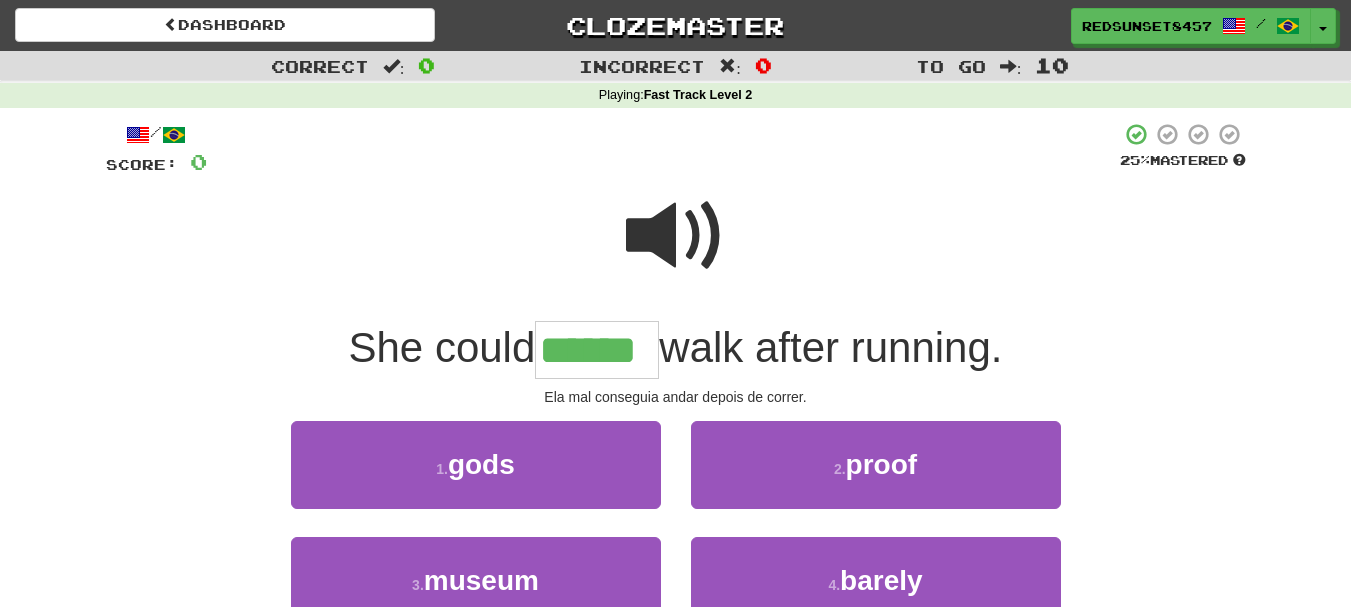 type on "******" 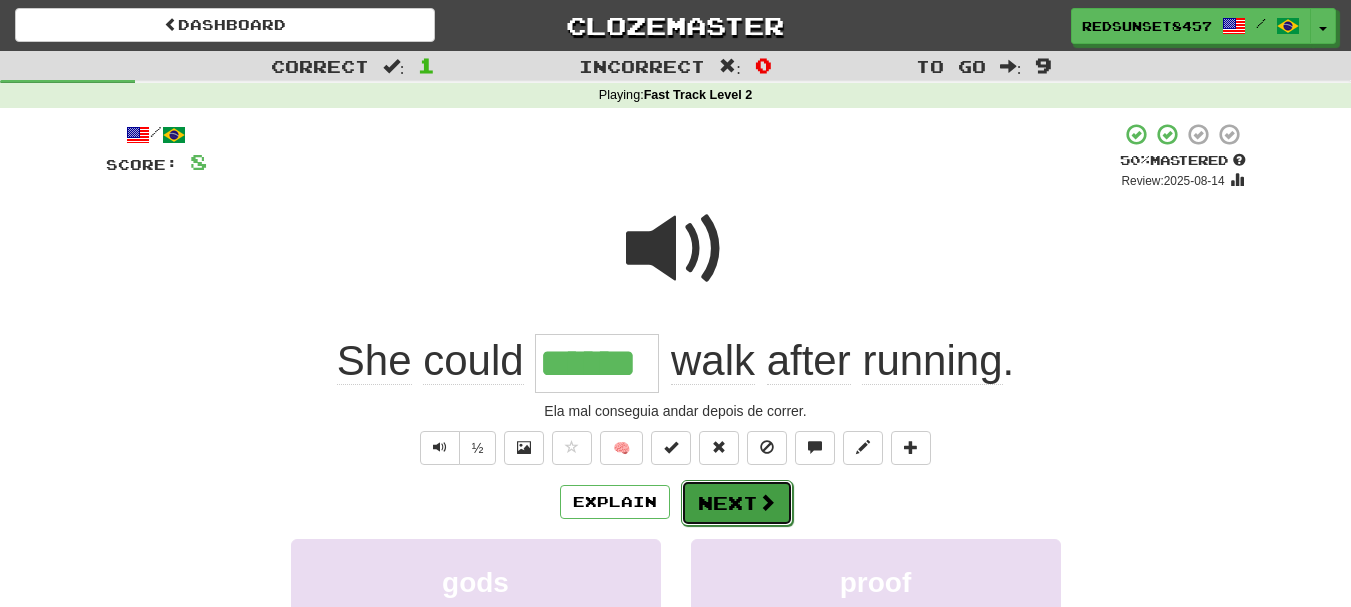 click on "Next" at bounding box center (737, 503) 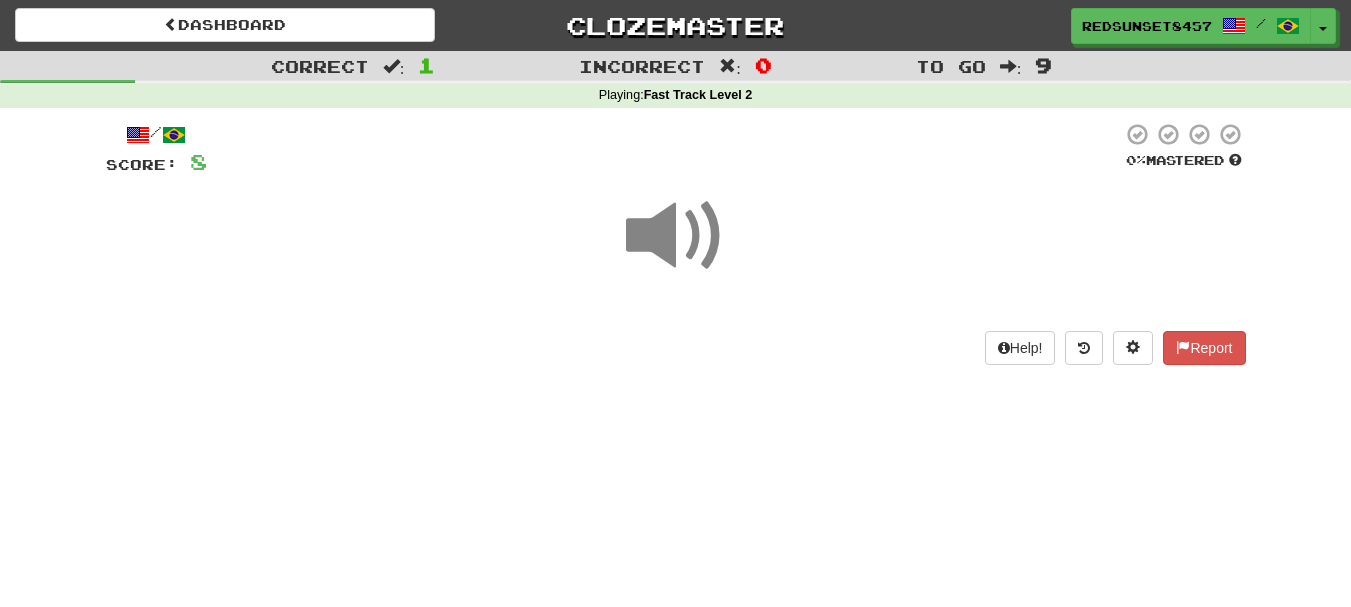 click at bounding box center (676, 236) 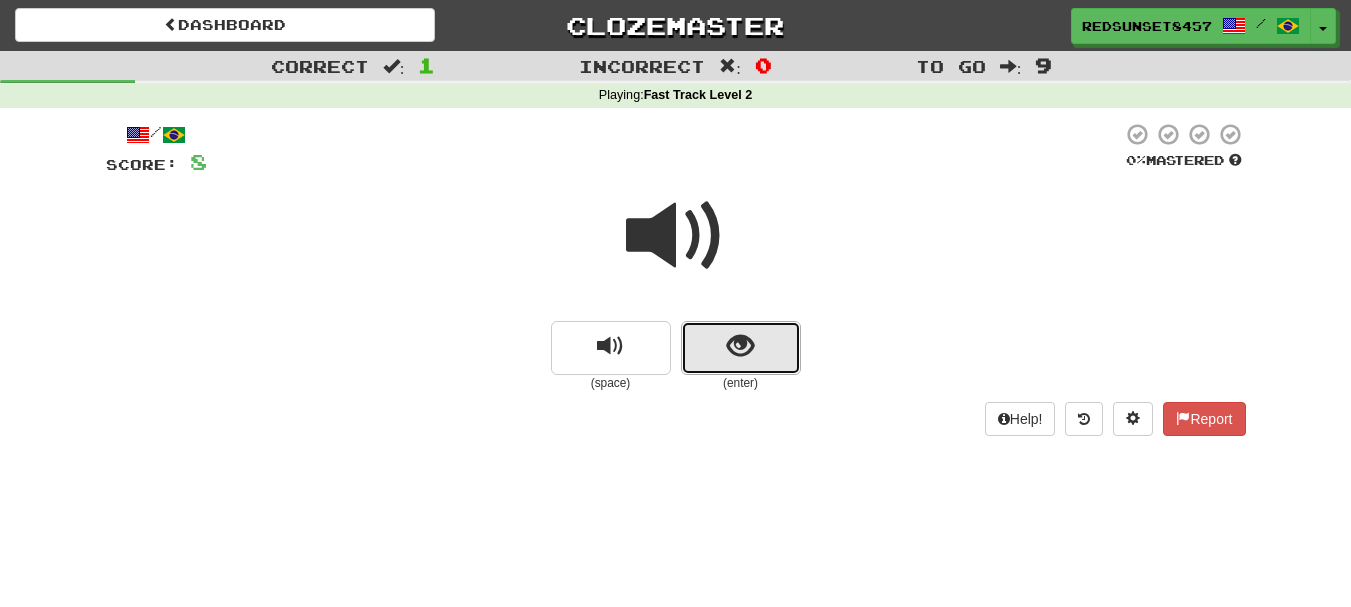 click at bounding box center [740, 346] 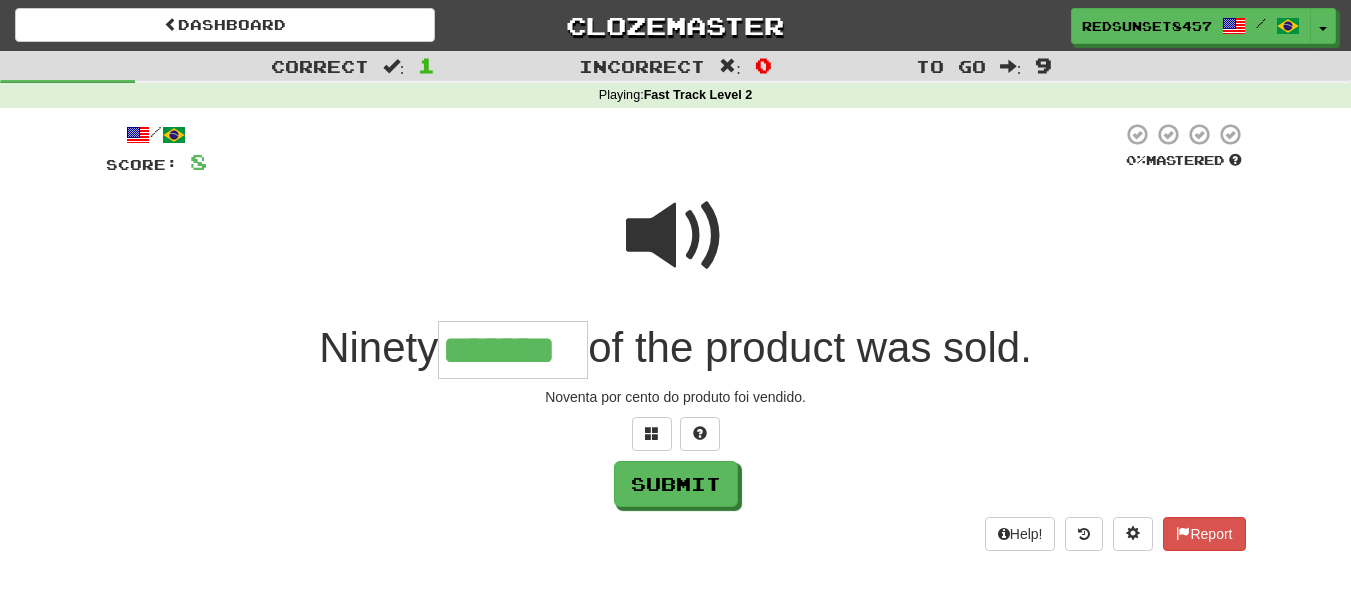 type on "*******" 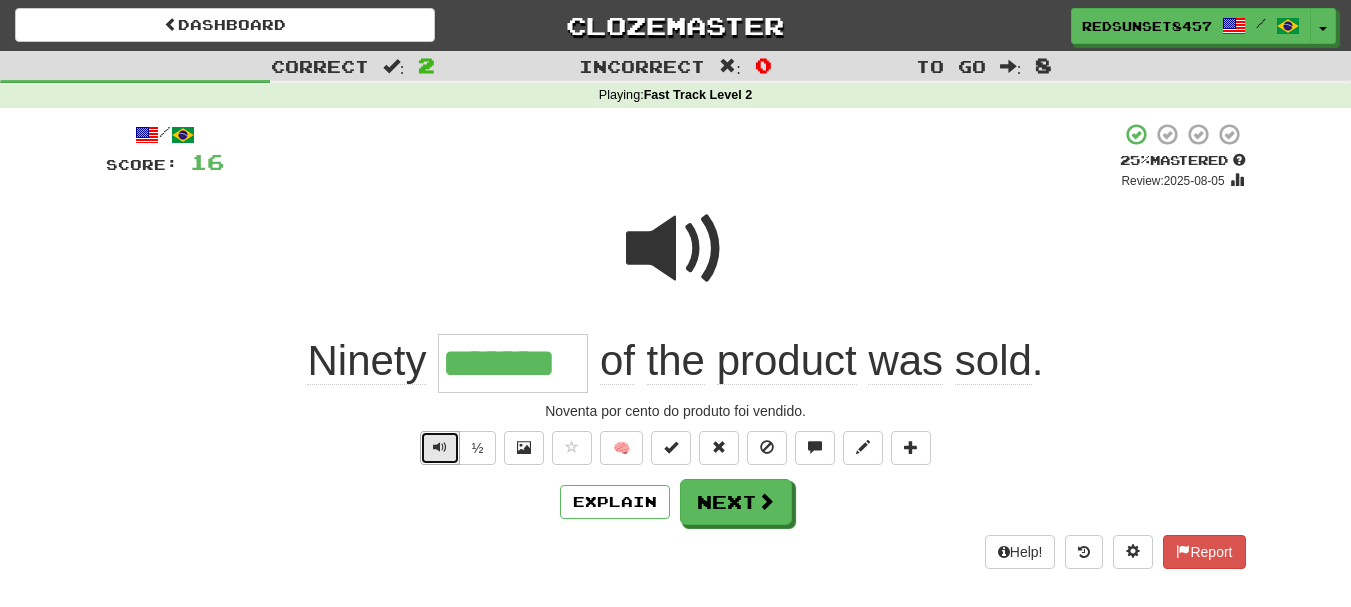click at bounding box center (440, 448) 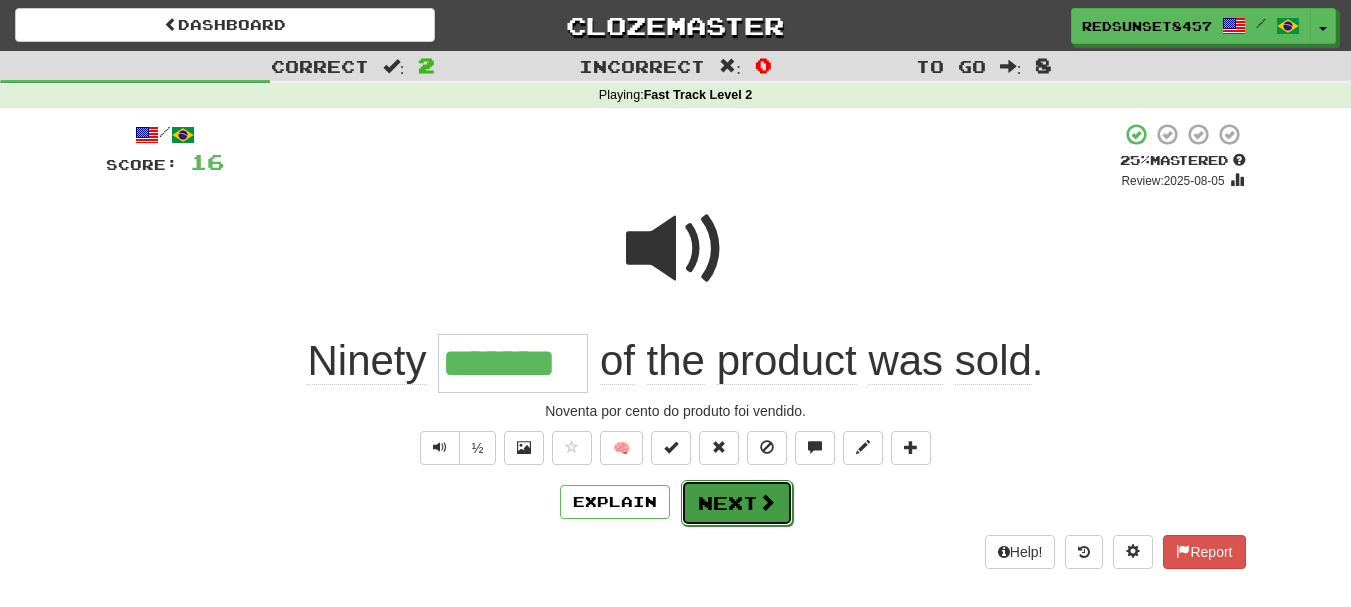 click on "Next" at bounding box center [737, 503] 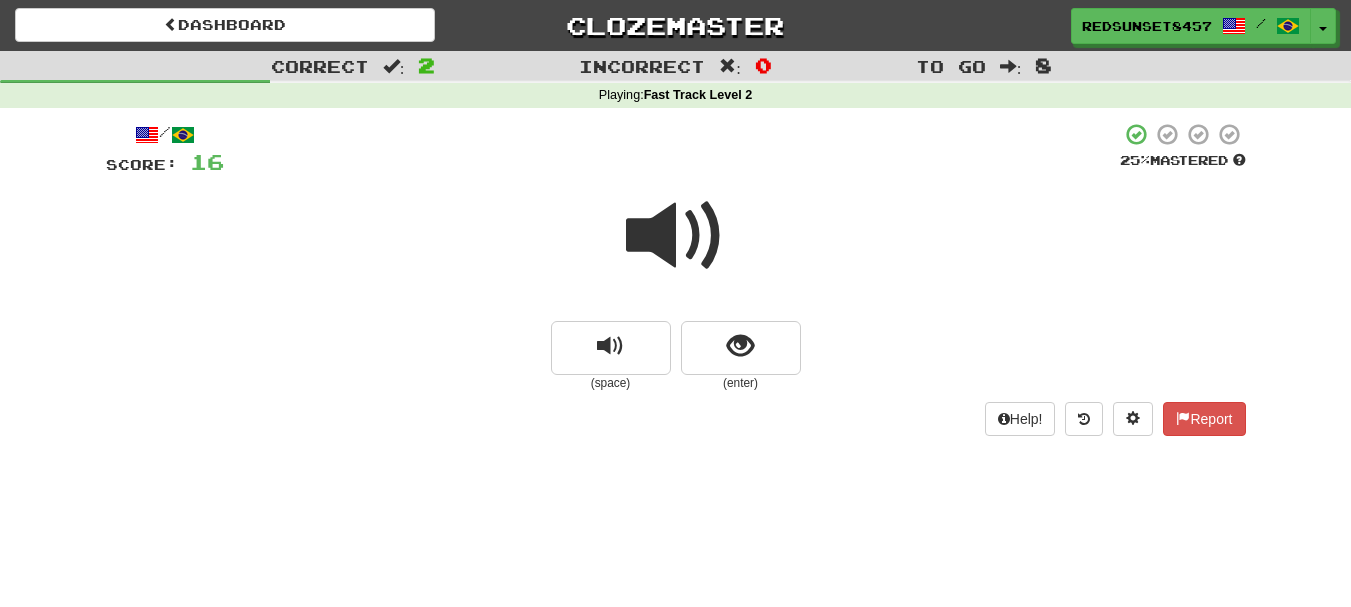 click at bounding box center (676, 236) 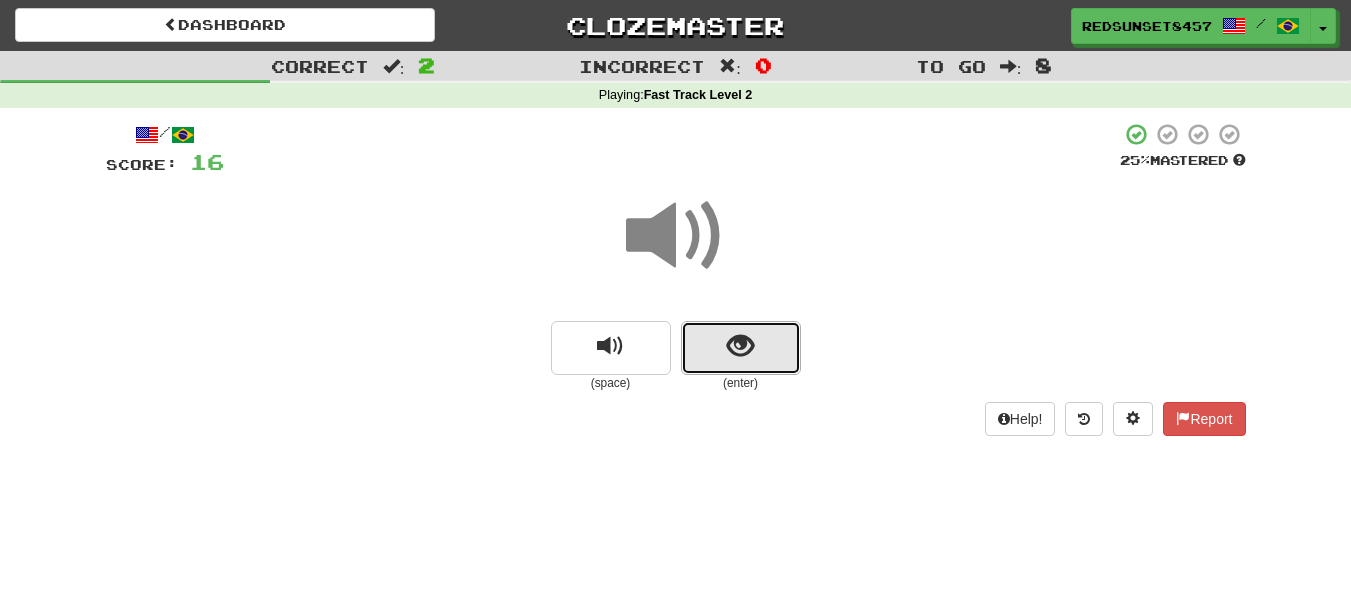 click at bounding box center [741, 348] 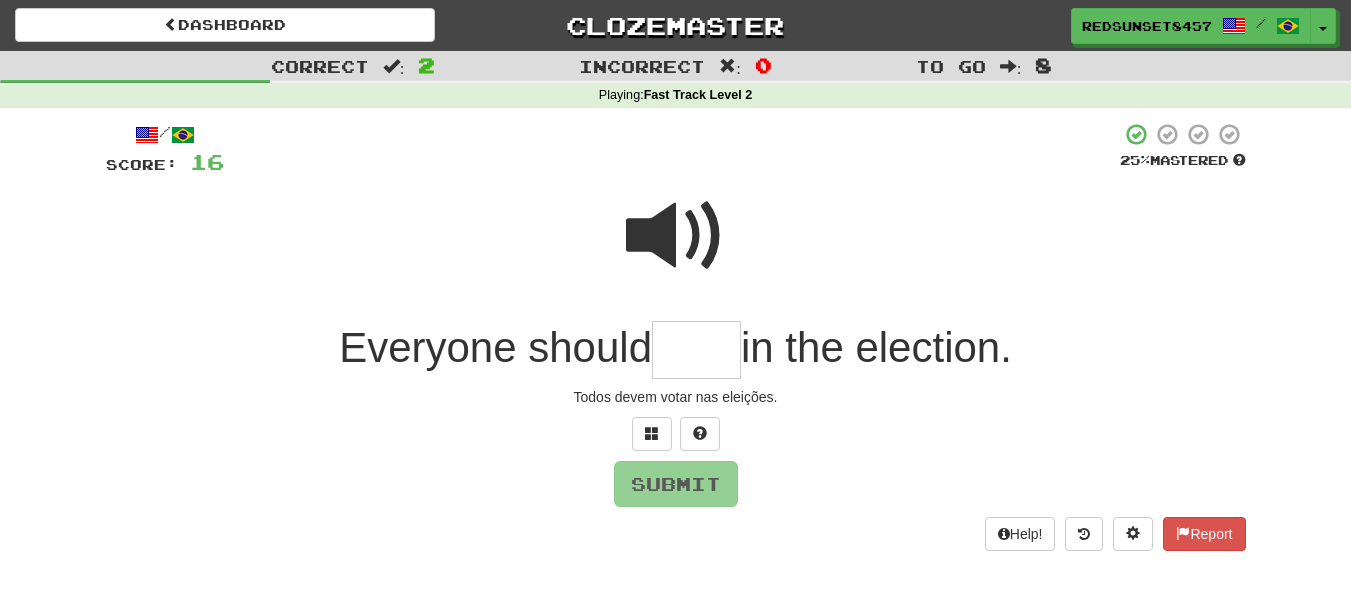 click at bounding box center (676, 236) 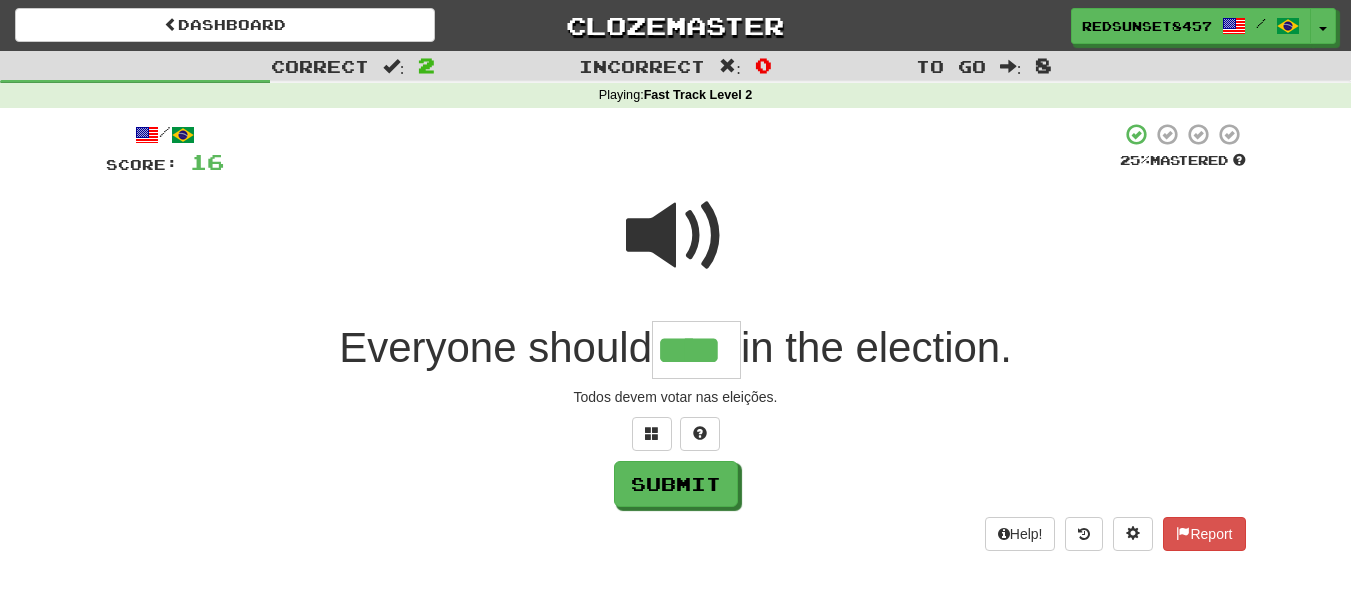 type on "****" 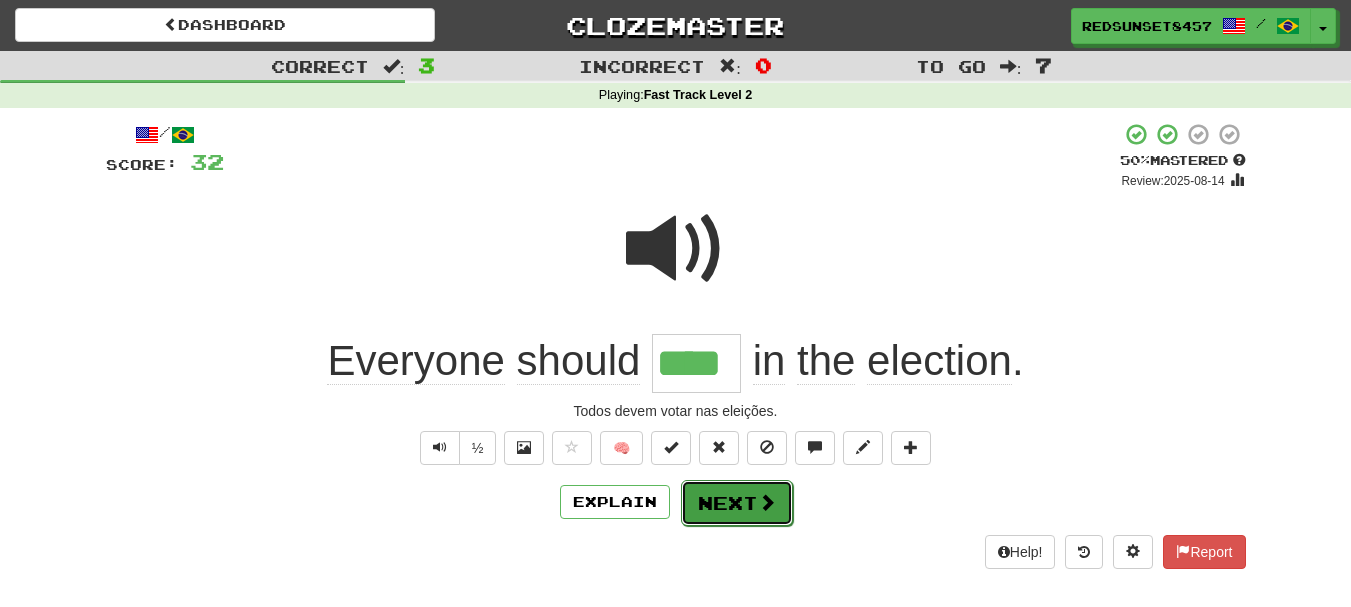 click on "Next" at bounding box center (737, 503) 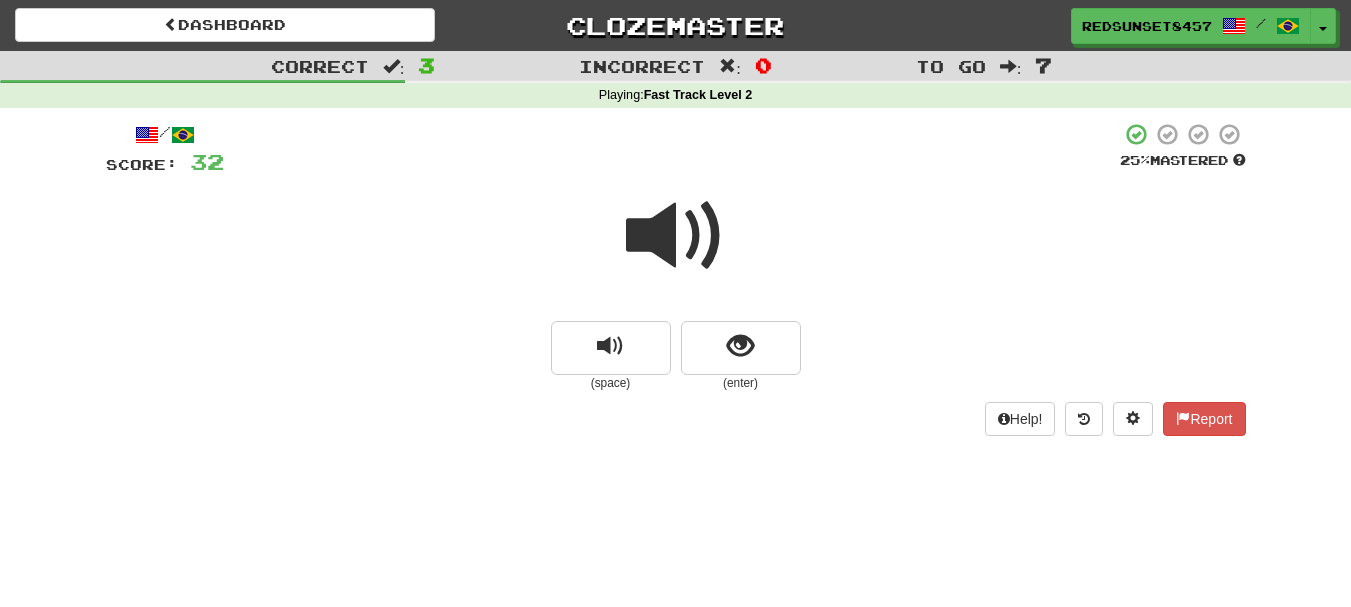 click at bounding box center [676, 236] 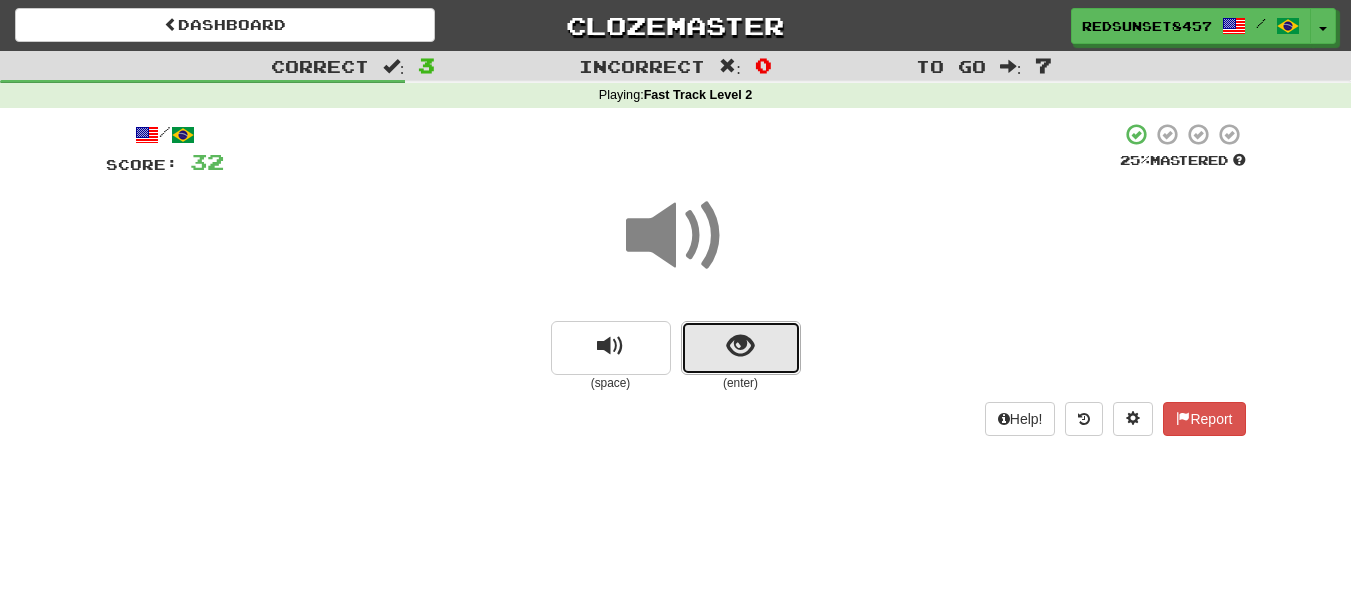 click at bounding box center [741, 348] 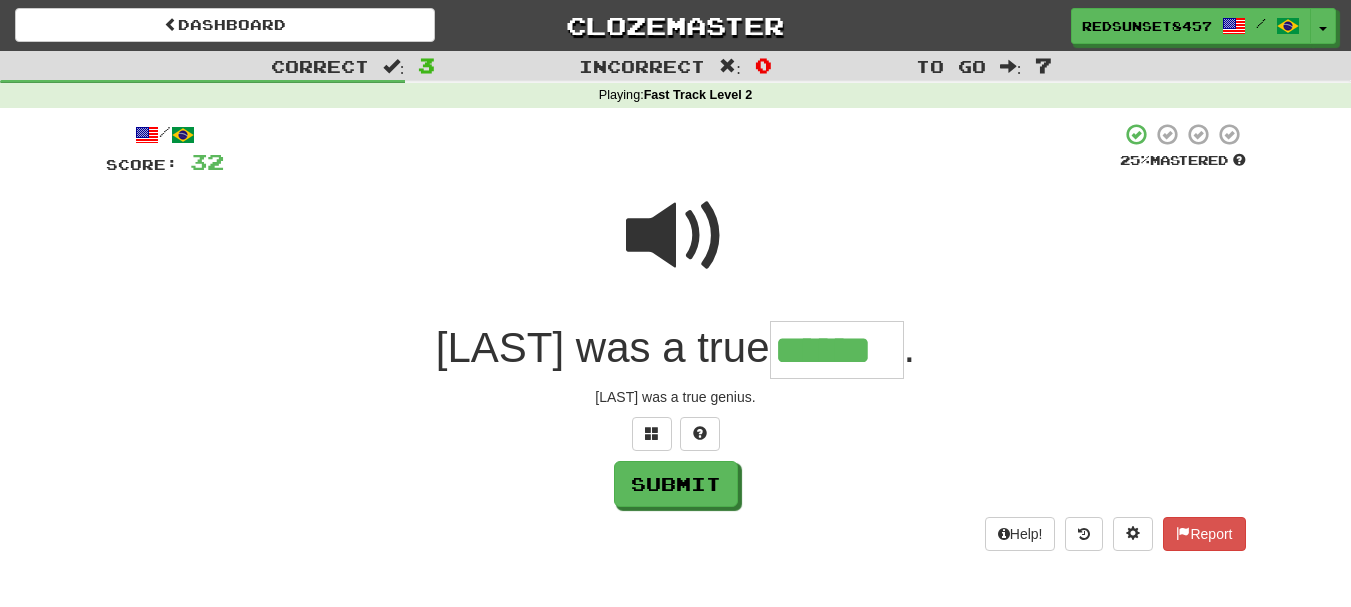 scroll, scrollTop: 0, scrollLeft: 0, axis: both 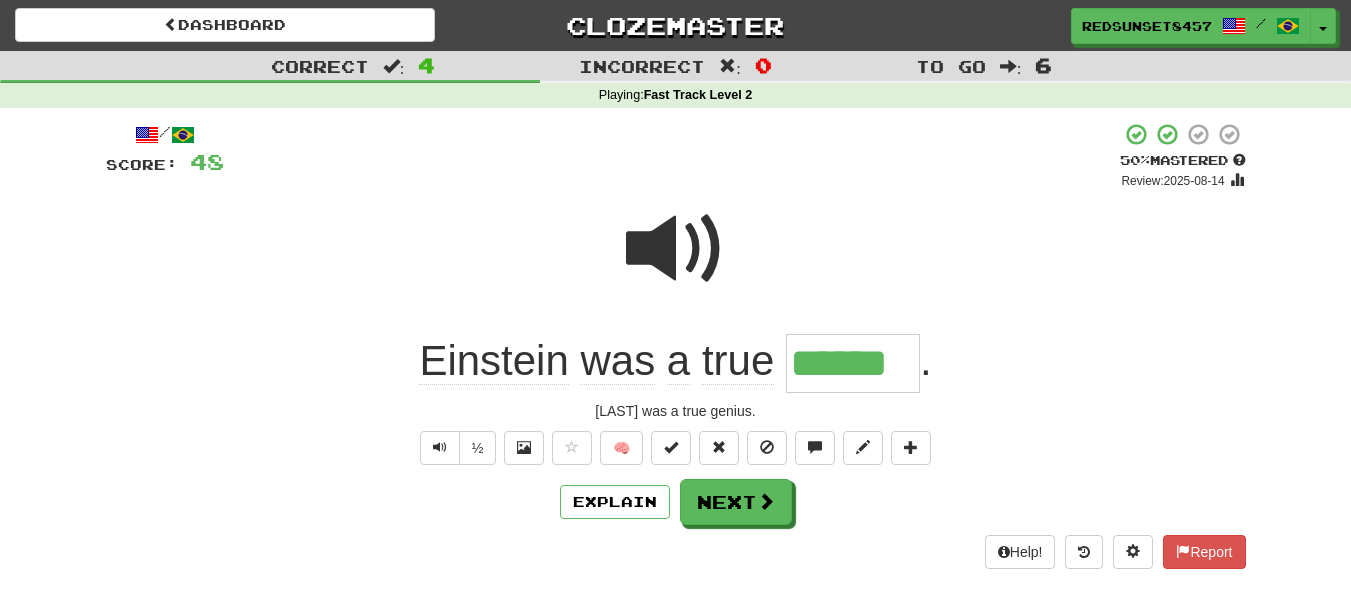 click at bounding box center [676, 249] 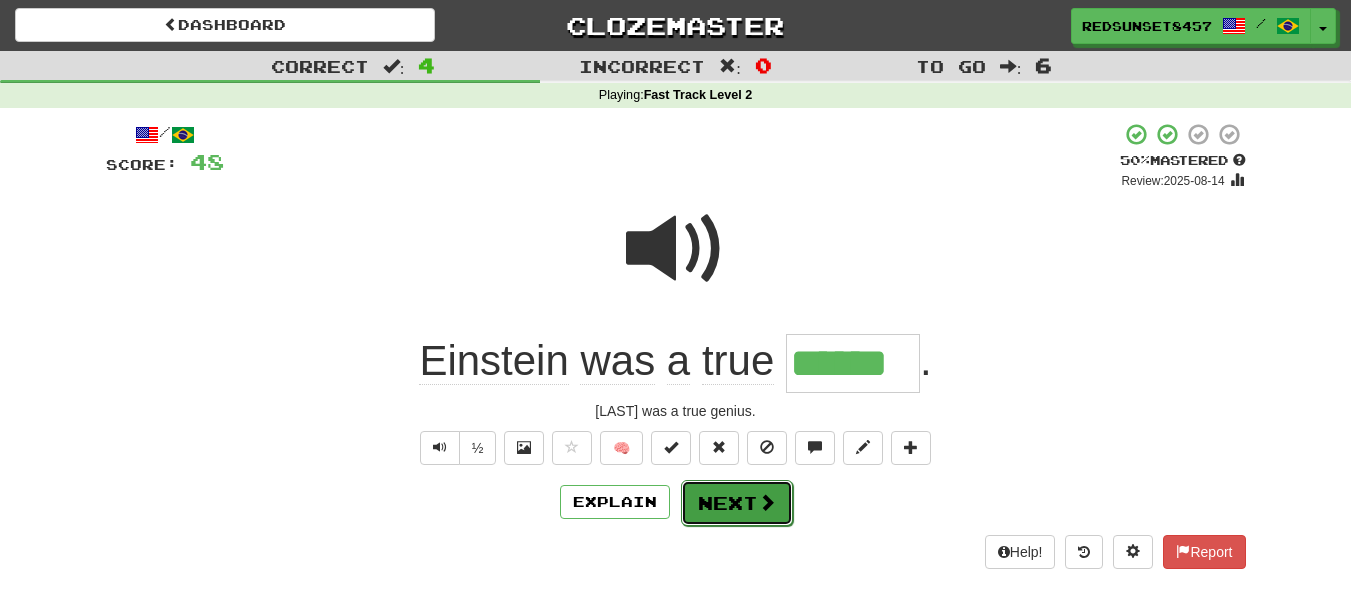 click on "Next" at bounding box center [737, 503] 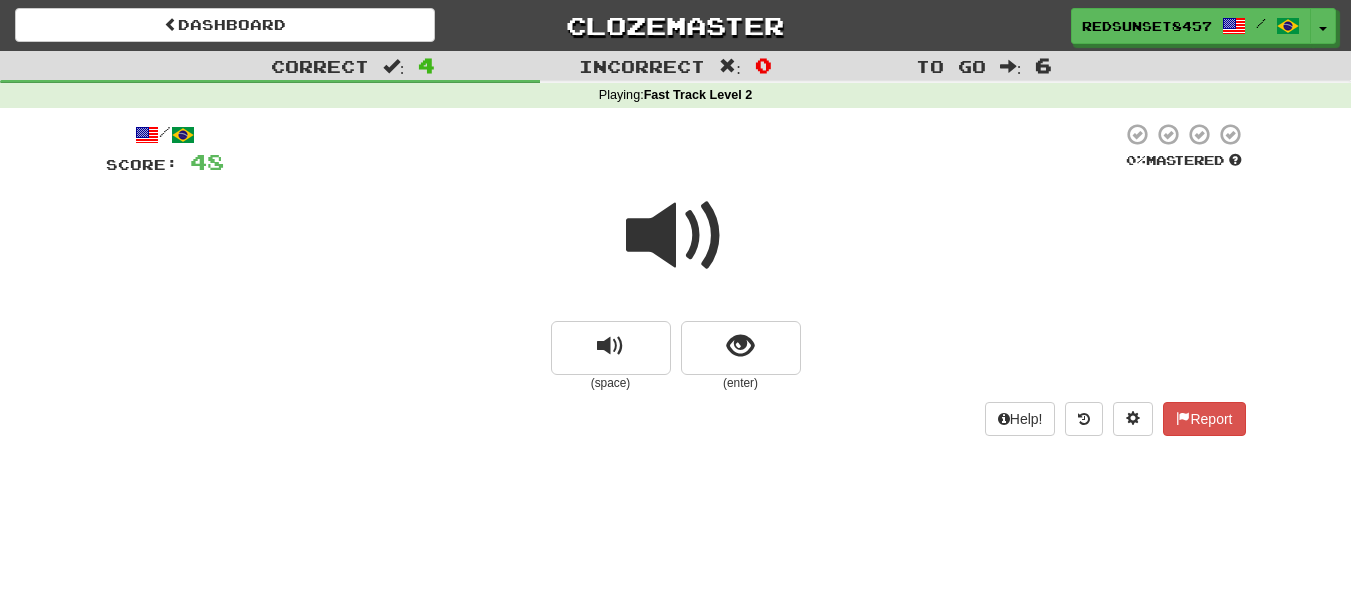 click at bounding box center [676, 236] 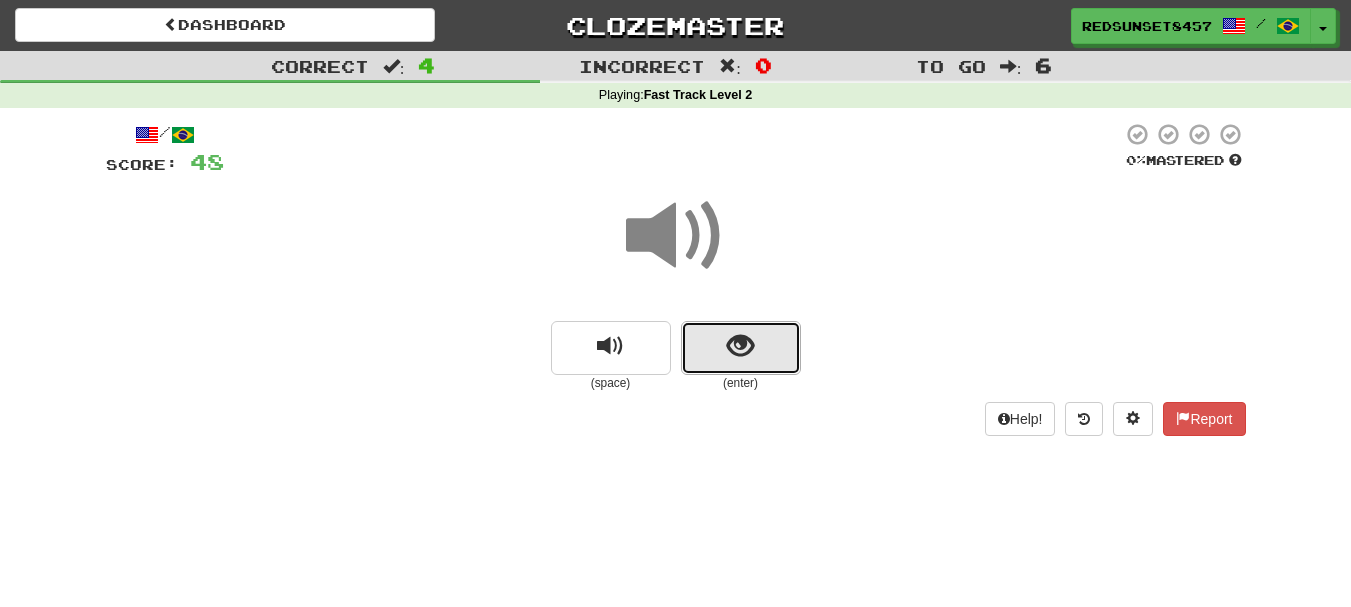 click at bounding box center (741, 348) 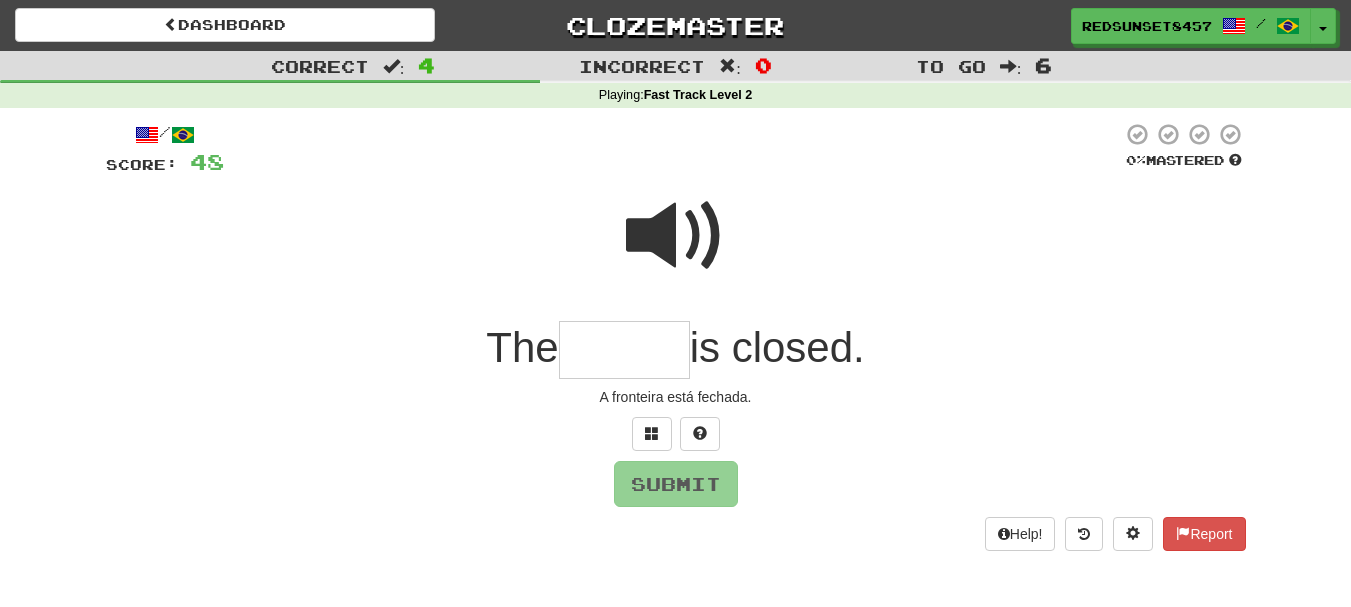 click at bounding box center (676, 236) 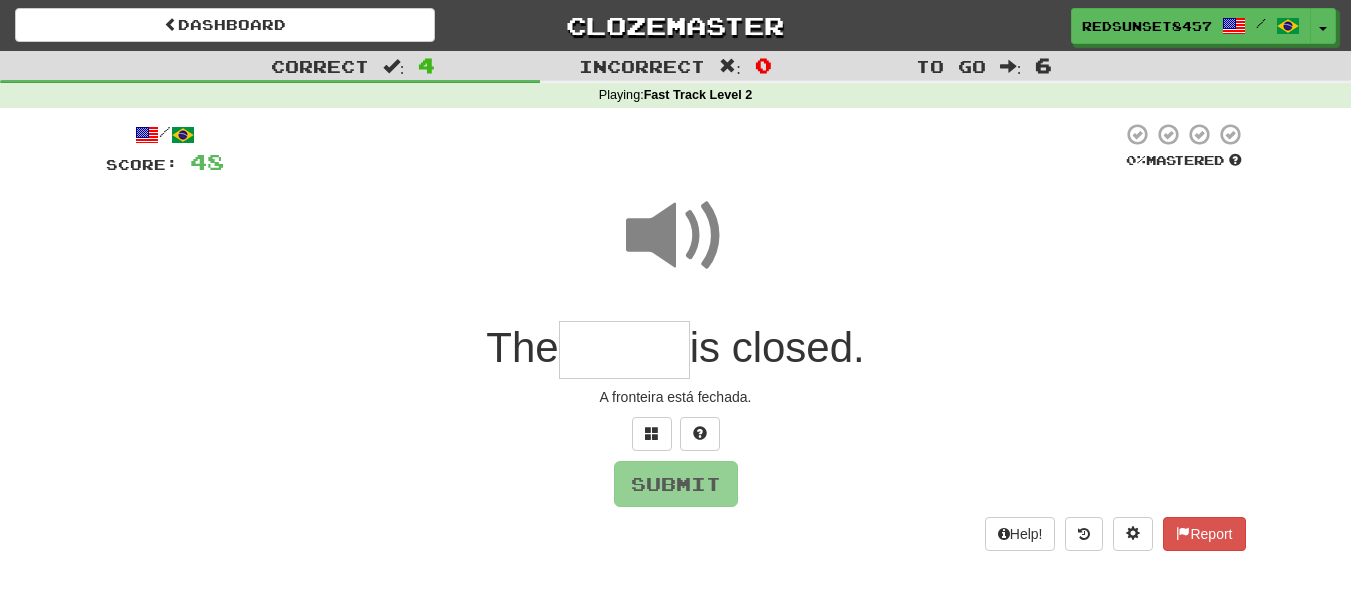 click at bounding box center [624, 350] 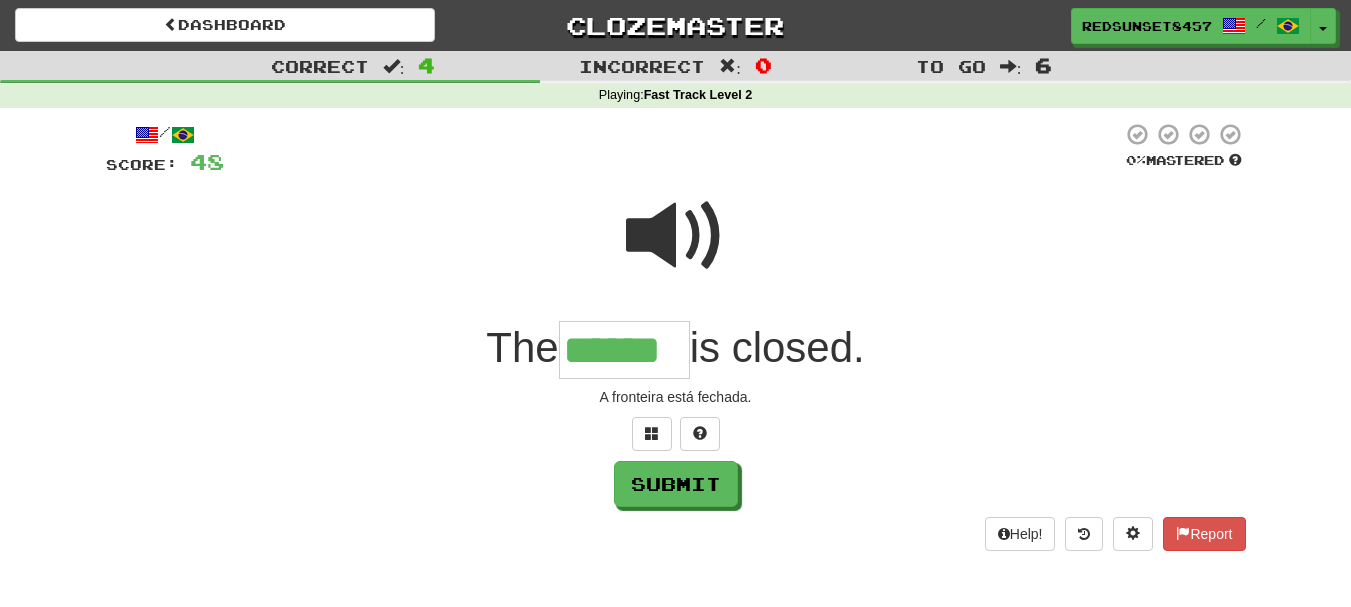 type on "******" 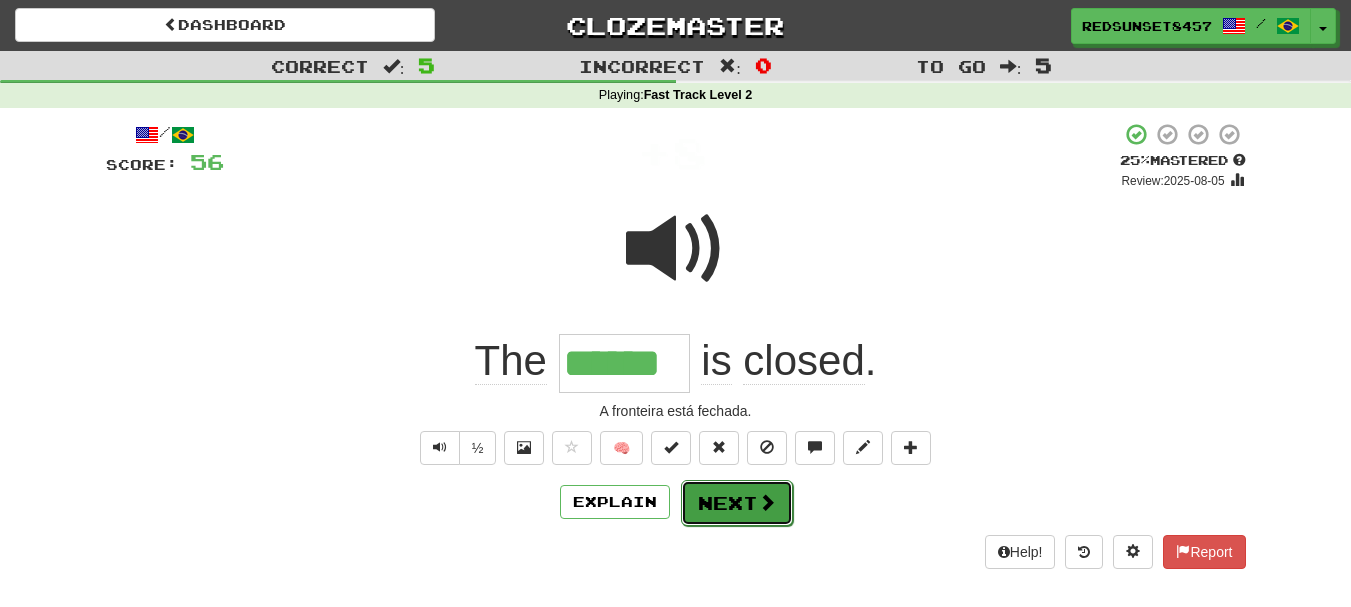 click on "Next" at bounding box center (737, 503) 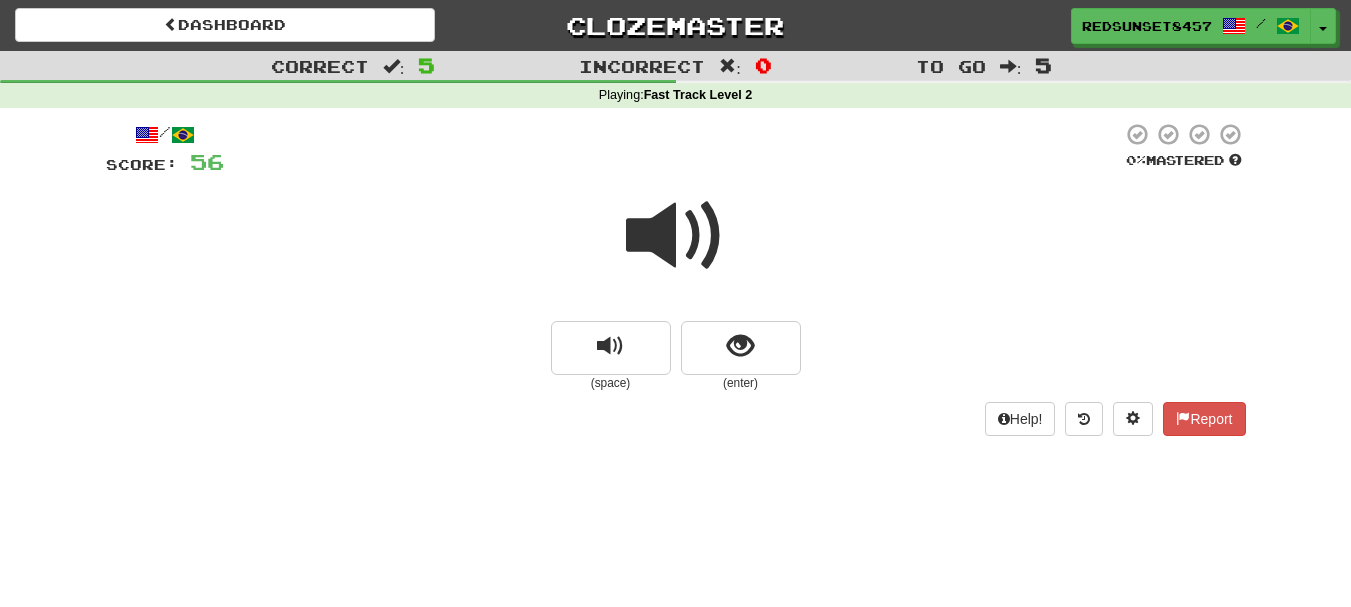 click at bounding box center [676, 236] 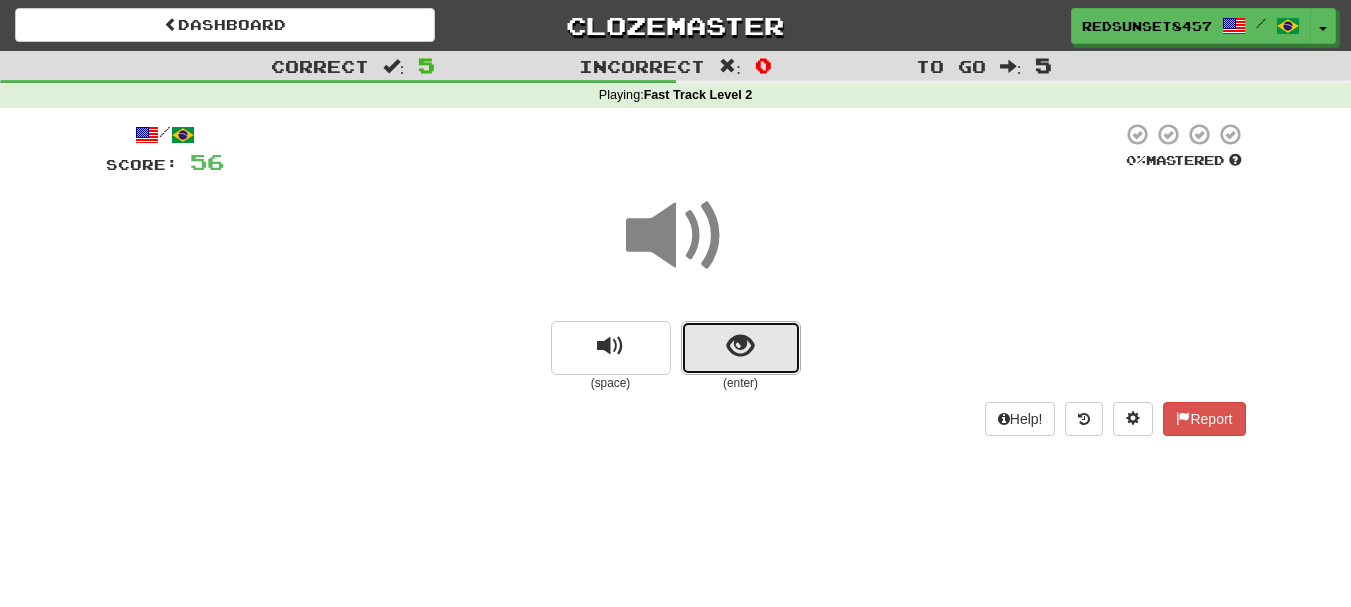 click at bounding box center (740, 346) 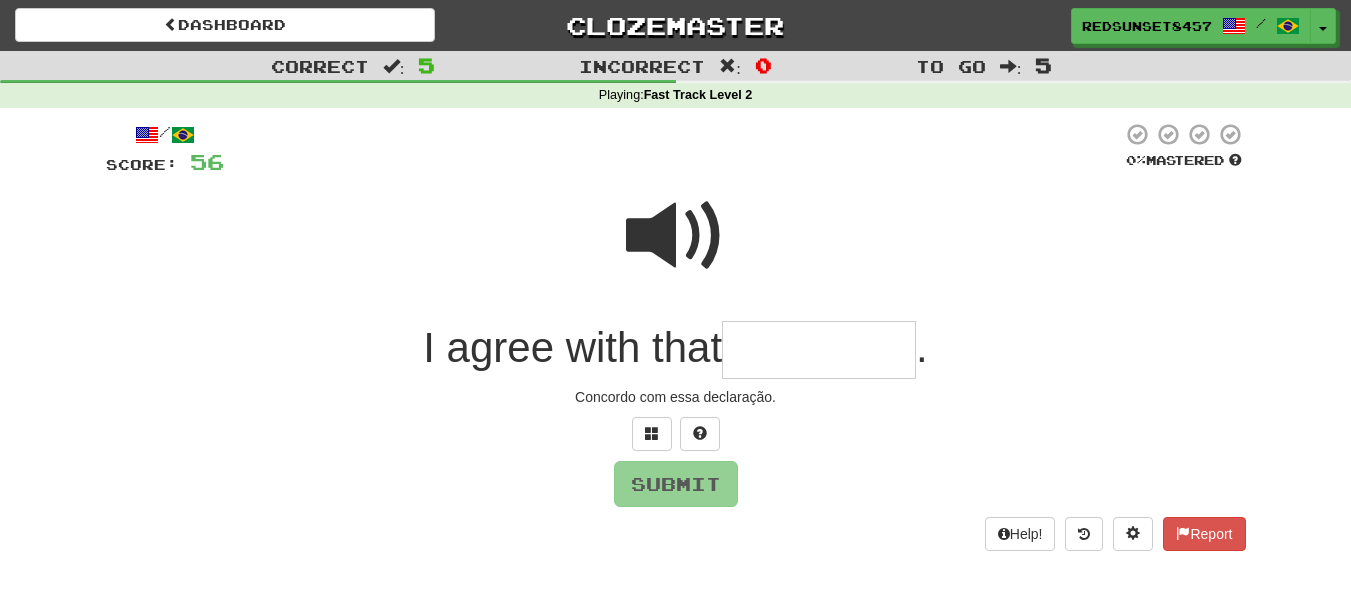 click at bounding box center [676, 236] 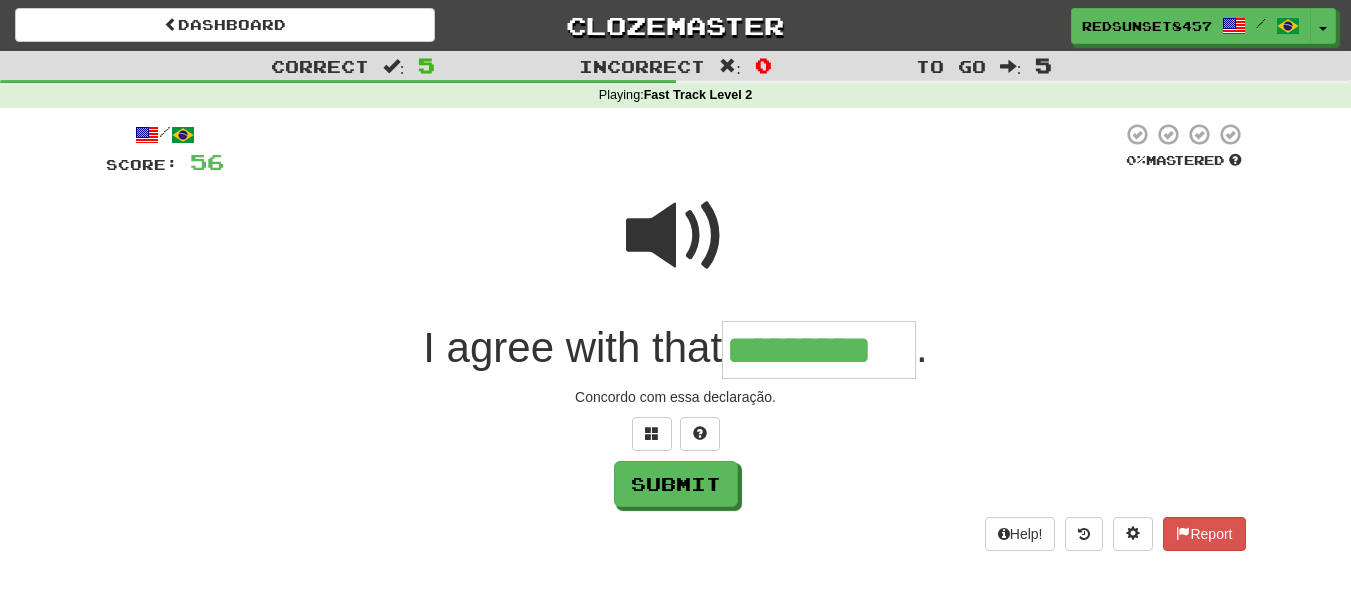 type on "*********" 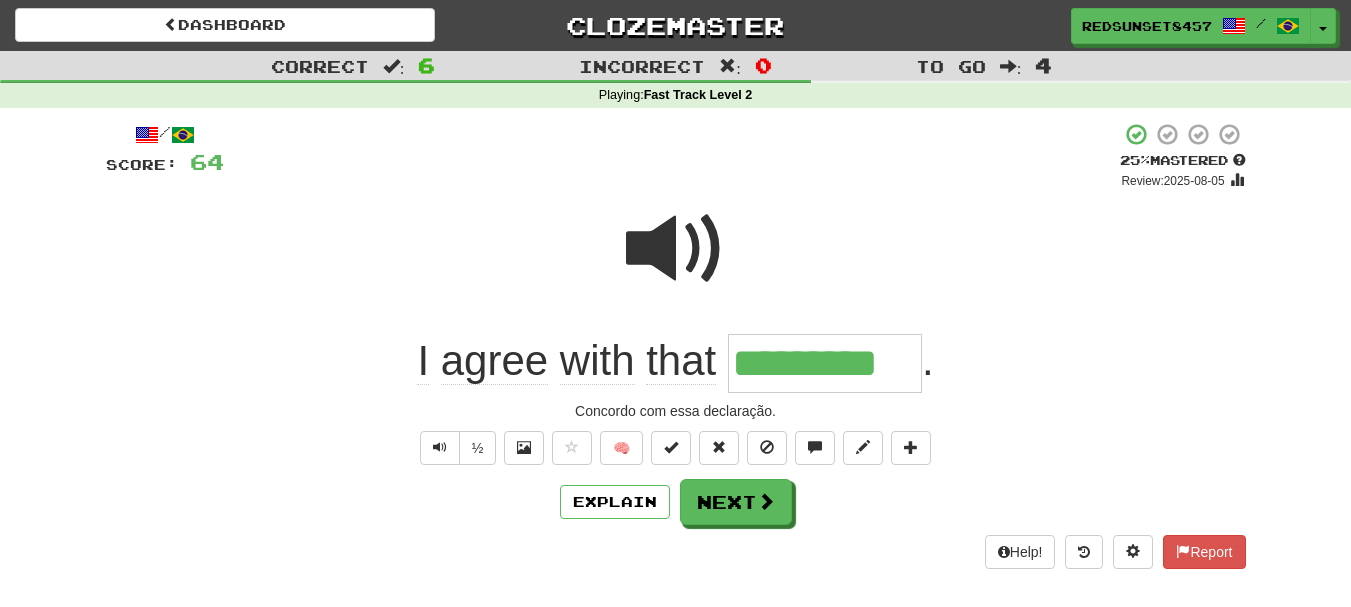 click at bounding box center [676, 249] 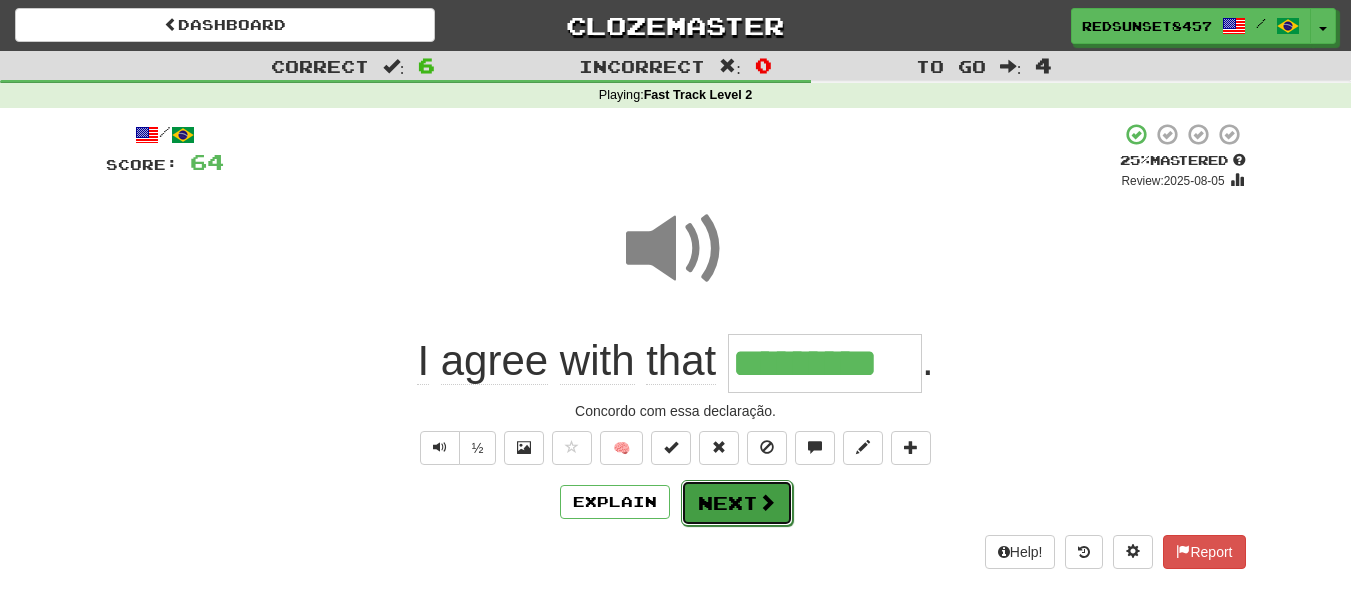 click at bounding box center [767, 502] 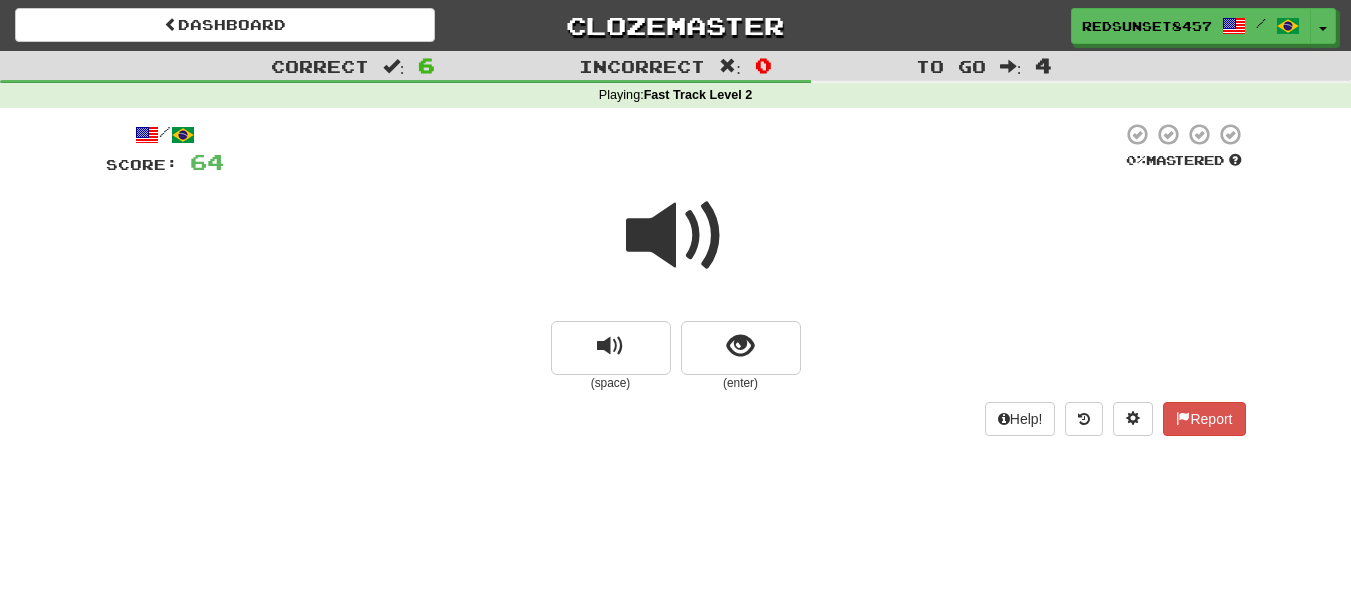 click at bounding box center (676, 236) 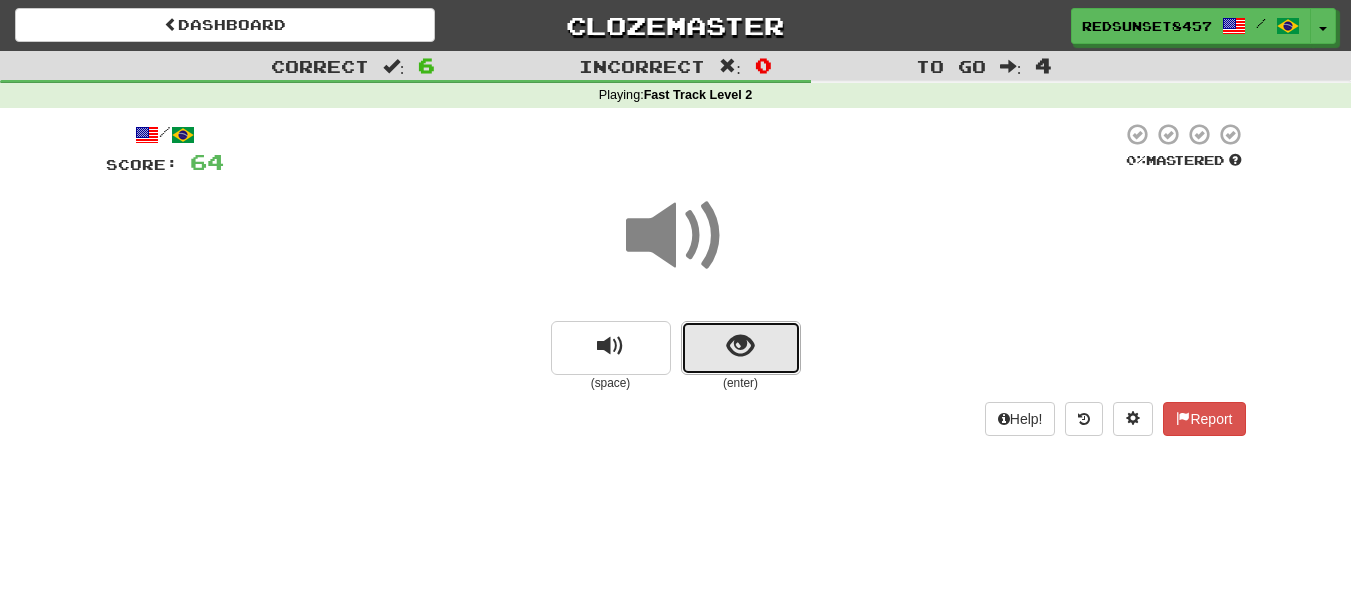 click at bounding box center [741, 348] 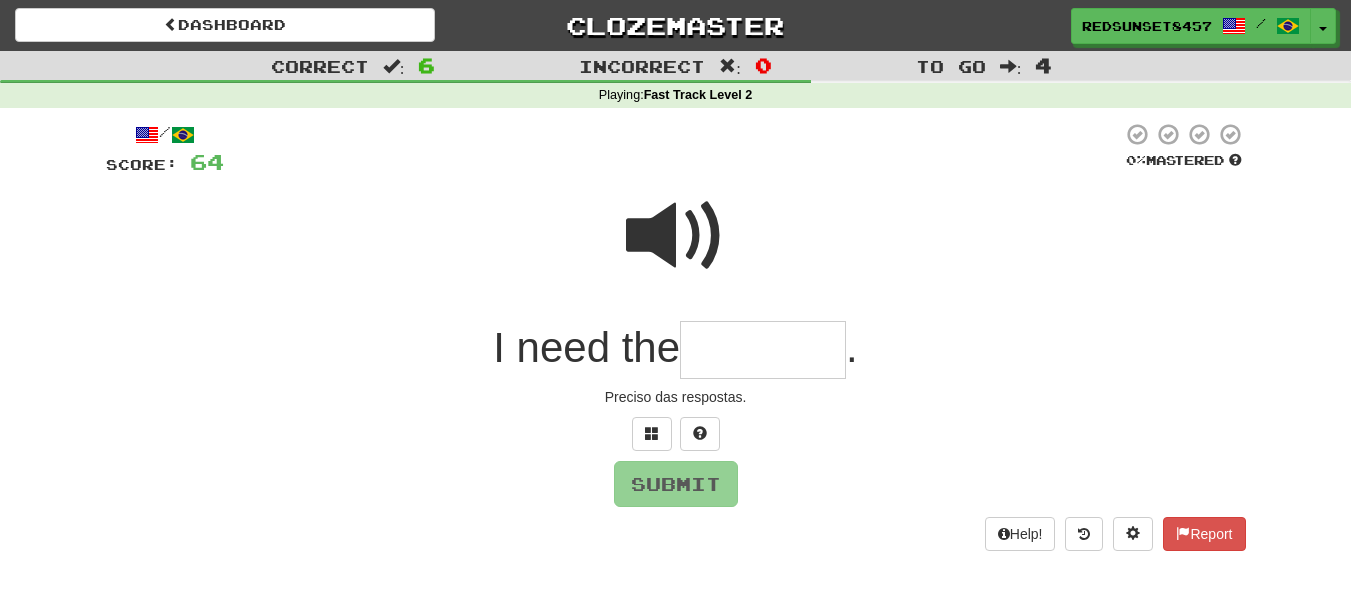 click at bounding box center (763, 350) 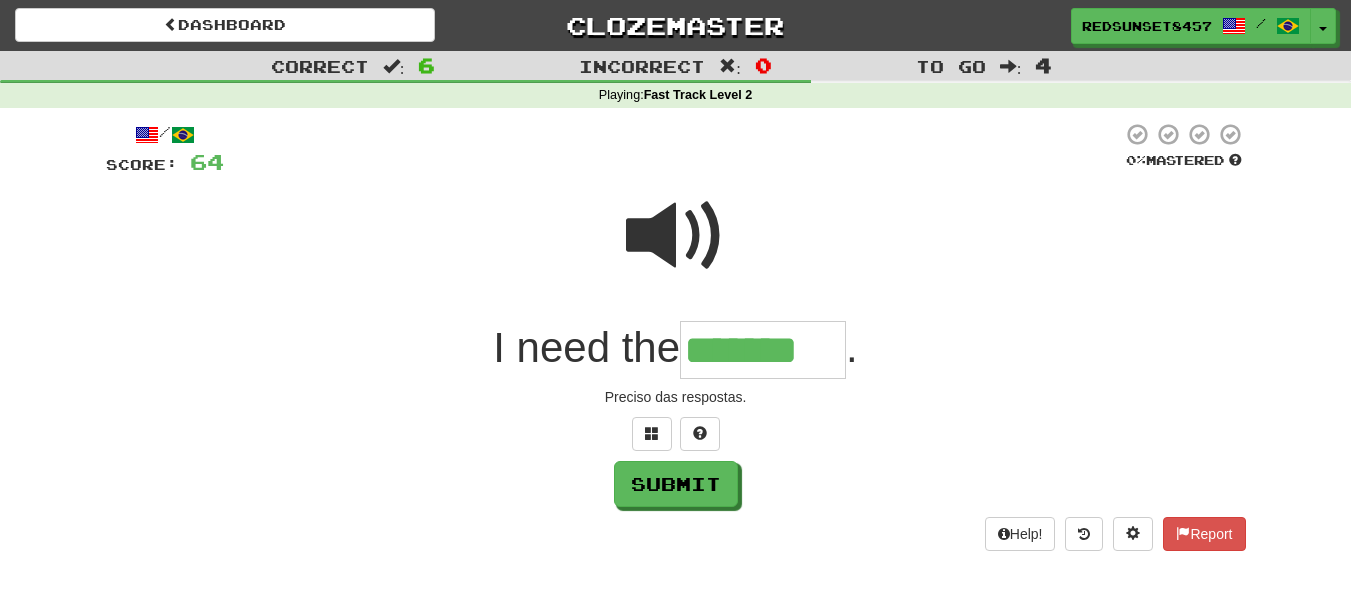 type on "*******" 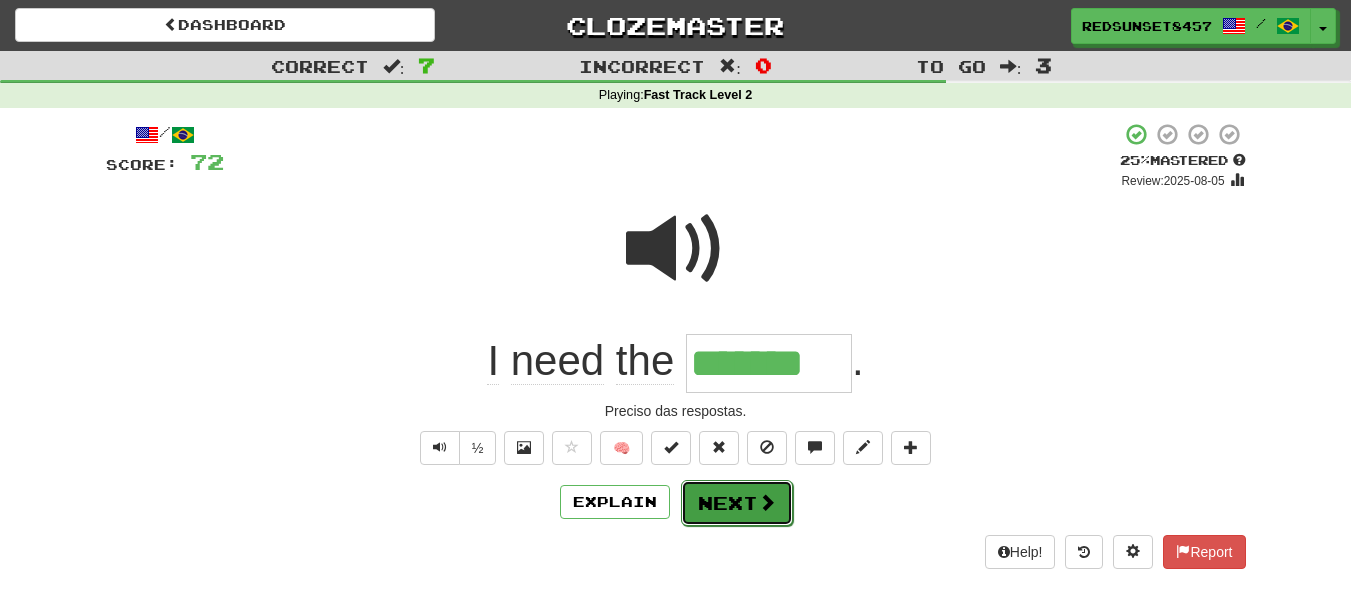 click at bounding box center [767, 502] 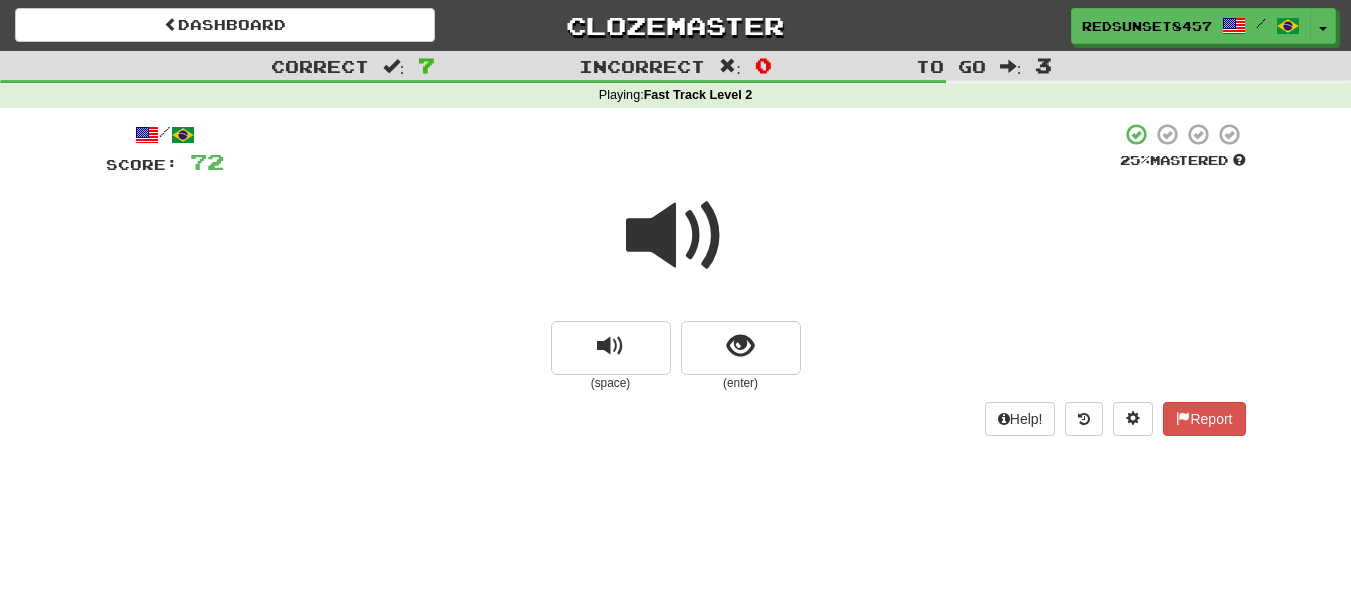click at bounding box center [676, 236] 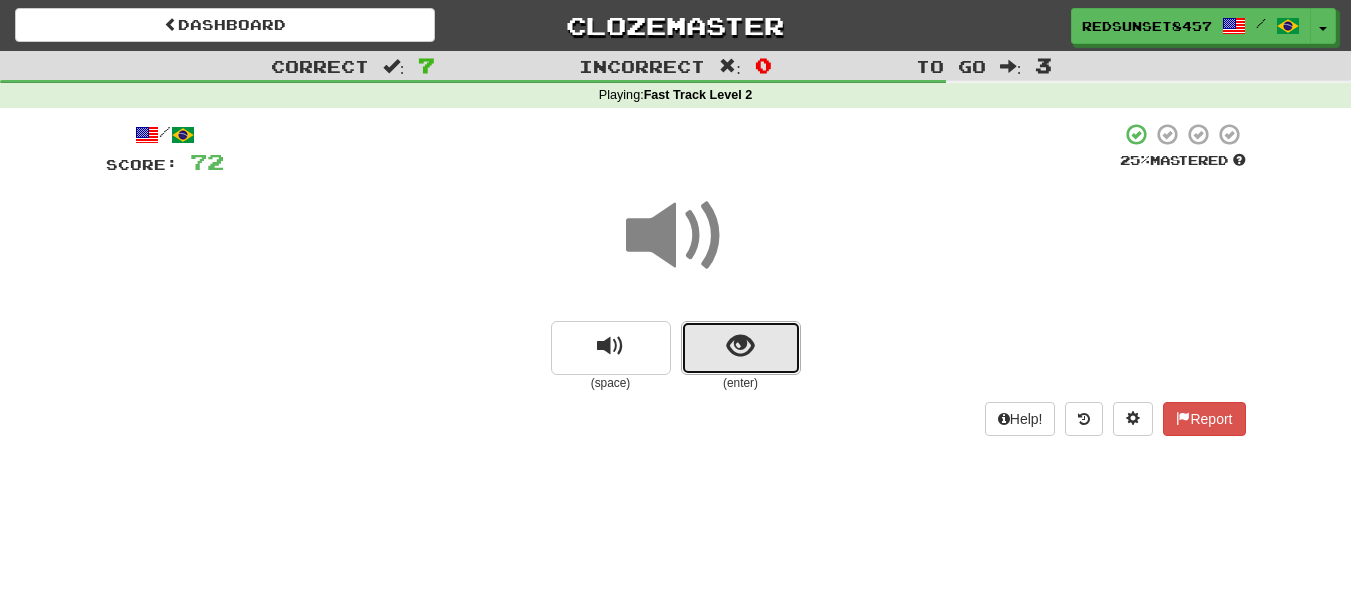 click at bounding box center [740, 346] 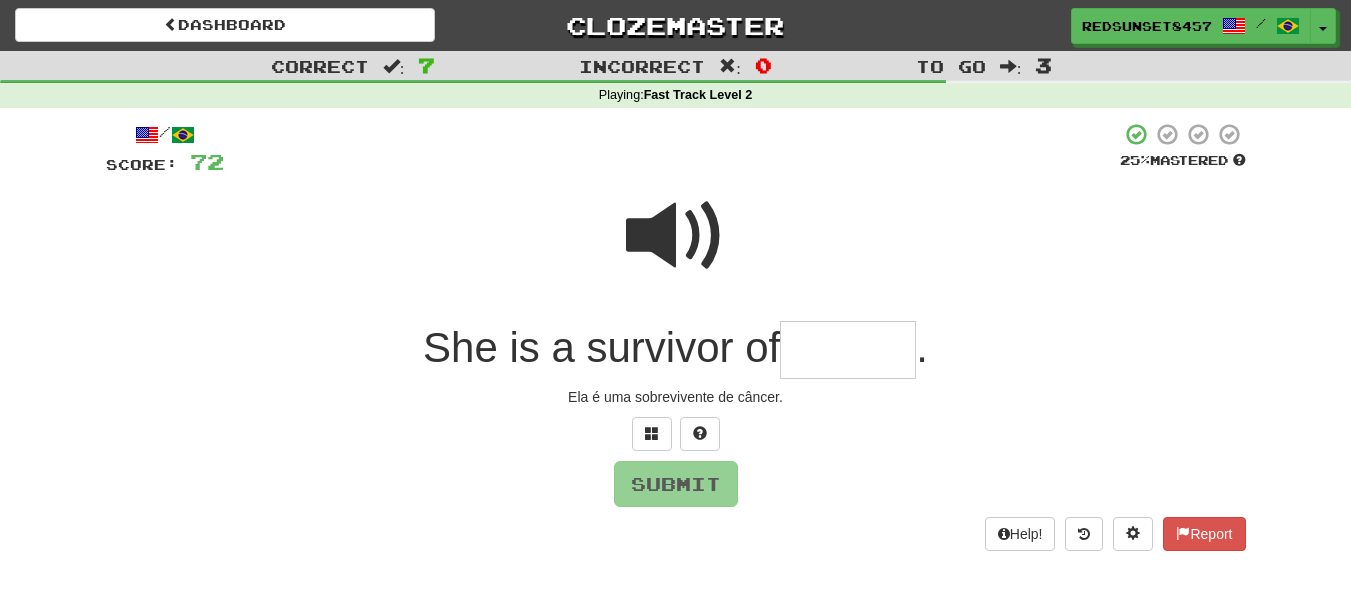 click at bounding box center [848, 350] 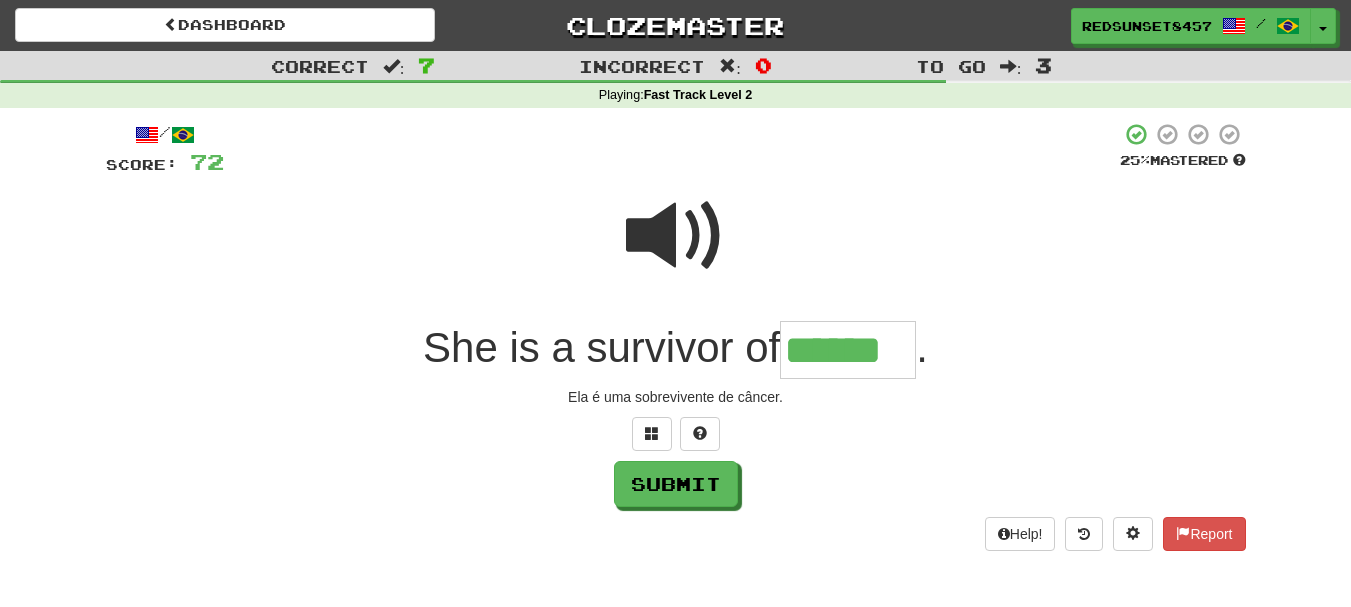 type on "******" 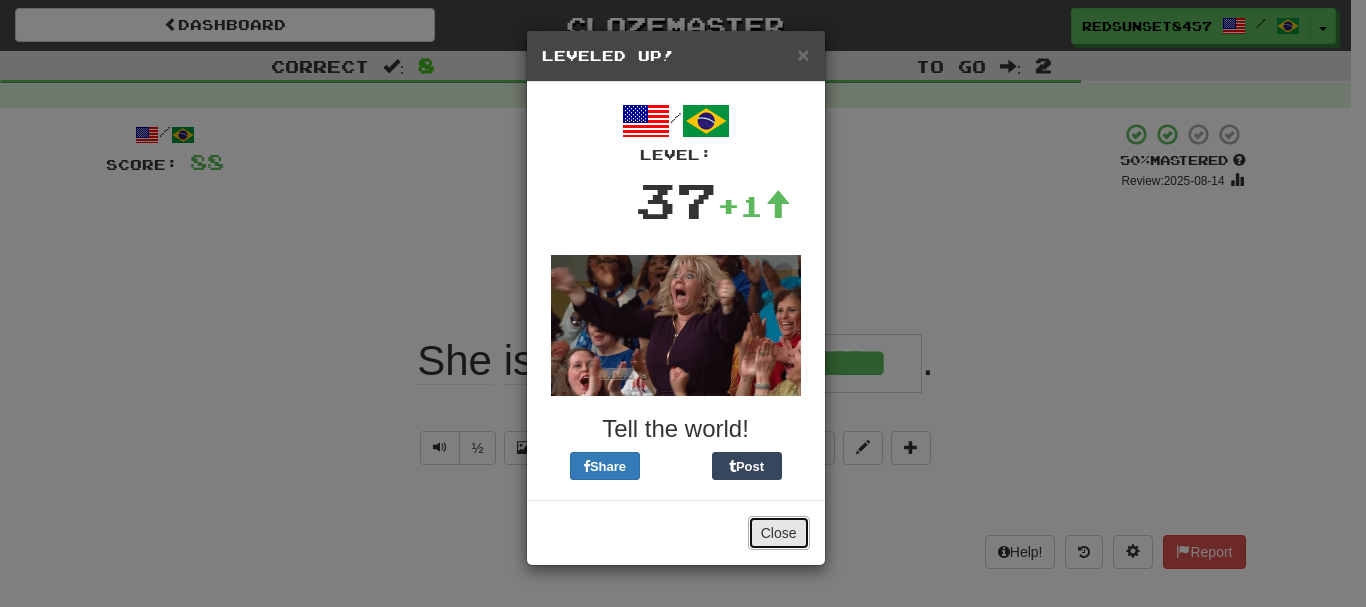 click on "Close" at bounding box center [779, 533] 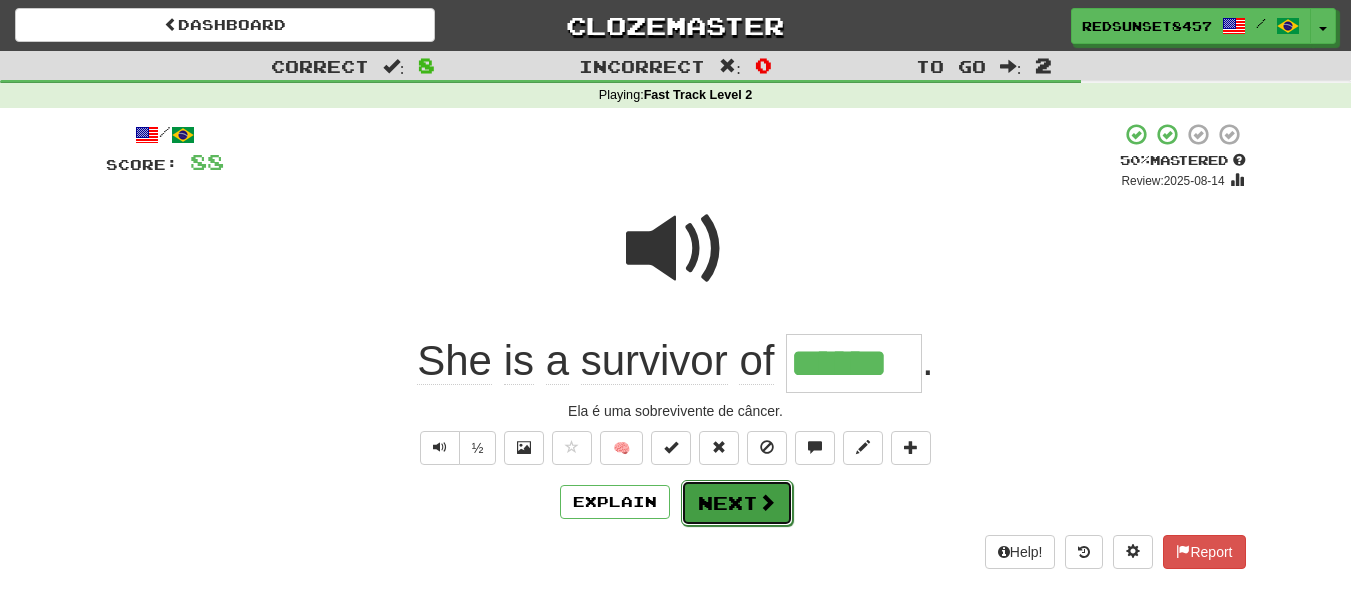 click on "Next" at bounding box center [737, 503] 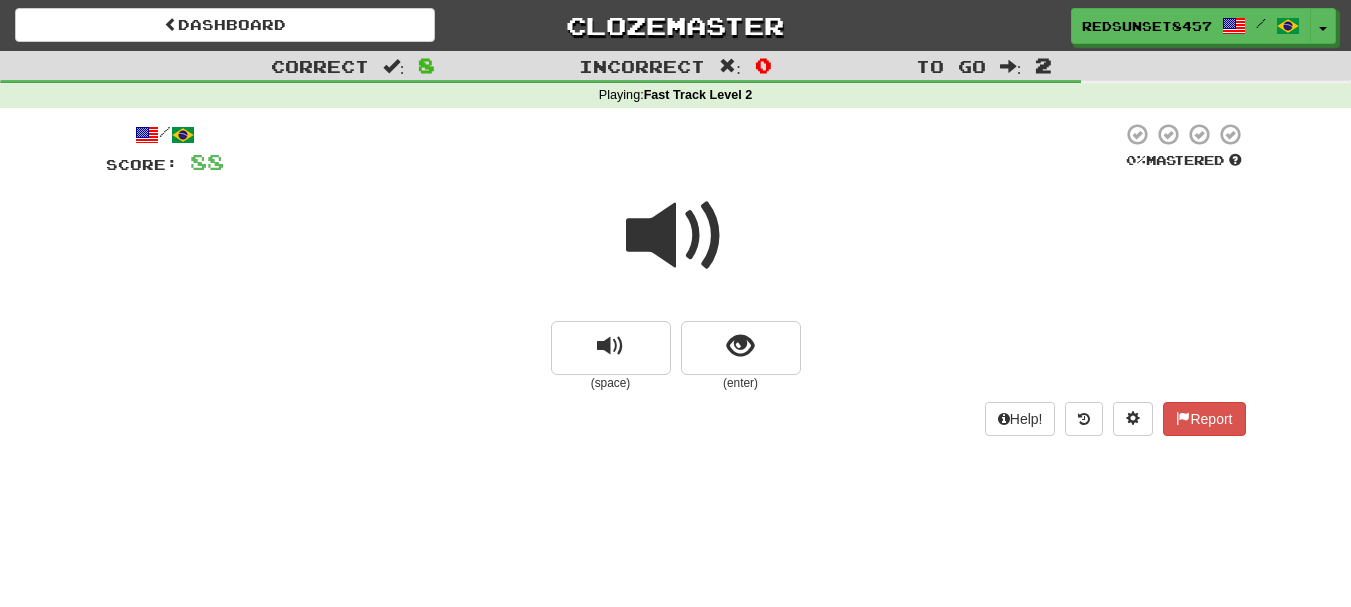 click at bounding box center [676, 236] 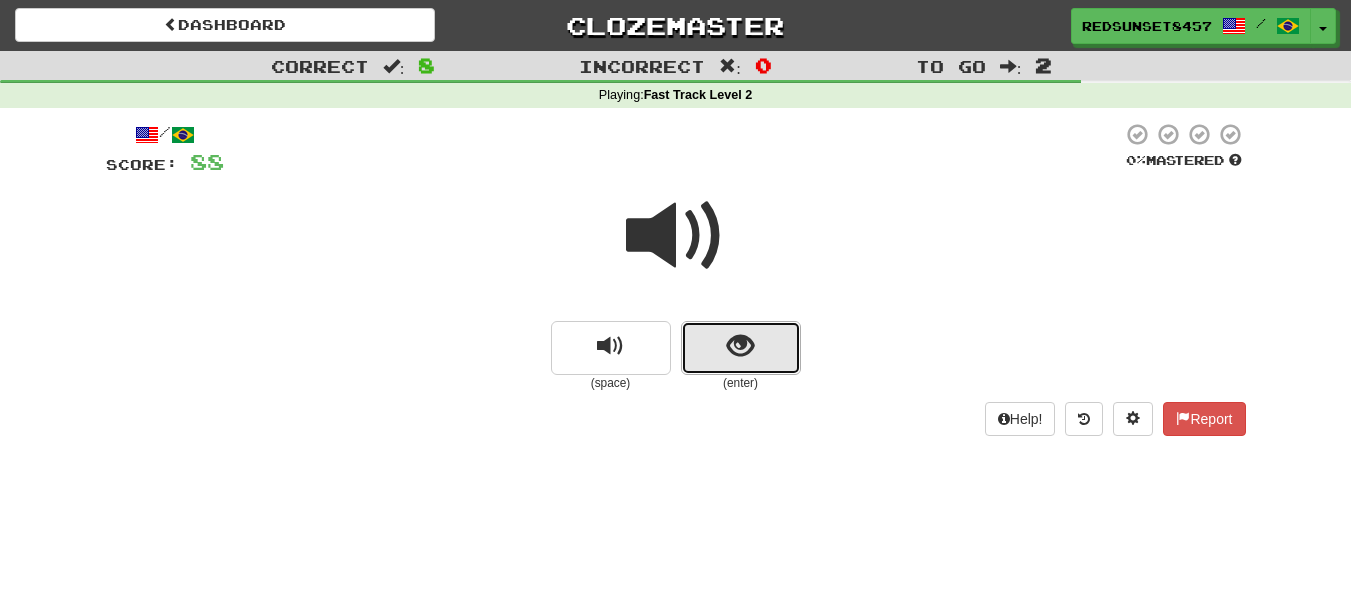 click at bounding box center (740, 346) 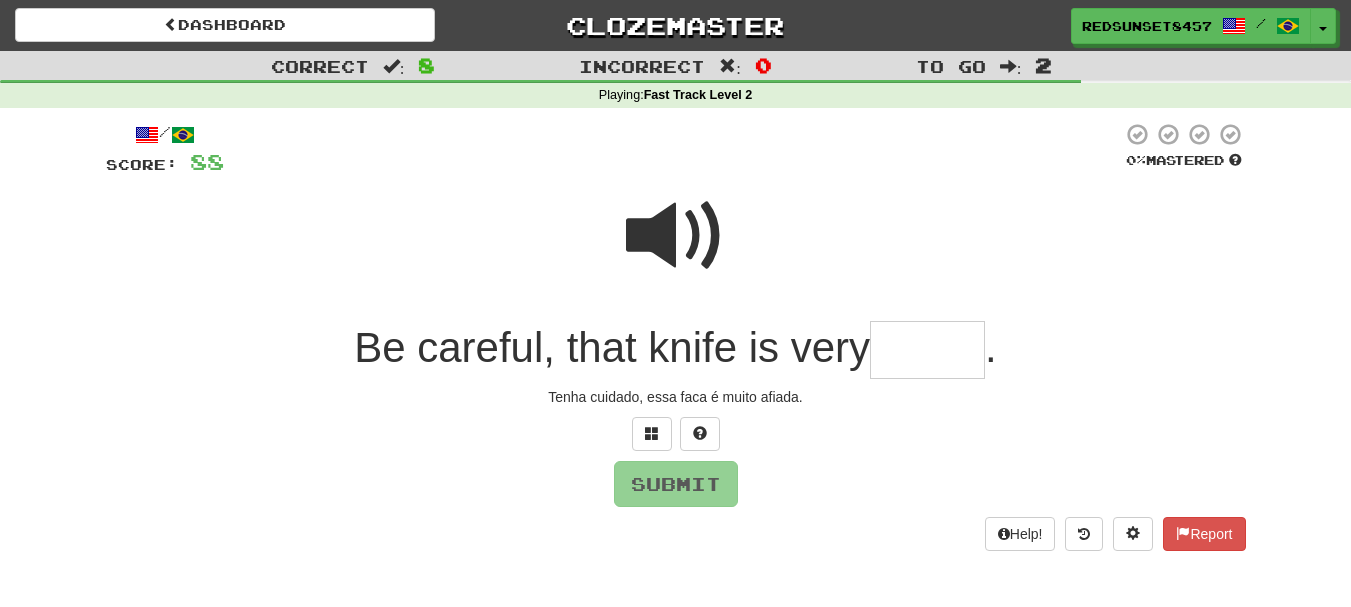 click at bounding box center [676, 236] 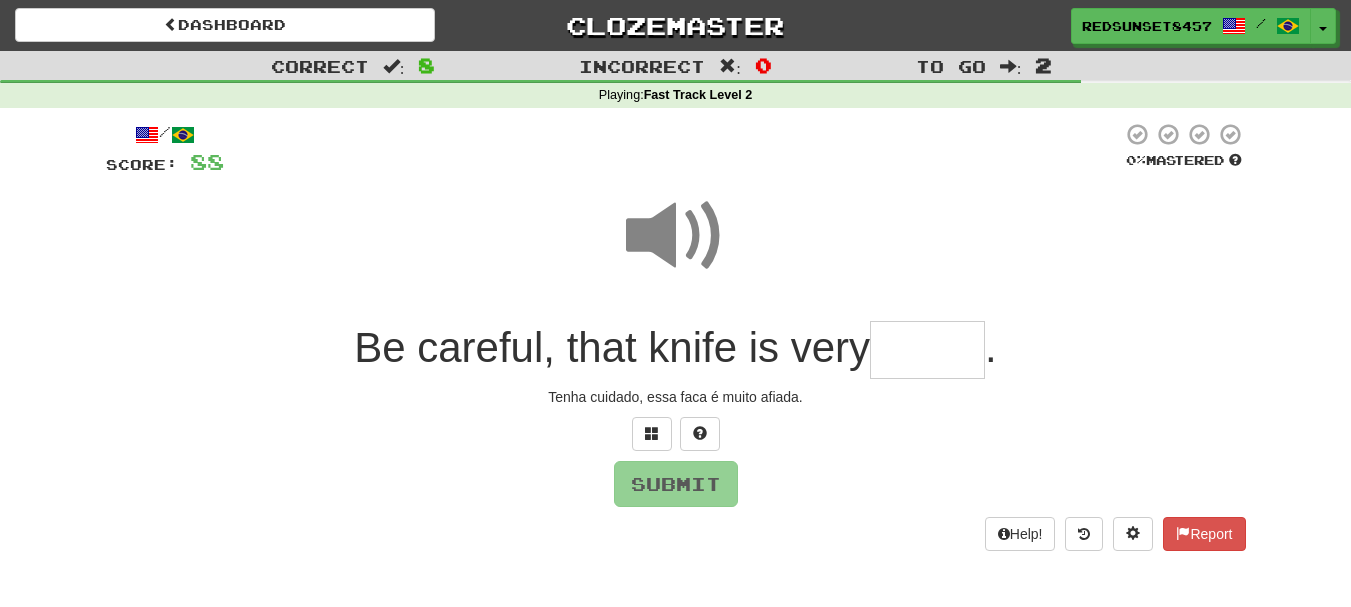 click at bounding box center (927, 350) 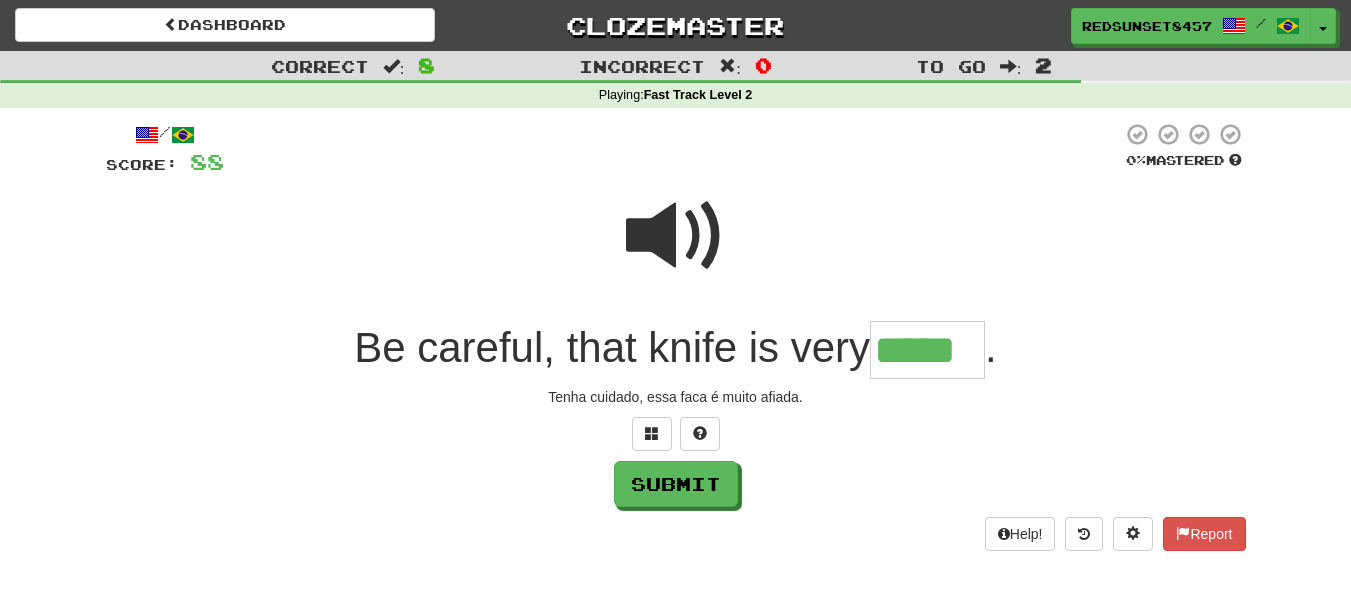 type on "*****" 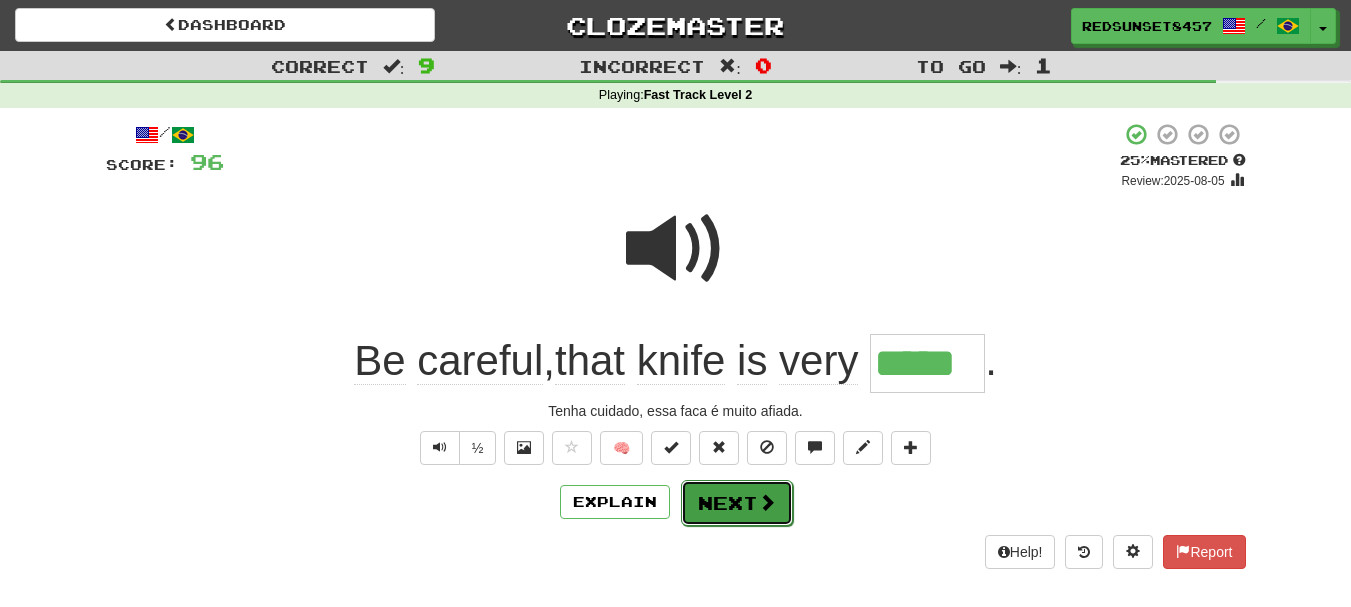 click on "Next" at bounding box center (737, 503) 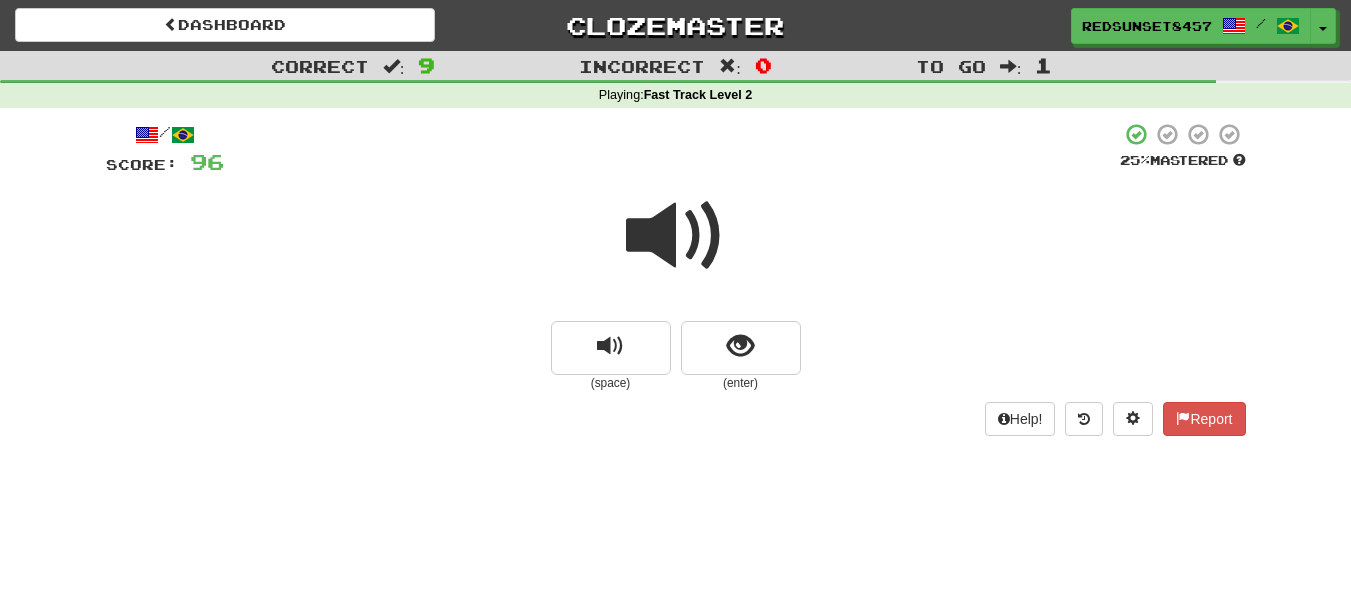 click at bounding box center (676, 236) 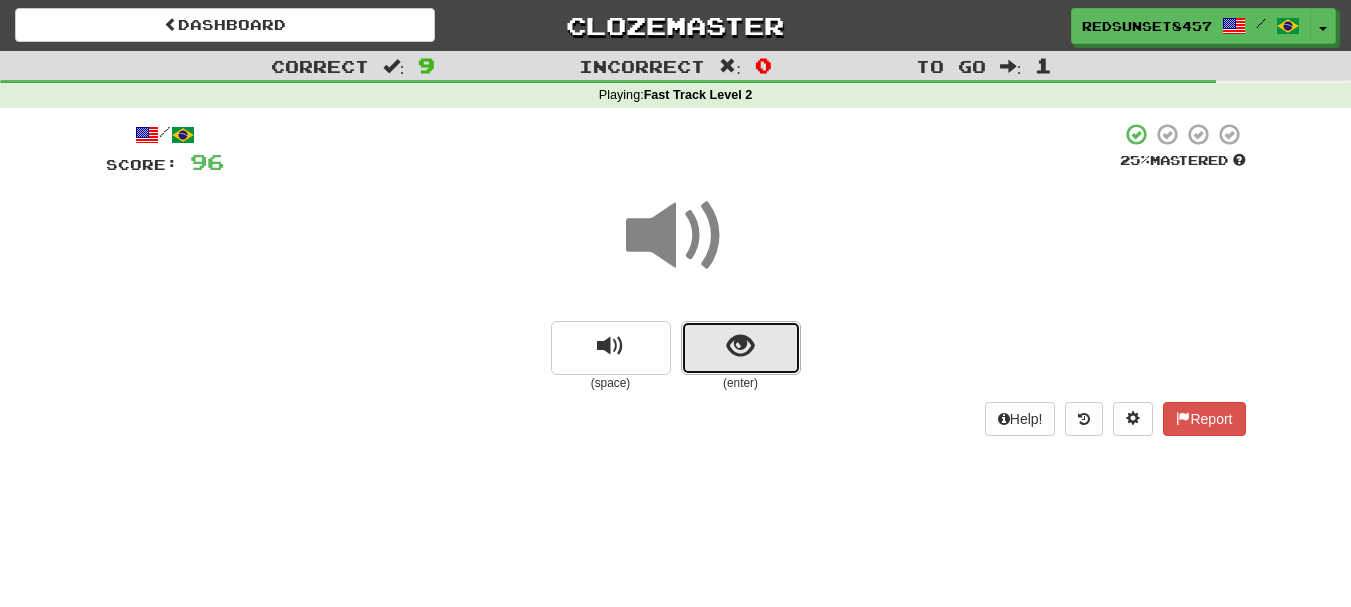 click at bounding box center (741, 348) 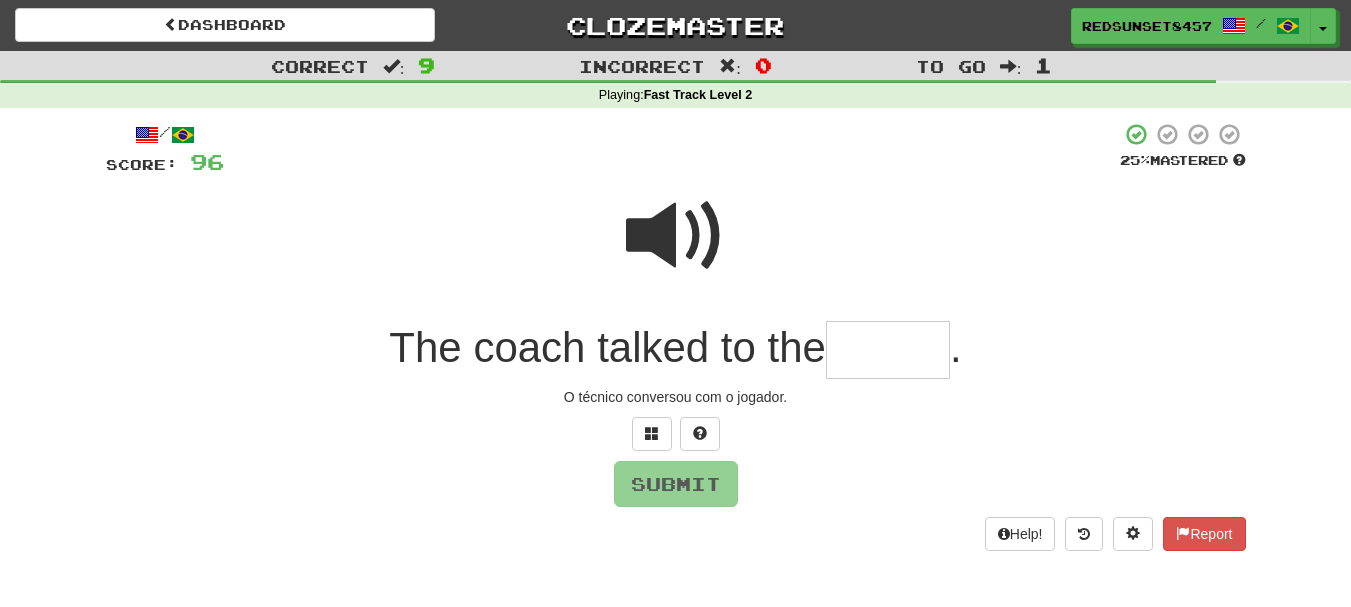 click at bounding box center [888, 350] 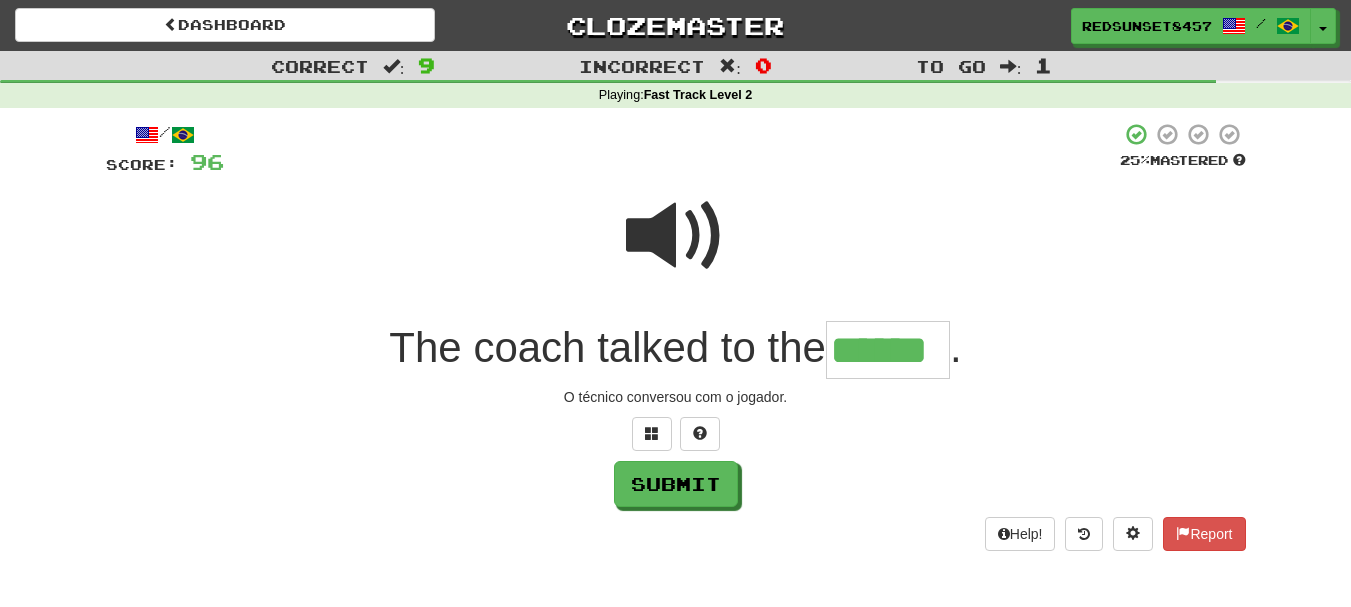 type on "******" 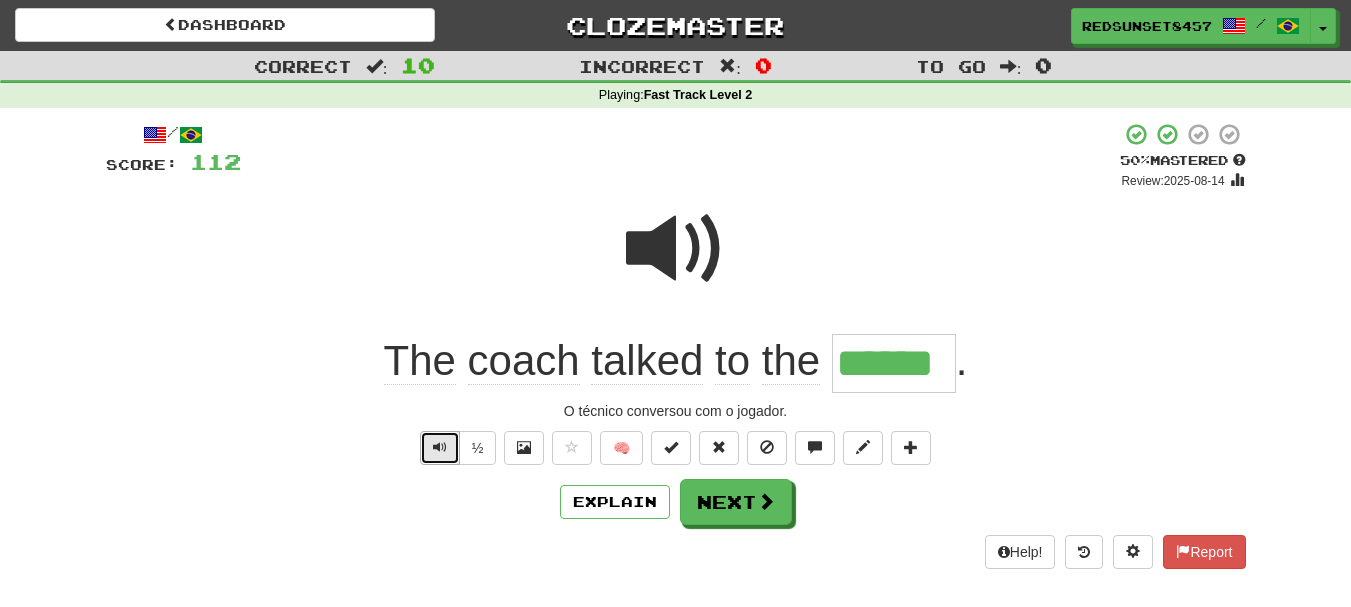 click at bounding box center [440, 447] 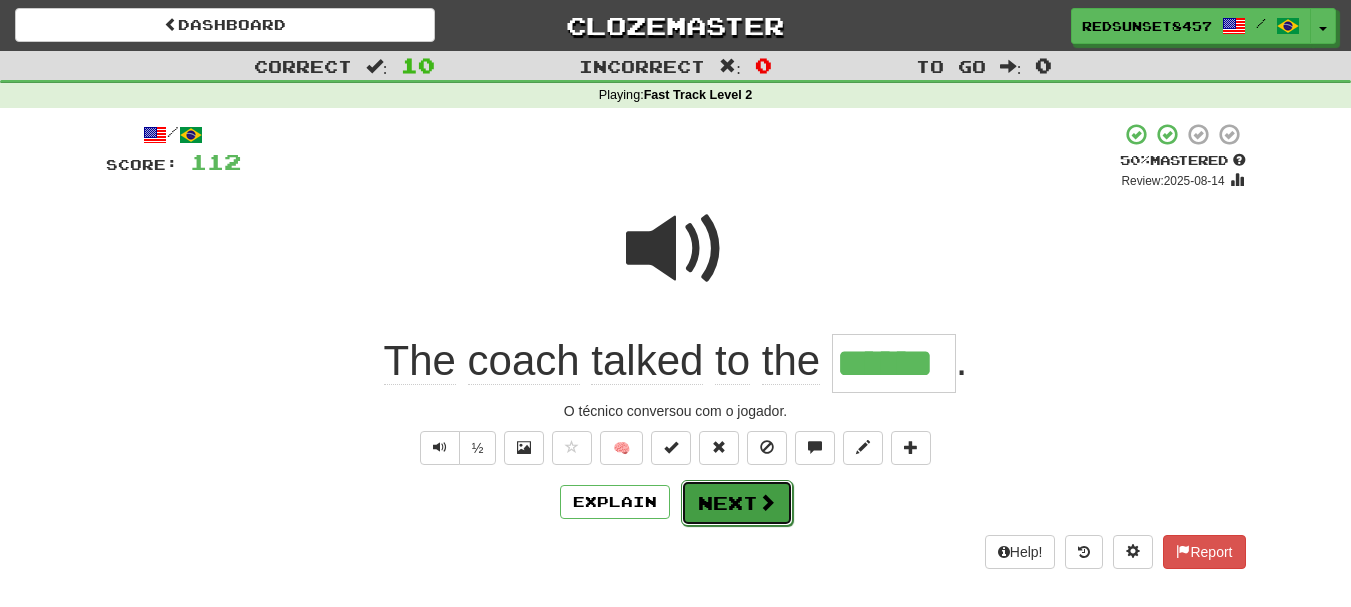click on "Next" at bounding box center [737, 503] 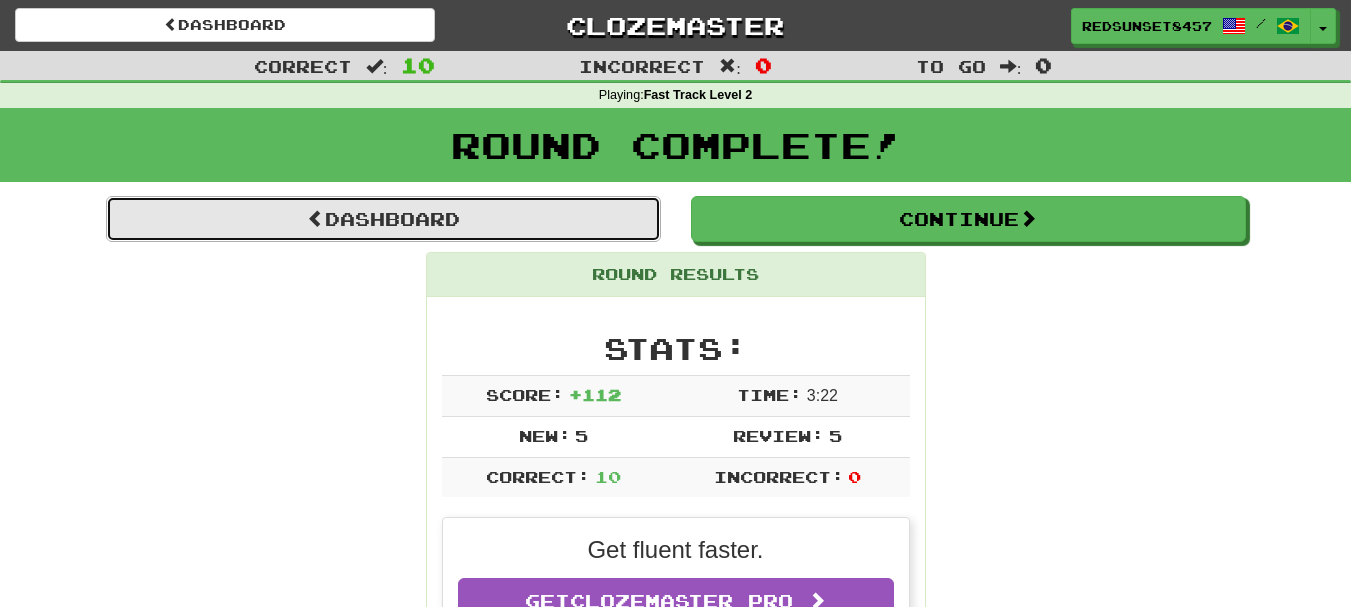 click on "Dashboard" at bounding box center [383, 219] 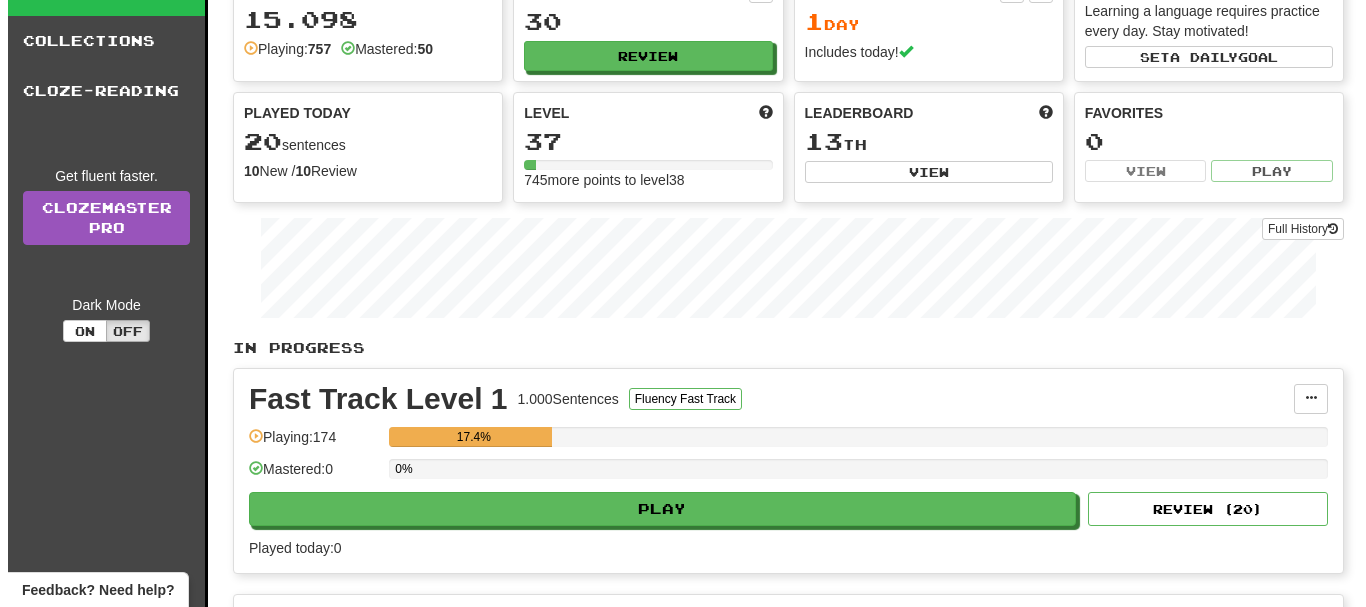 scroll, scrollTop: 300, scrollLeft: 0, axis: vertical 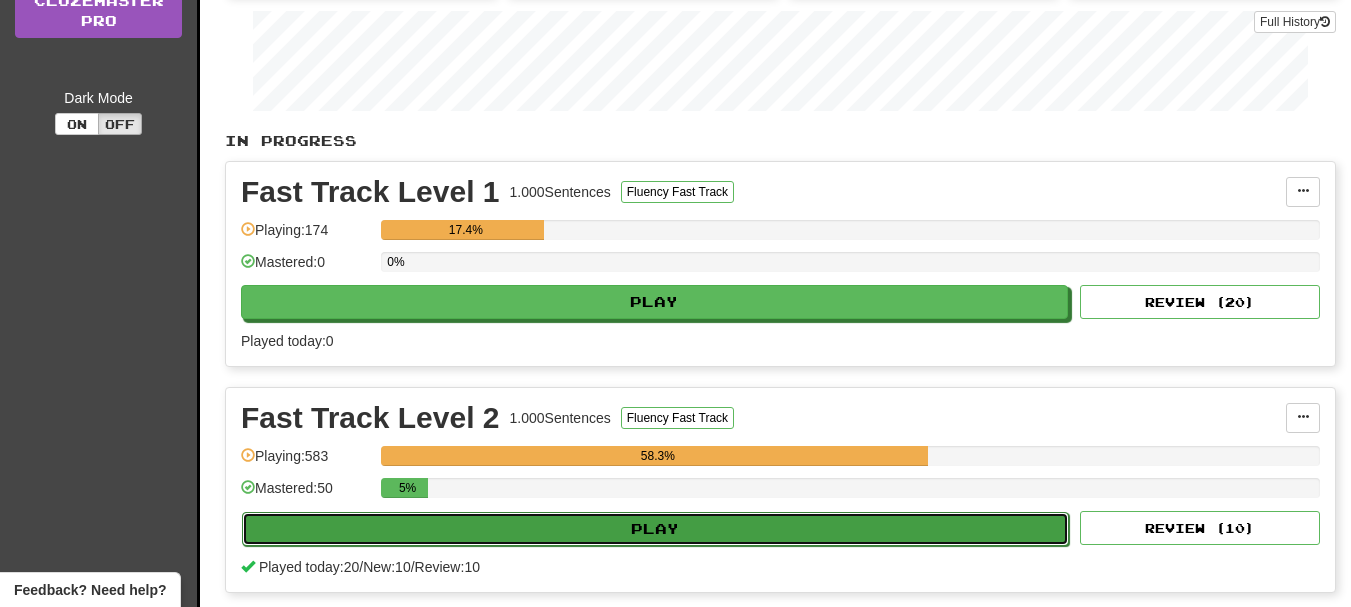 click on "Play" at bounding box center [655, 529] 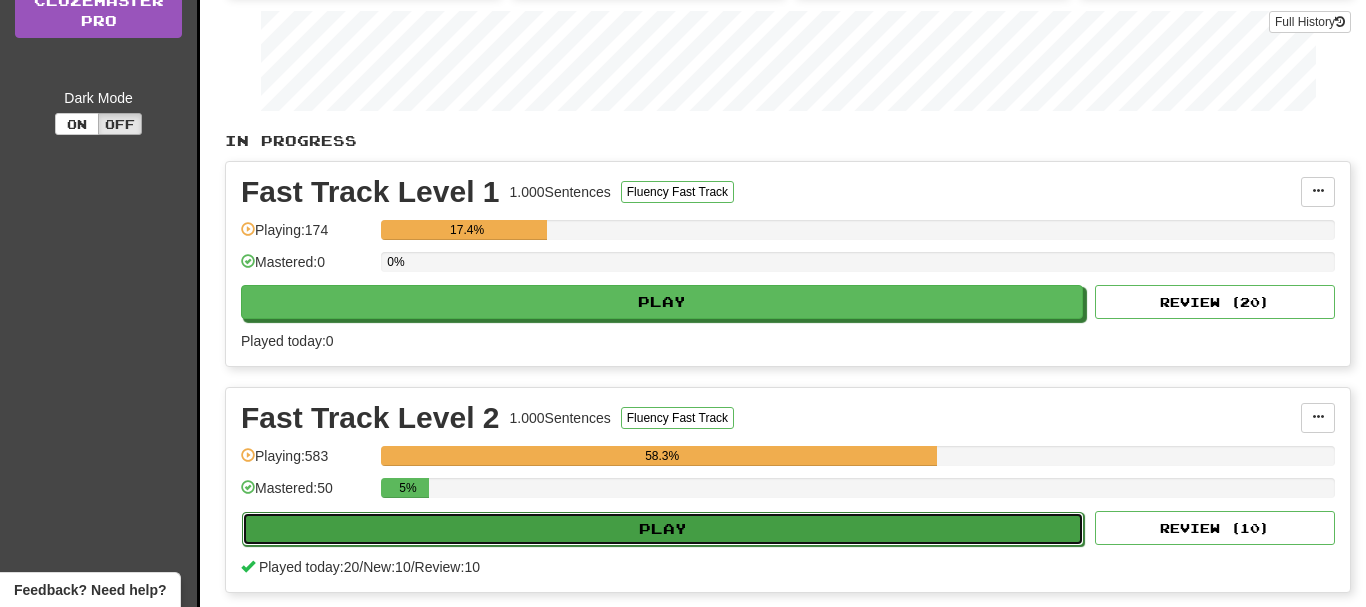 select on "**" 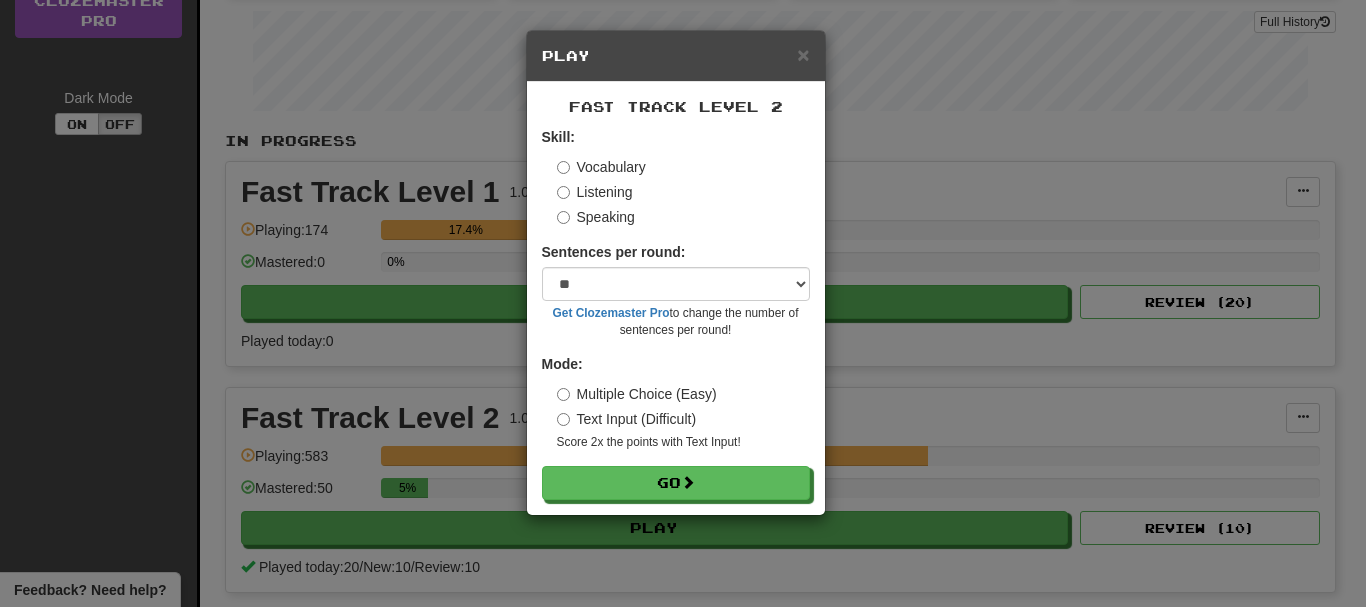 click on "Speaking" at bounding box center (596, 217) 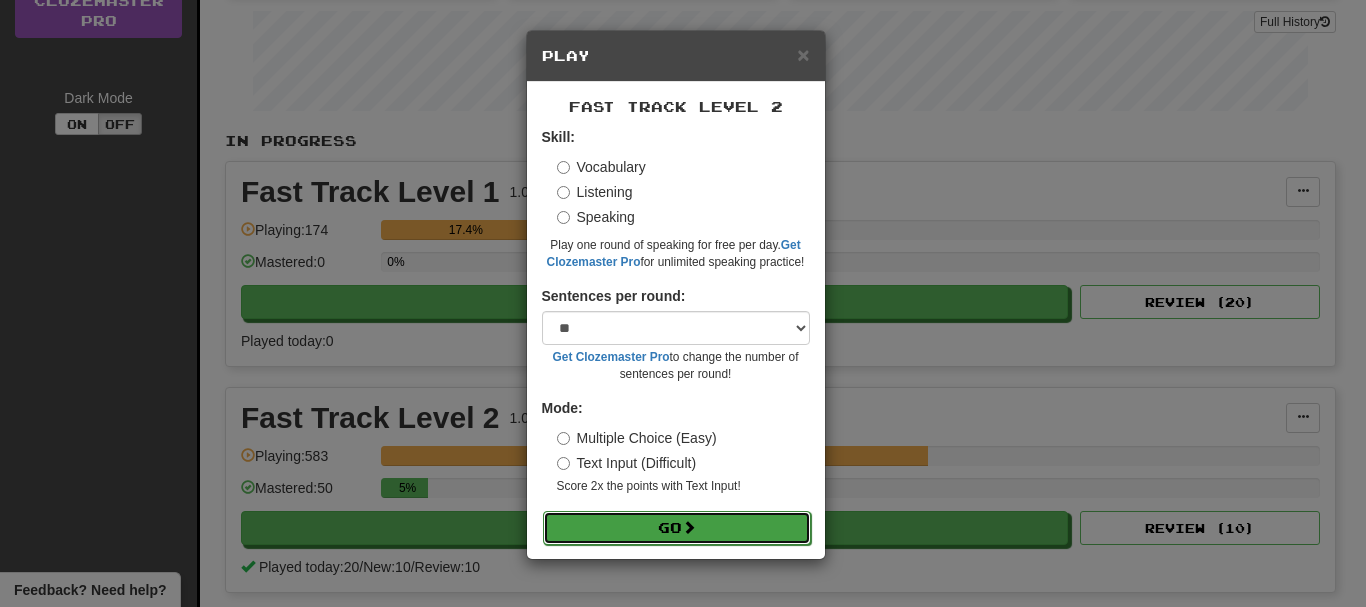 click on "Go" at bounding box center [677, 528] 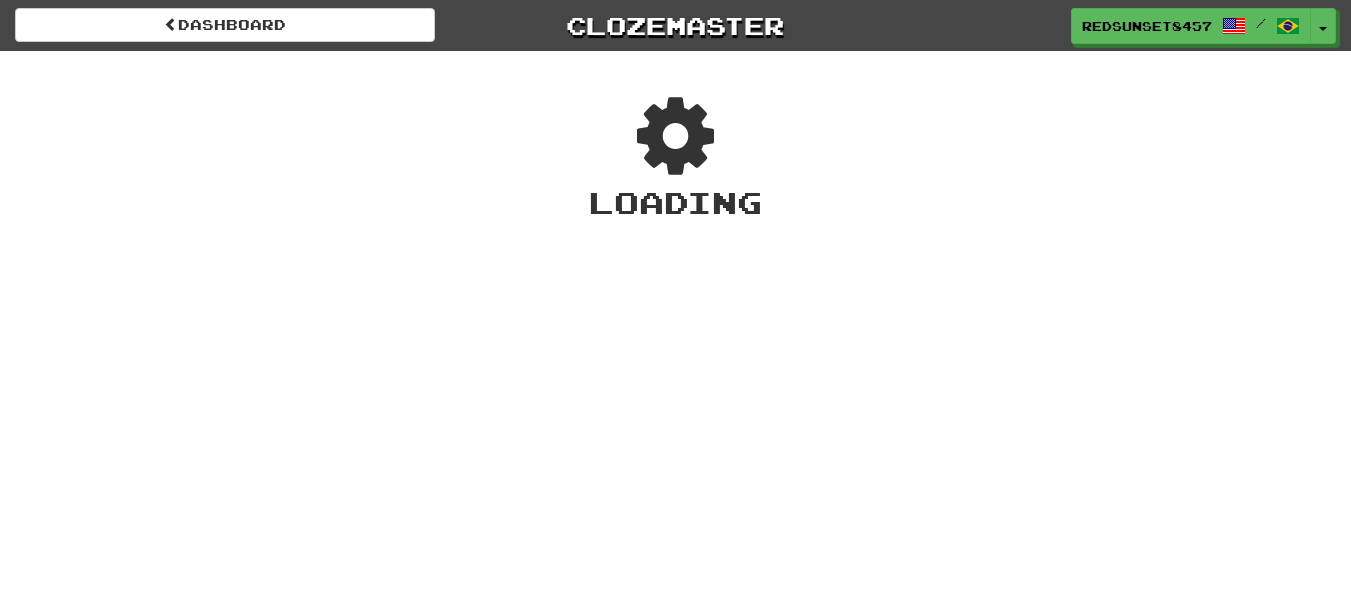 scroll, scrollTop: 0, scrollLeft: 0, axis: both 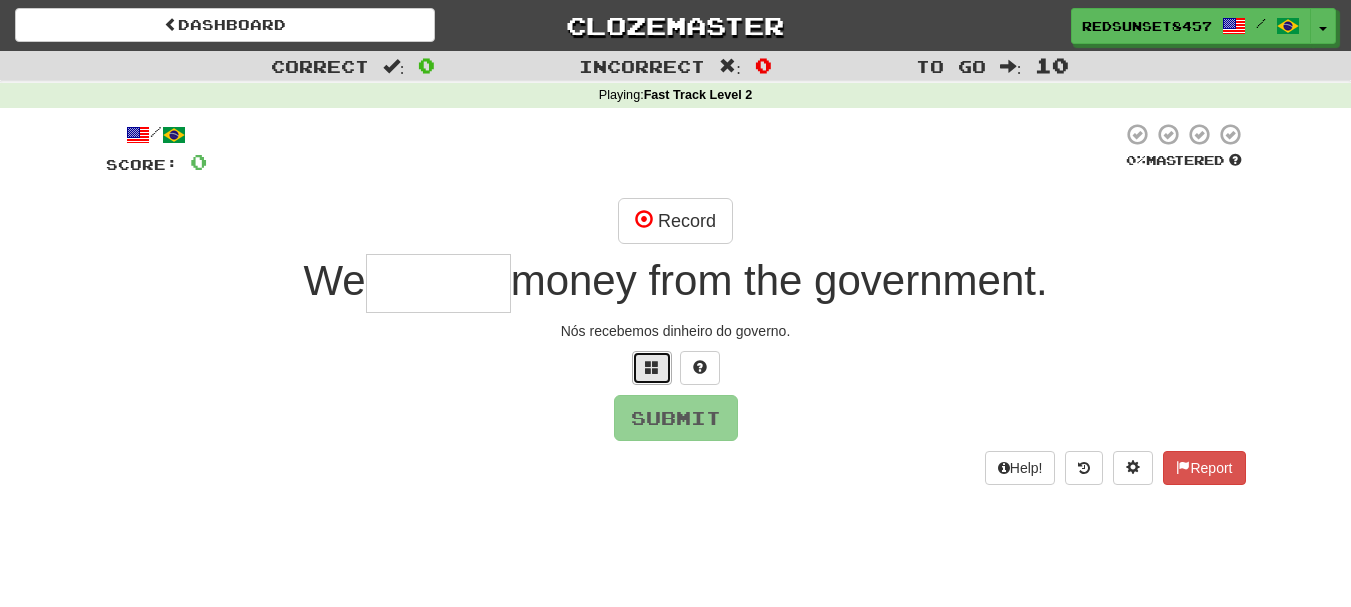 click at bounding box center [652, 367] 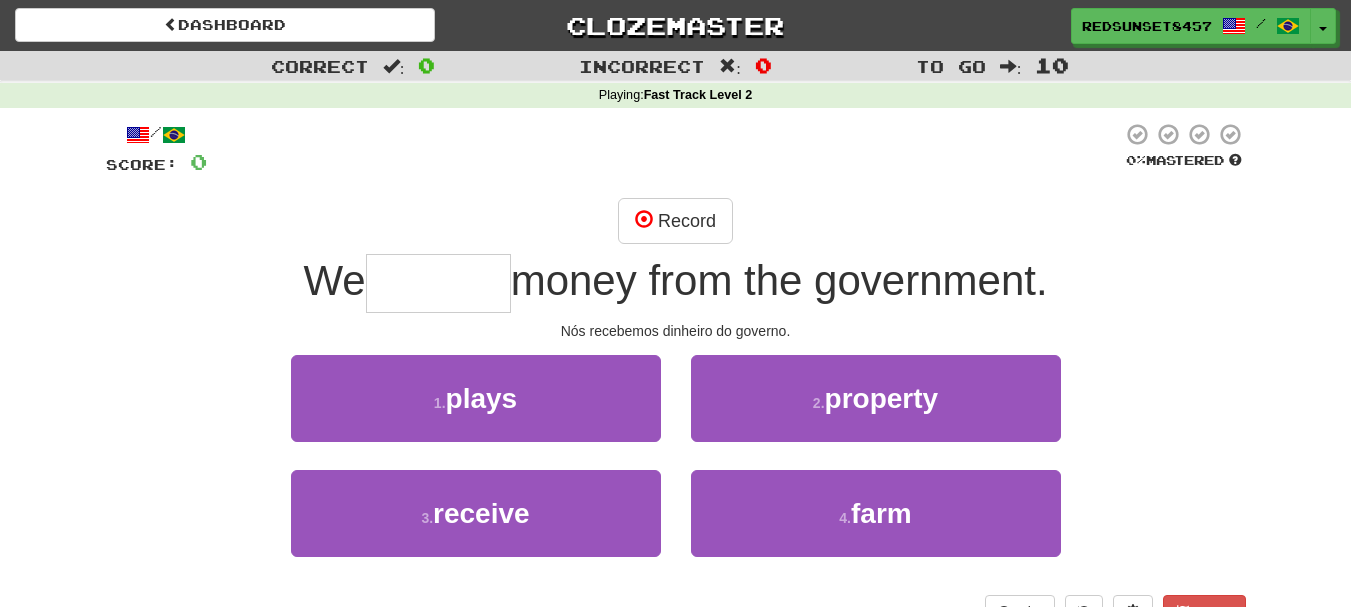 type on "*" 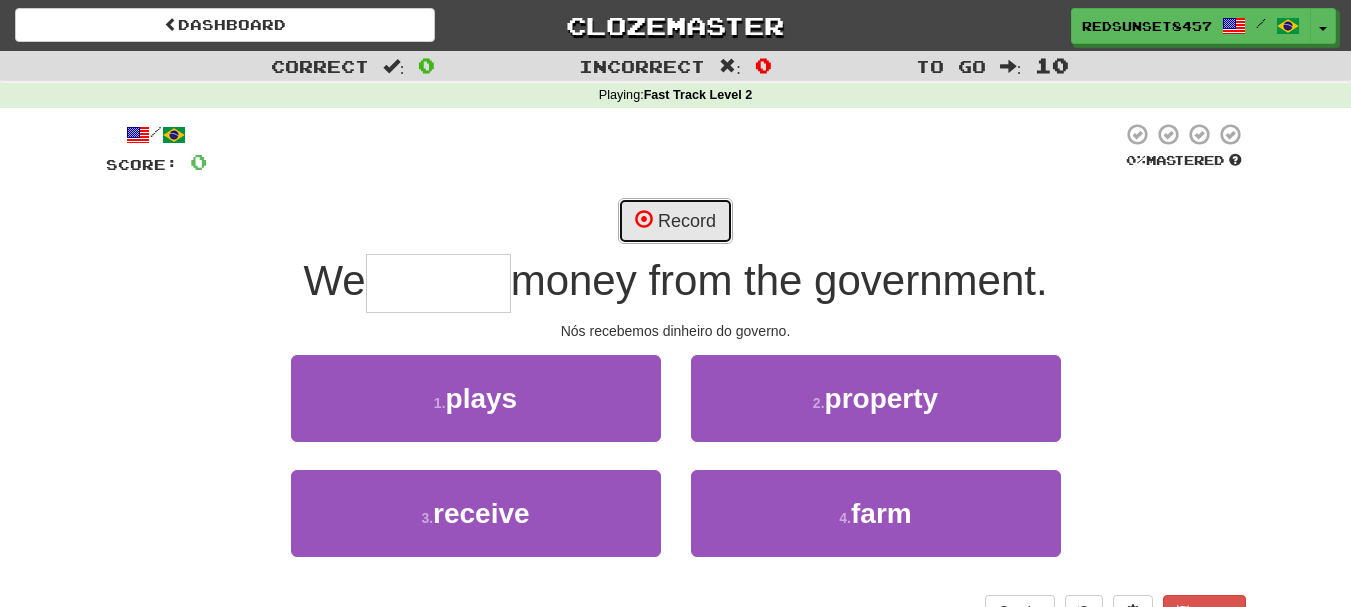 click on "Record" at bounding box center [675, 221] 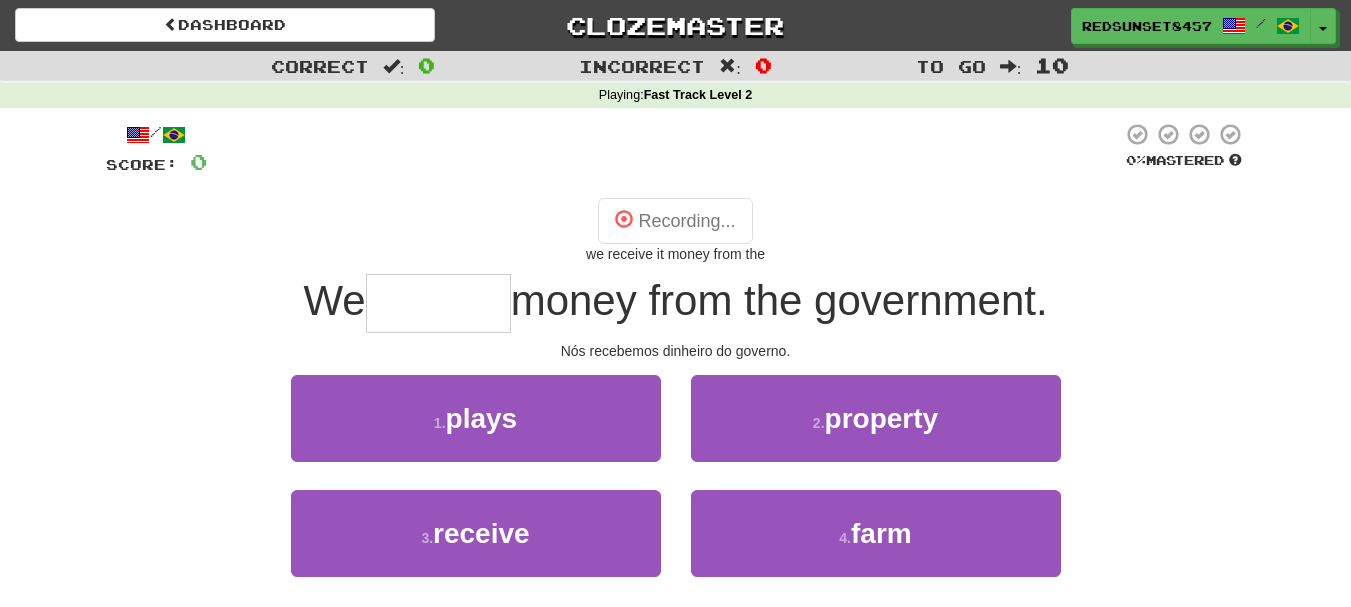 type on "*******" 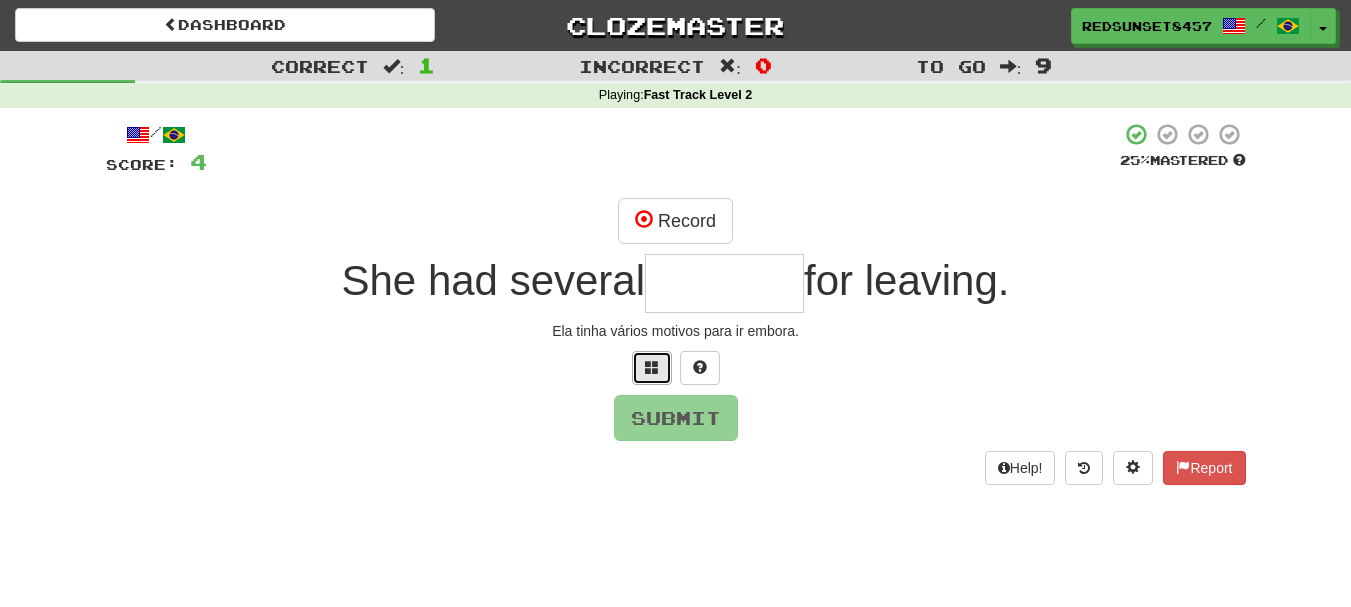 click at bounding box center [652, 367] 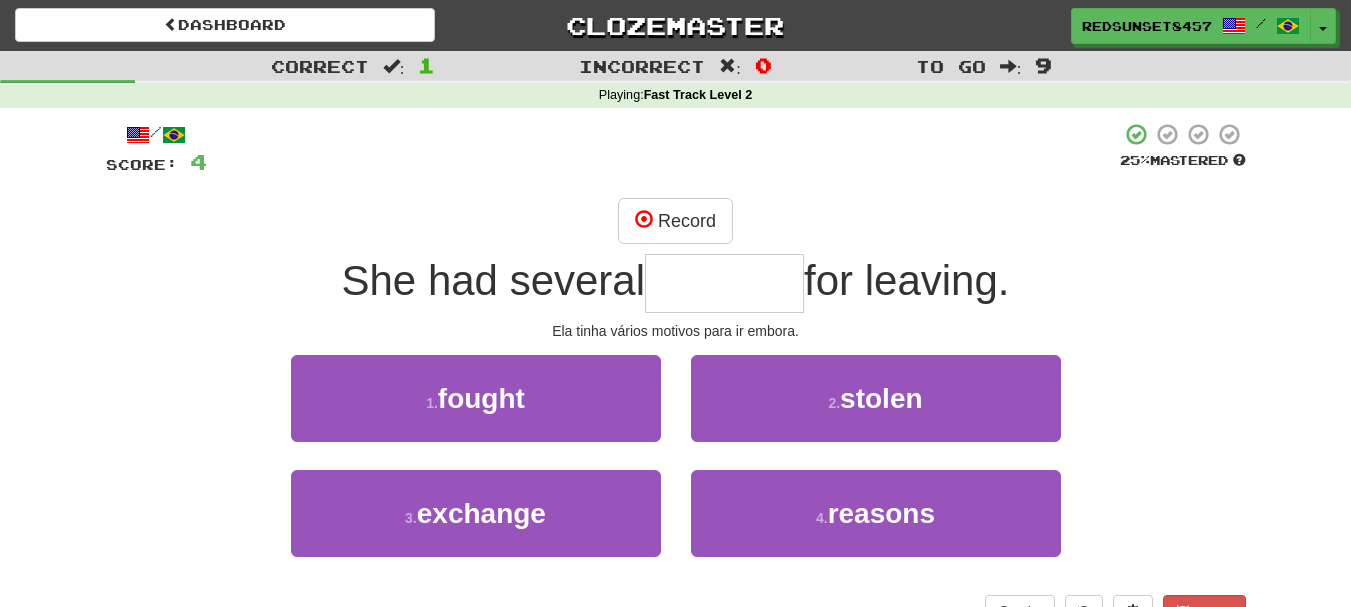 type on "*" 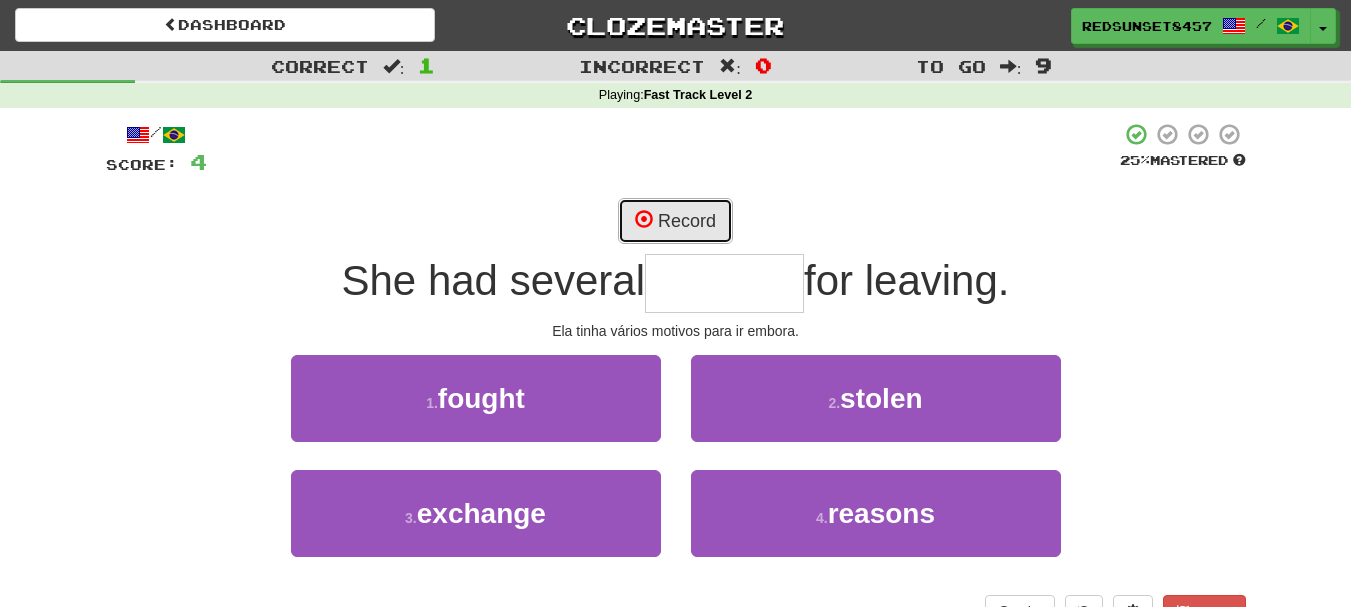 click on "Record" at bounding box center (675, 221) 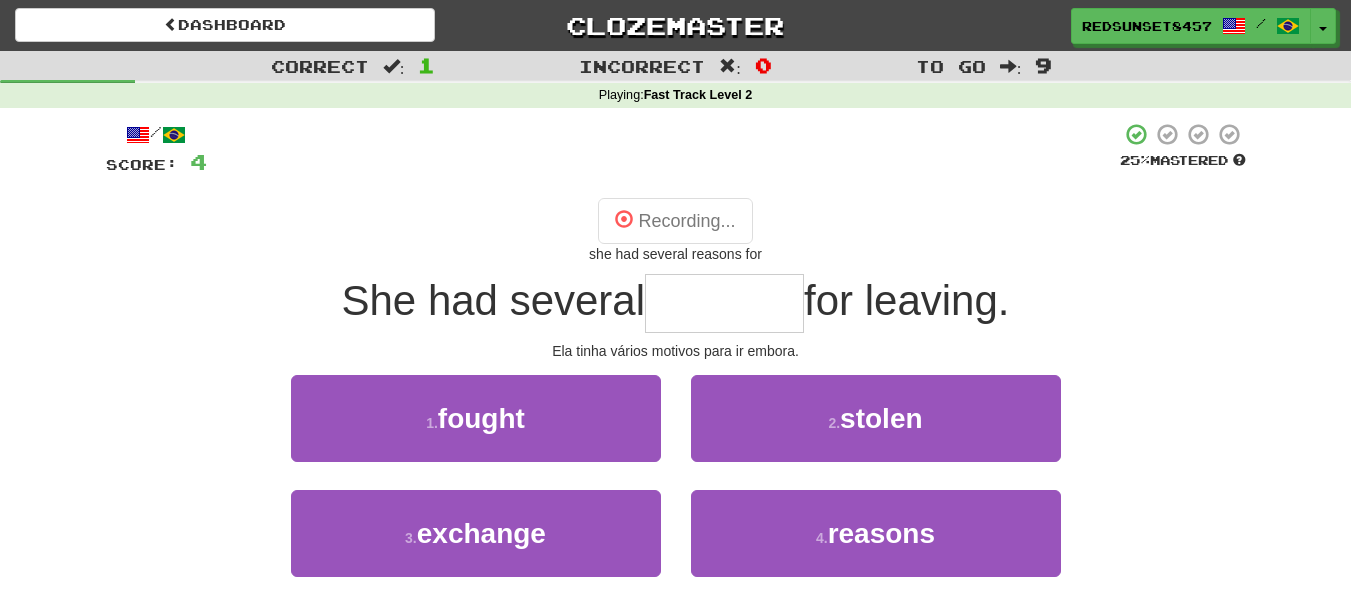 type on "*******" 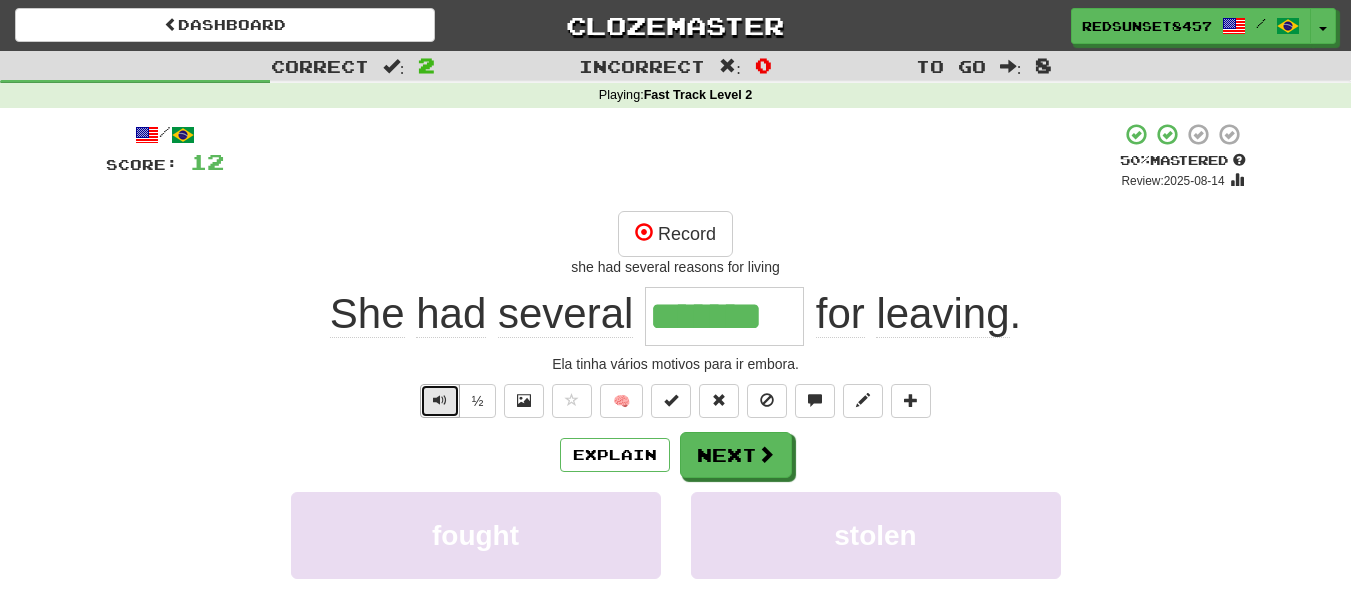 click at bounding box center [440, 400] 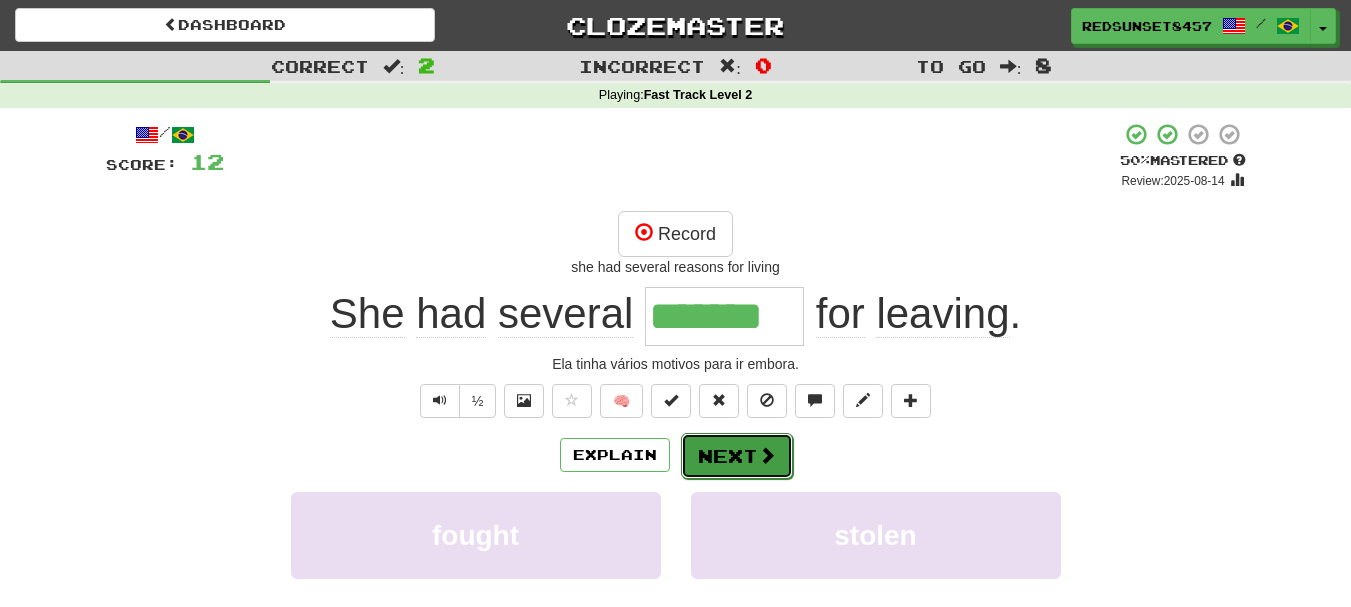 click at bounding box center (767, 455) 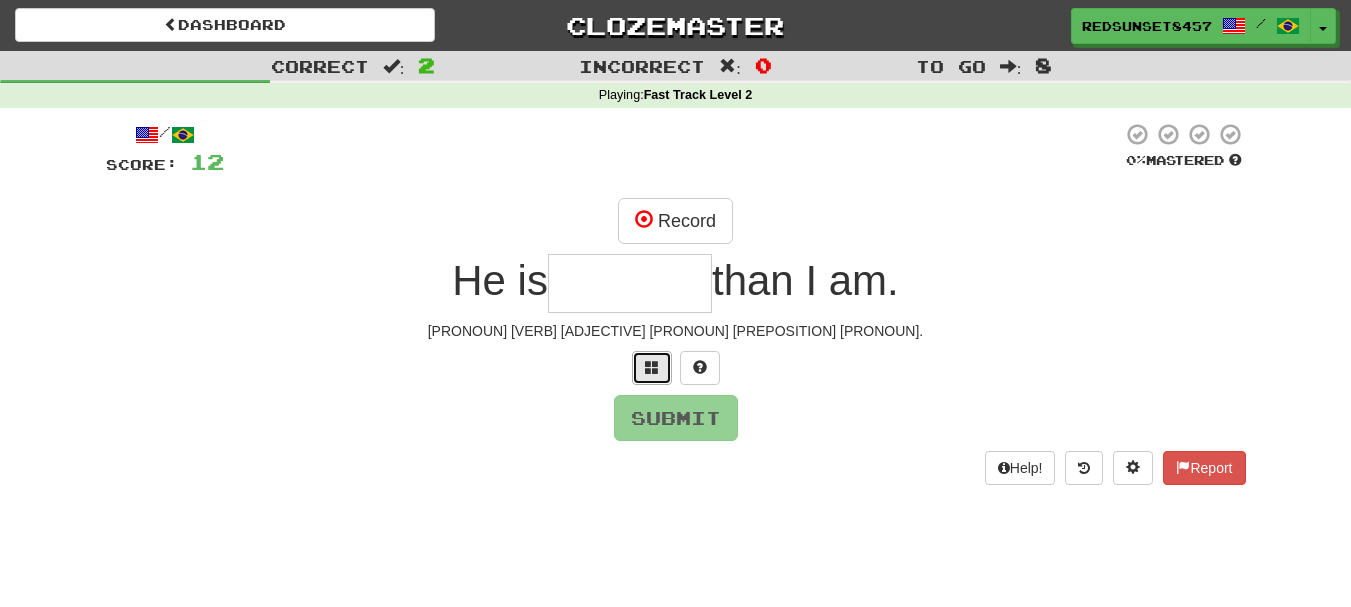 click at bounding box center [652, 367] 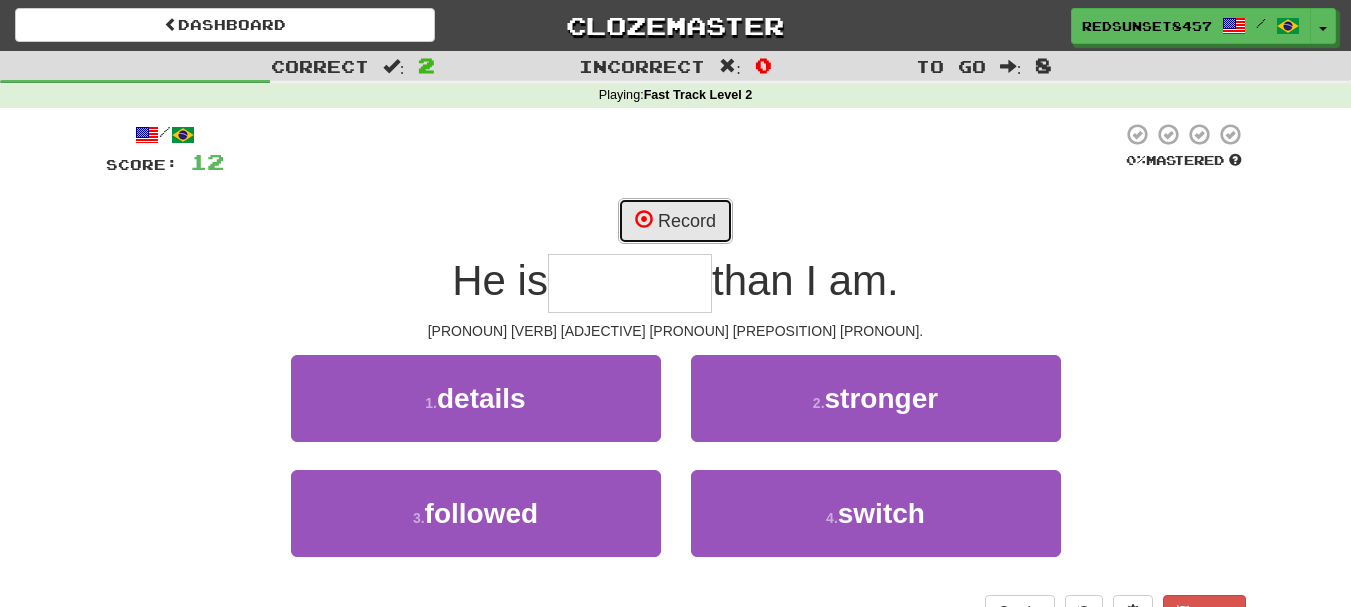click on "Record" at bounding box center (675, 221) 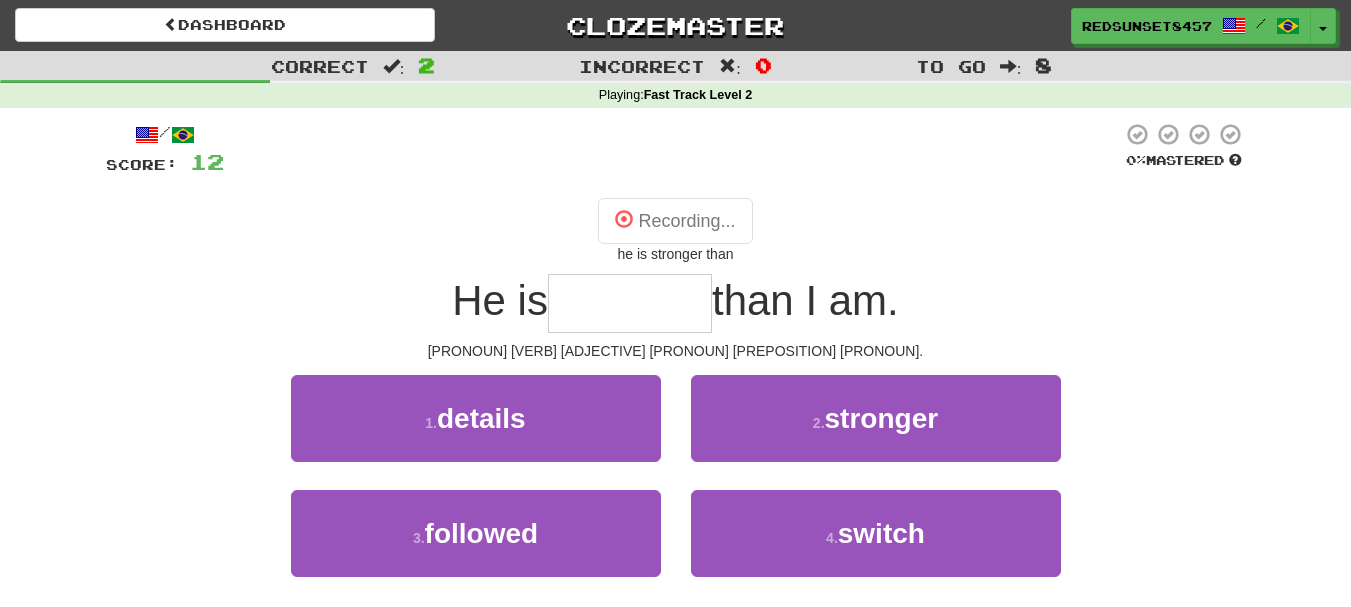 type on "********" 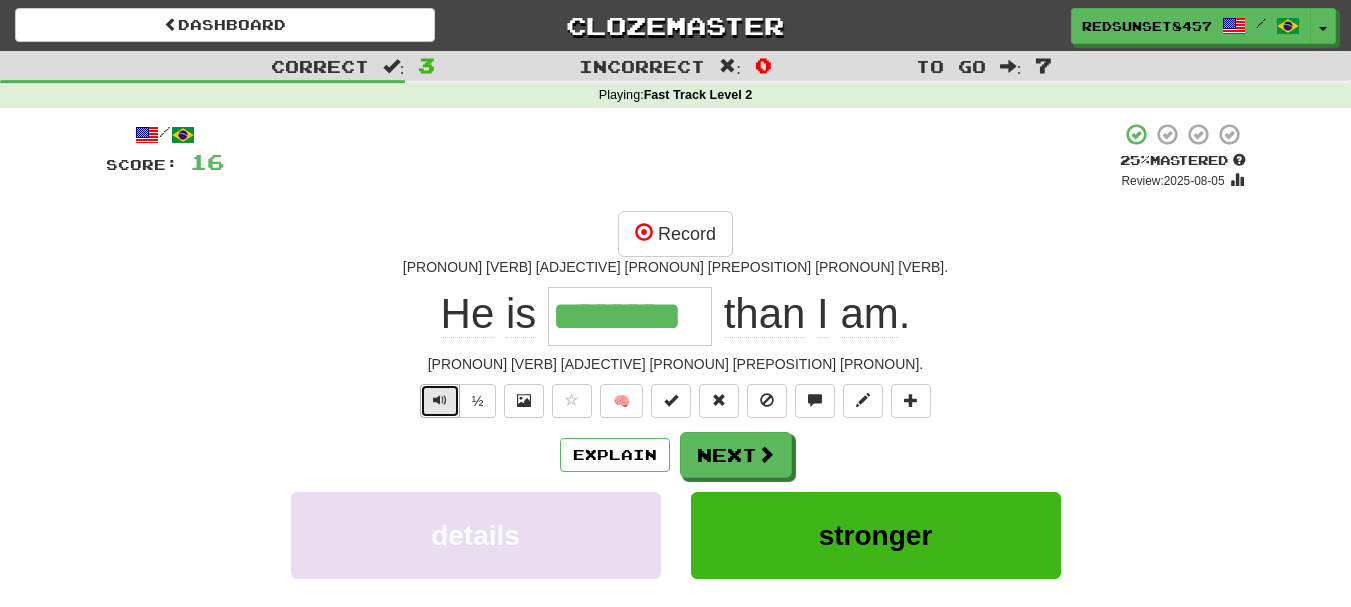 click at bounding box center [440, 401] 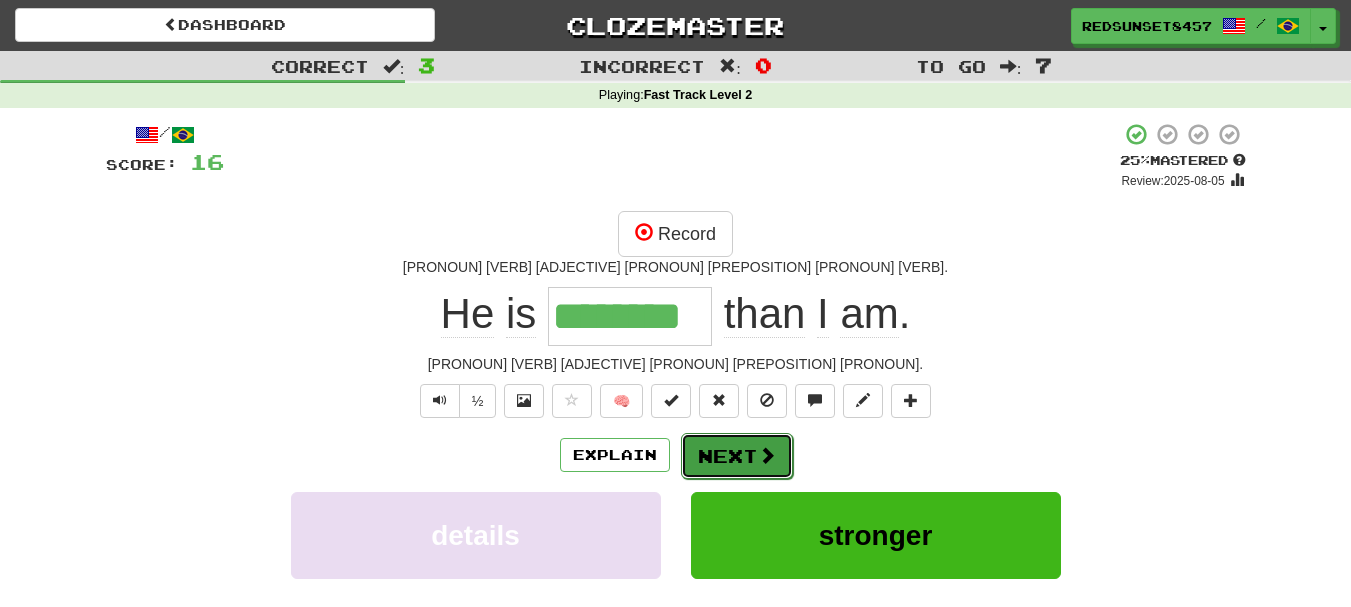 click on "Next" at bounding box center (737, 456) 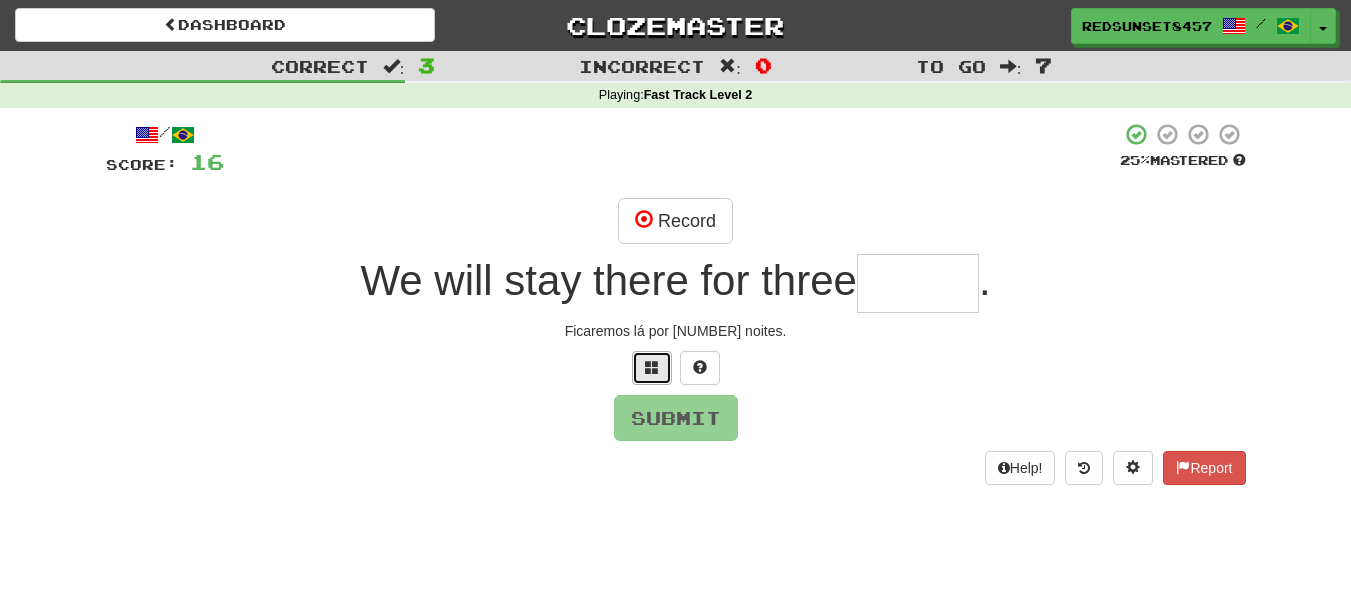click at bounding box center (652, 367) 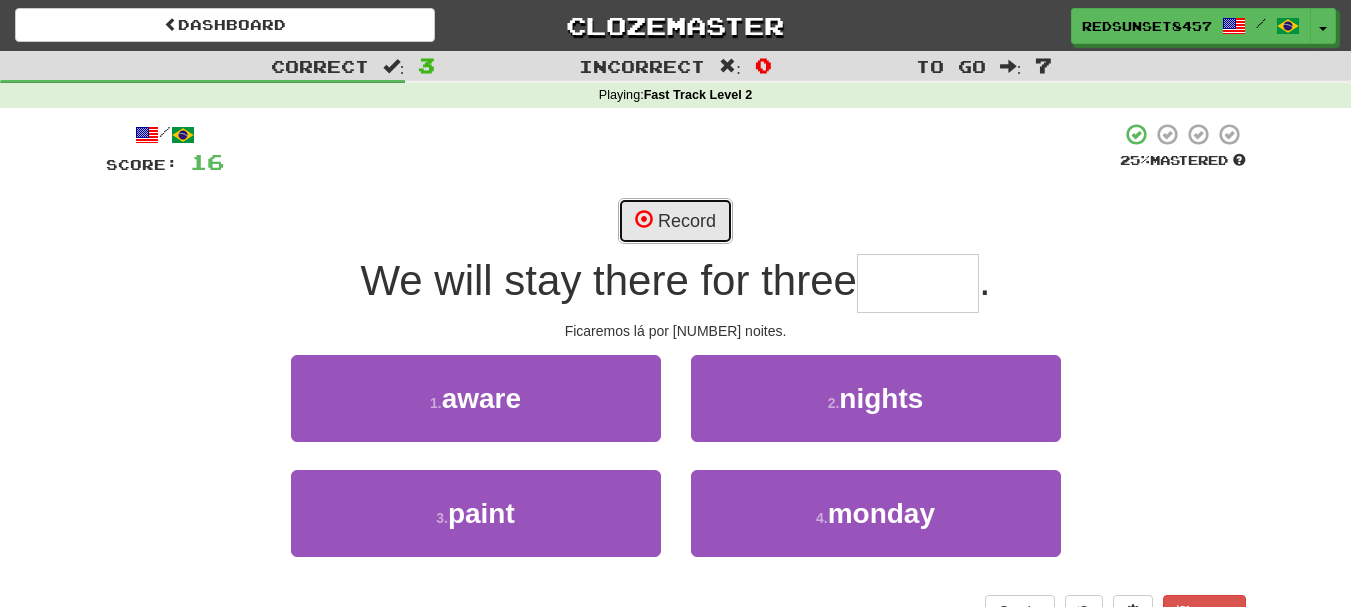 click on "Record" at bounding box center [675, 221] 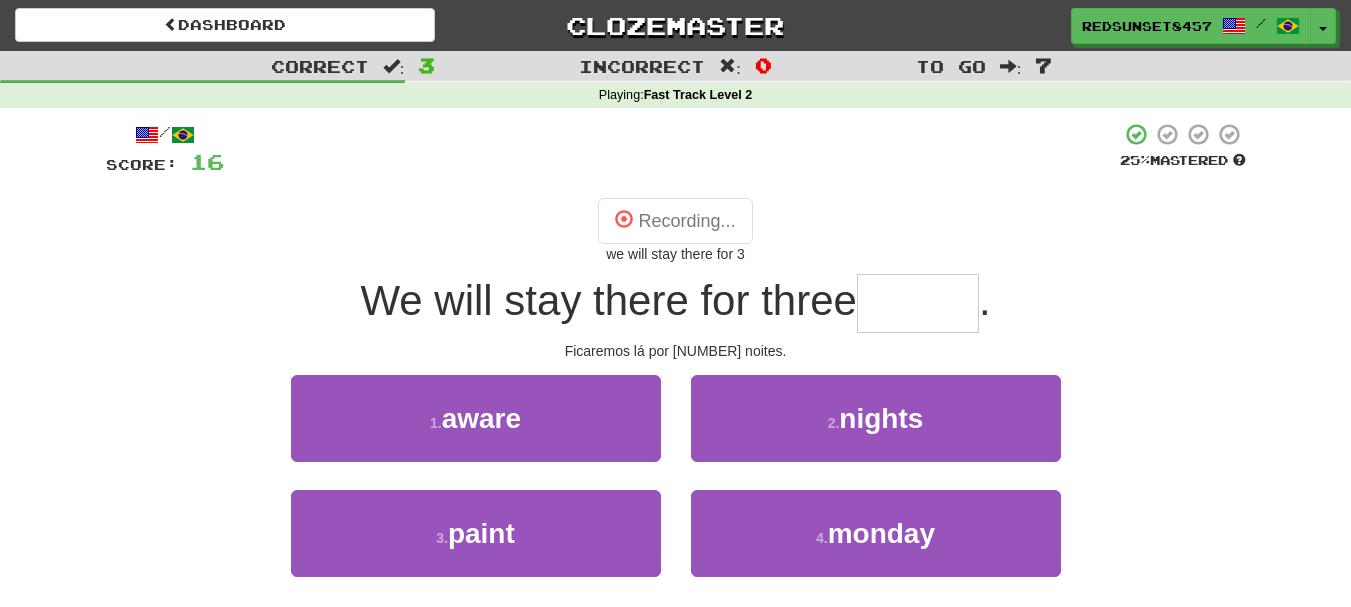 type on "******" 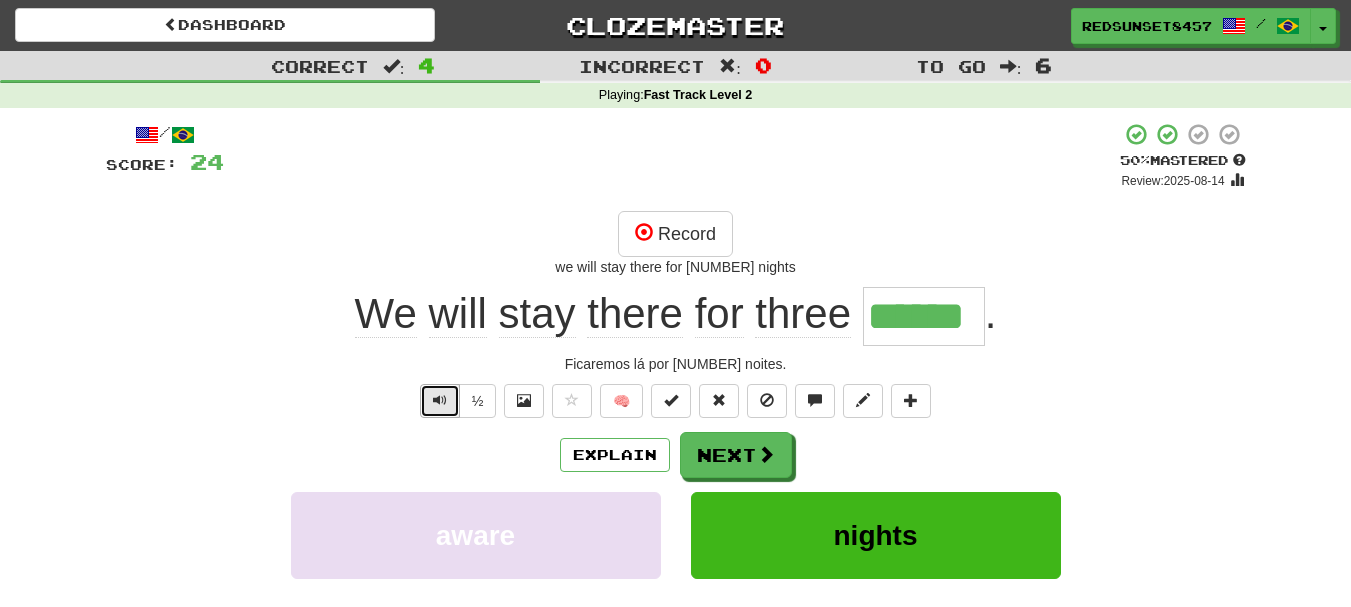 click at bounding box center (440, 400) 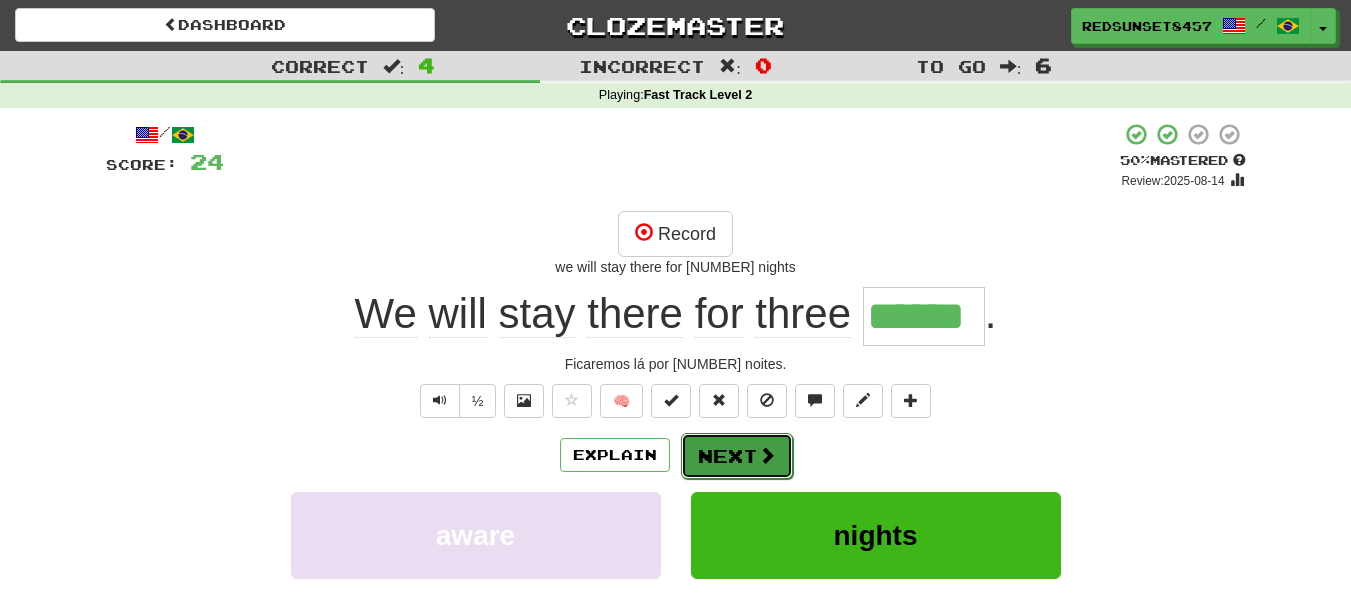 click on "Next" at bounding box center (737, 456) 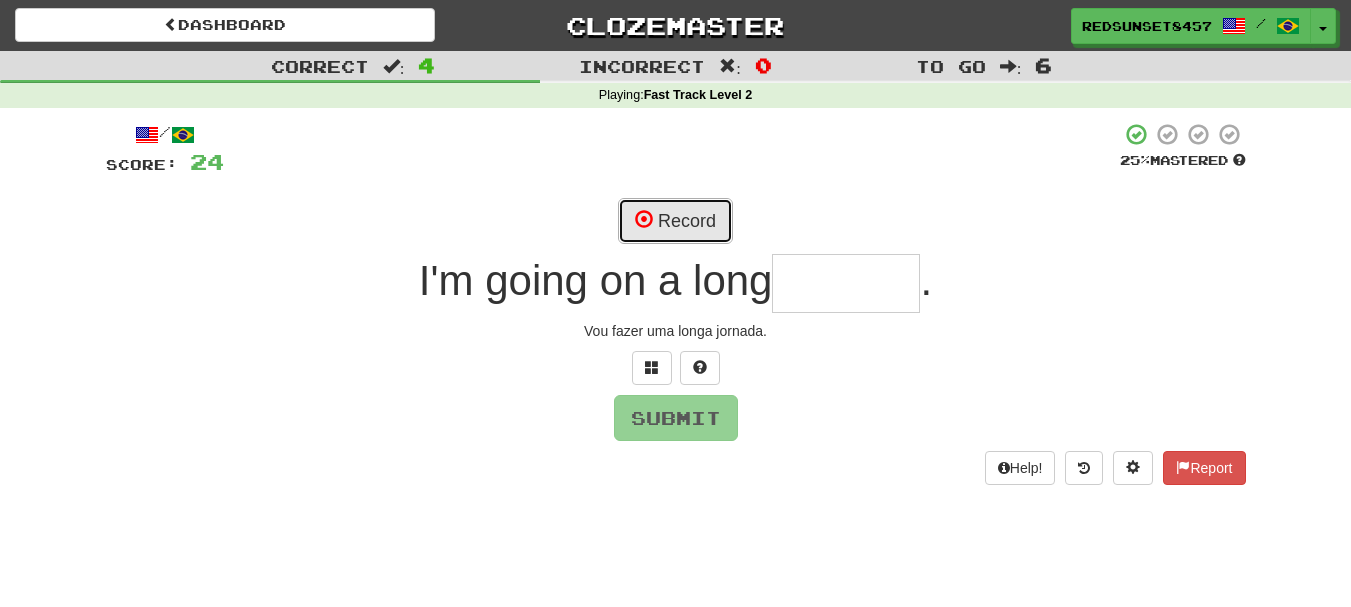 click on "Record" at bounding box center [675, 221] 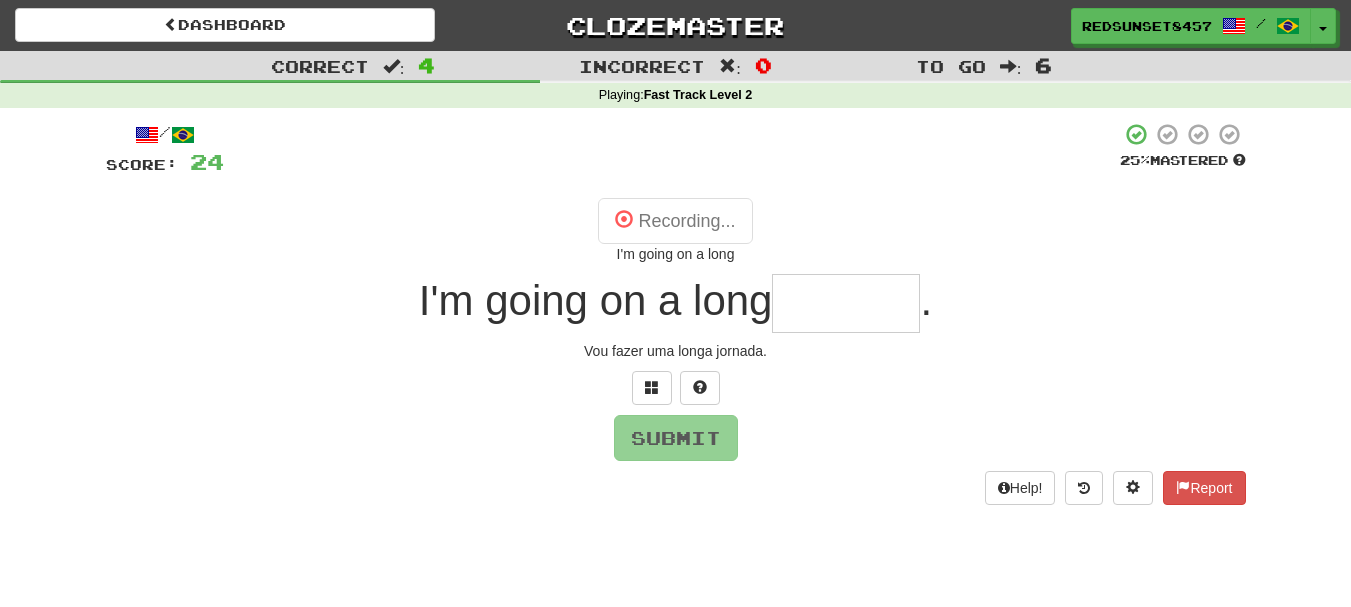 type on "*******" 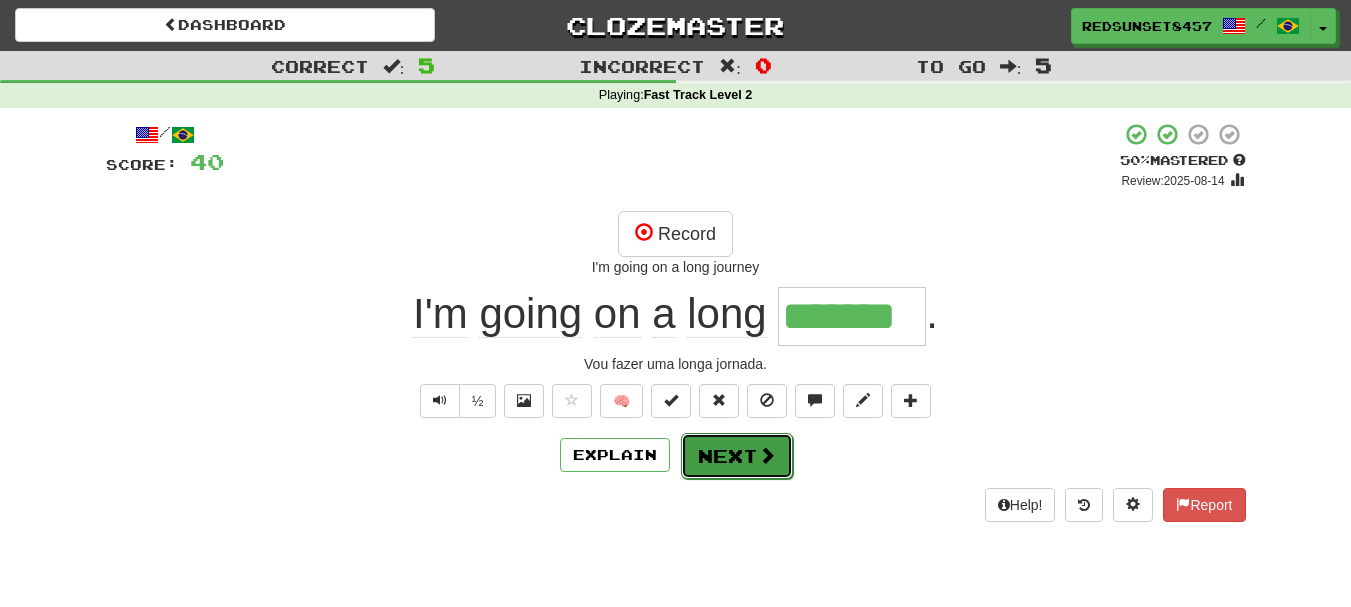 click on "Next" at bounding box center (737, 456) 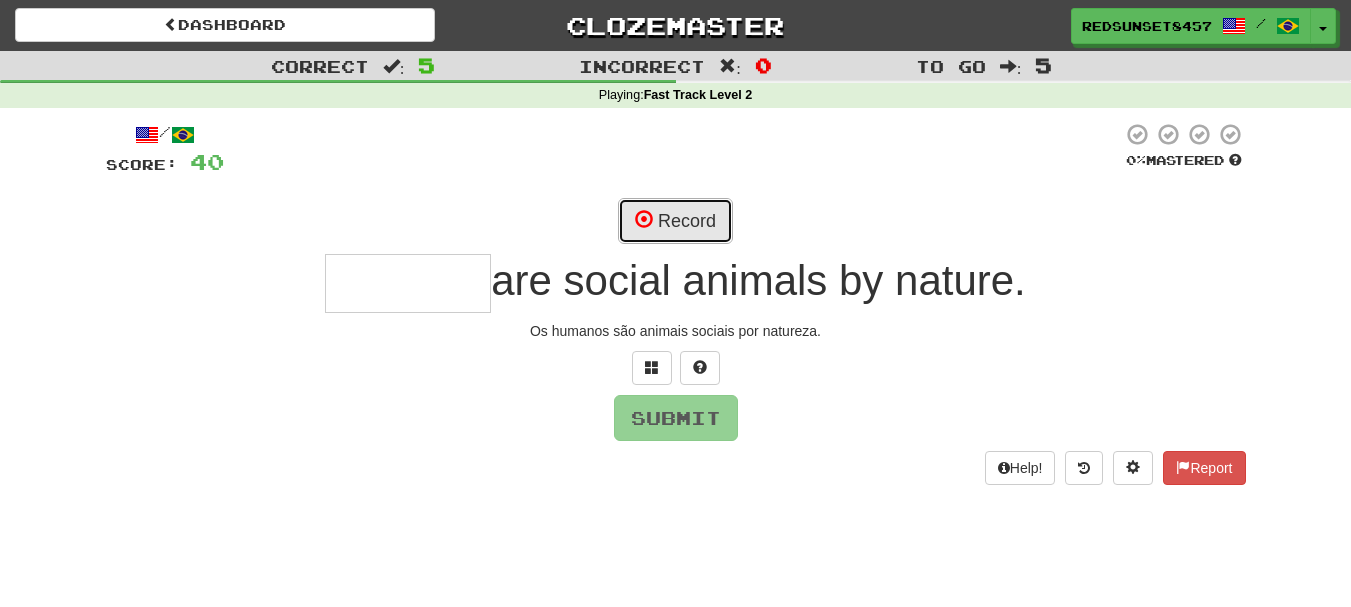 click on "Record" at bounding box center [675, 221] 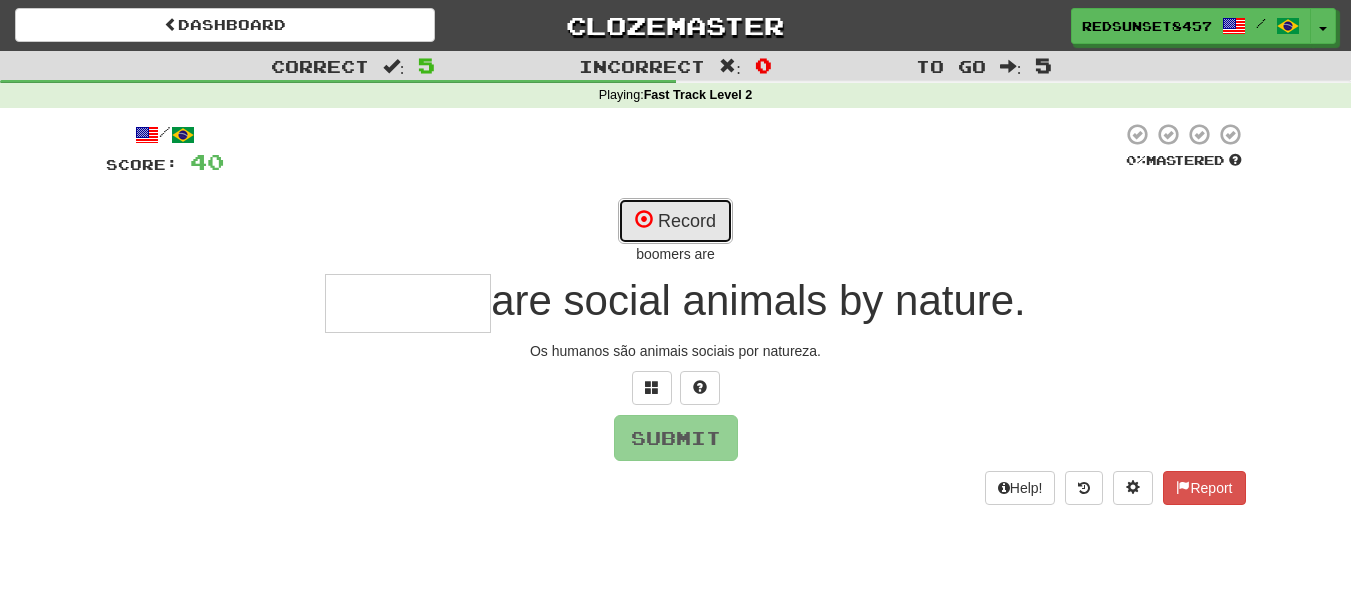 click on "Record" at bounding box center [675, 221] 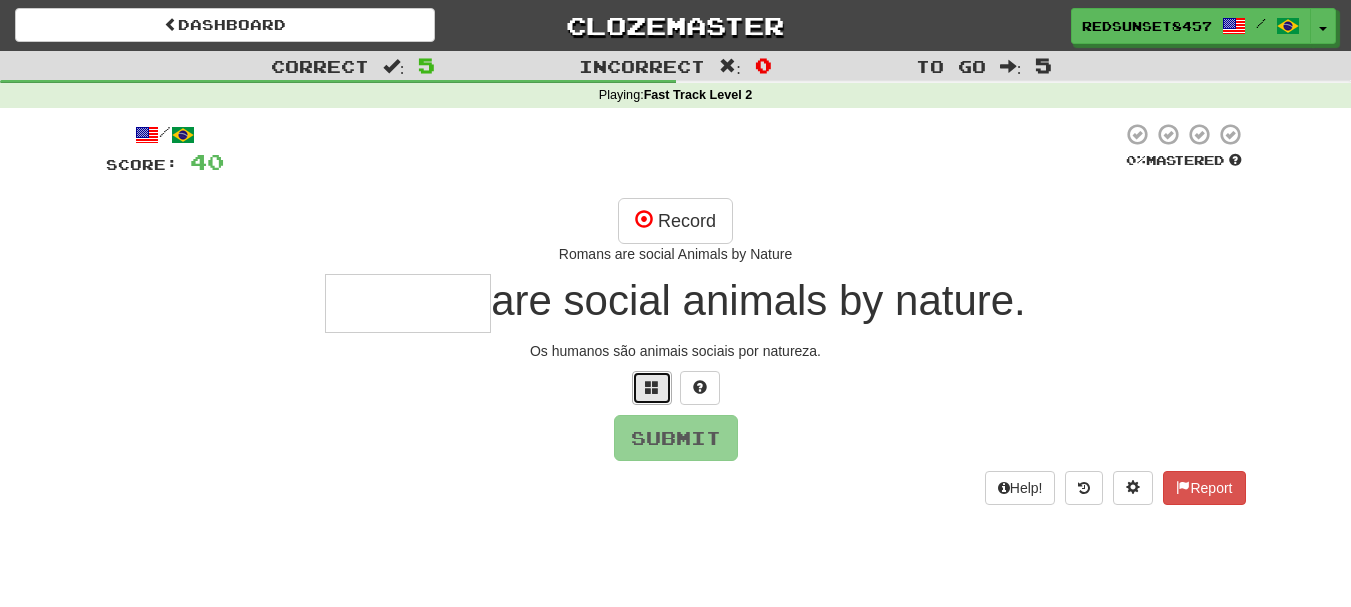 click at bounding box center [652, 387] 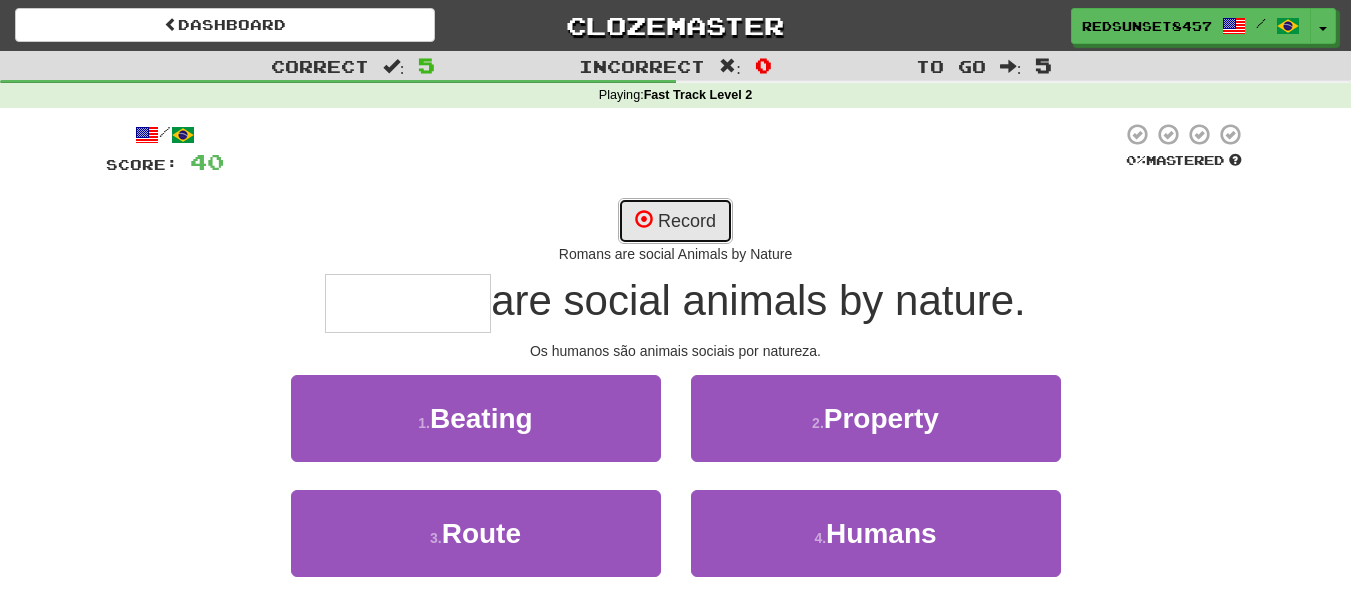 click on "Record" at bounding box center (675, 221) 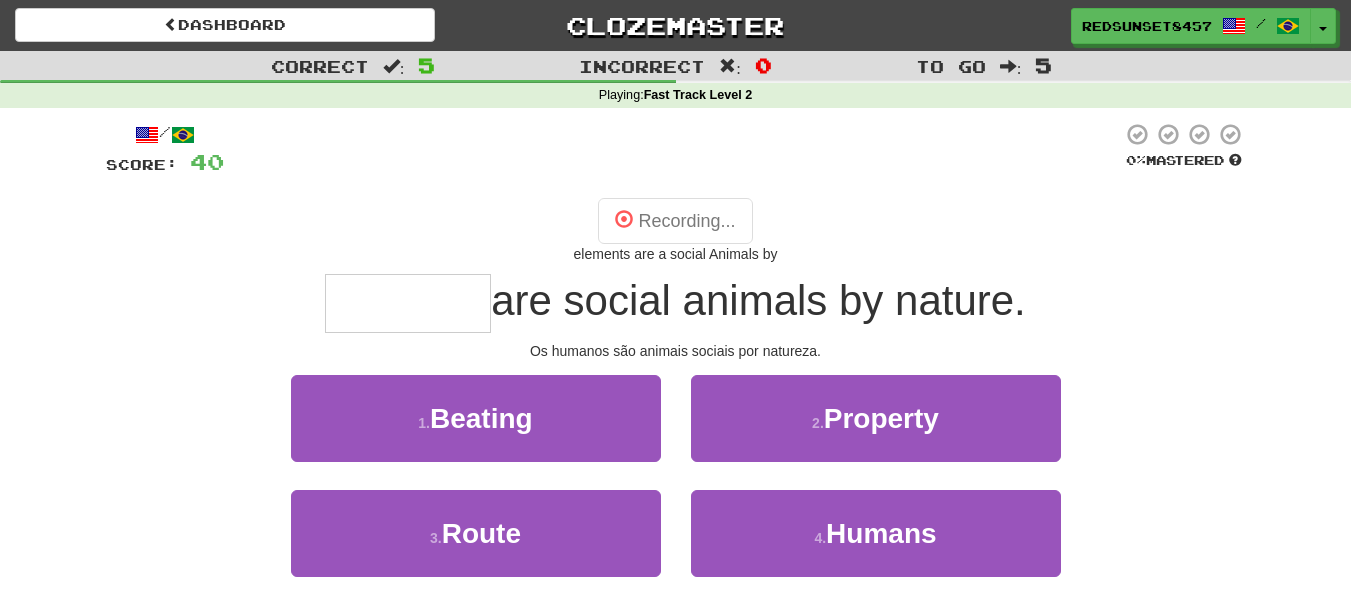 type on "******" 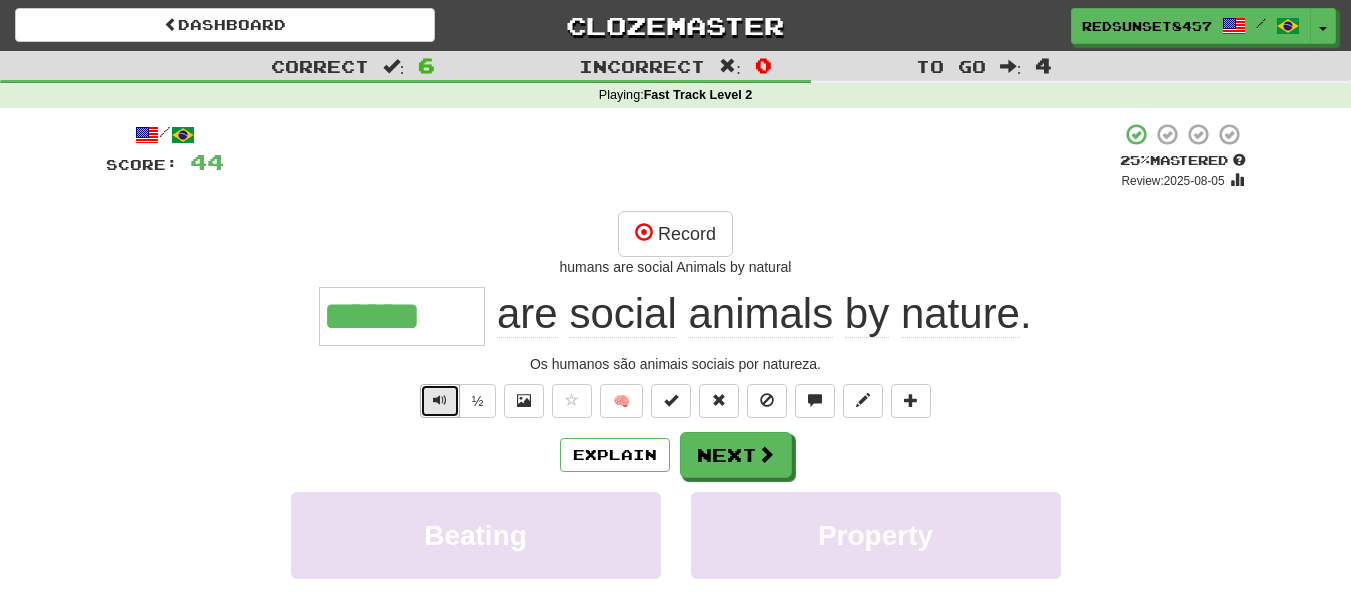 click at bounding box center [440, 400] 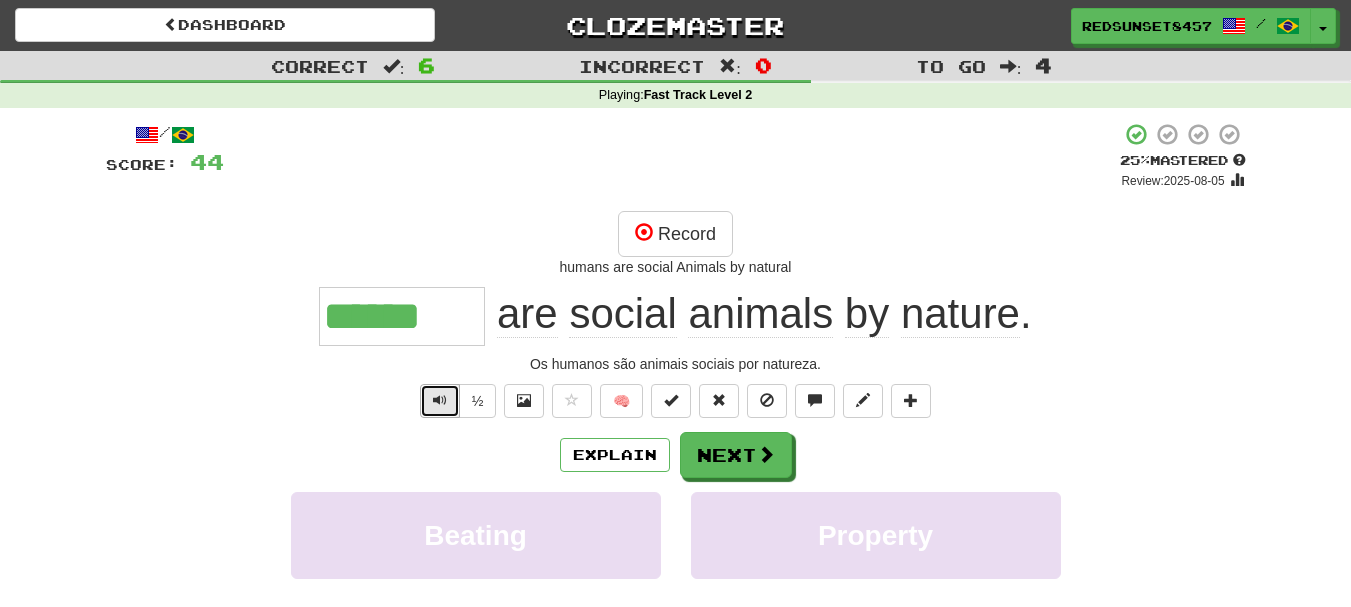click at bounding box center [440, 400] 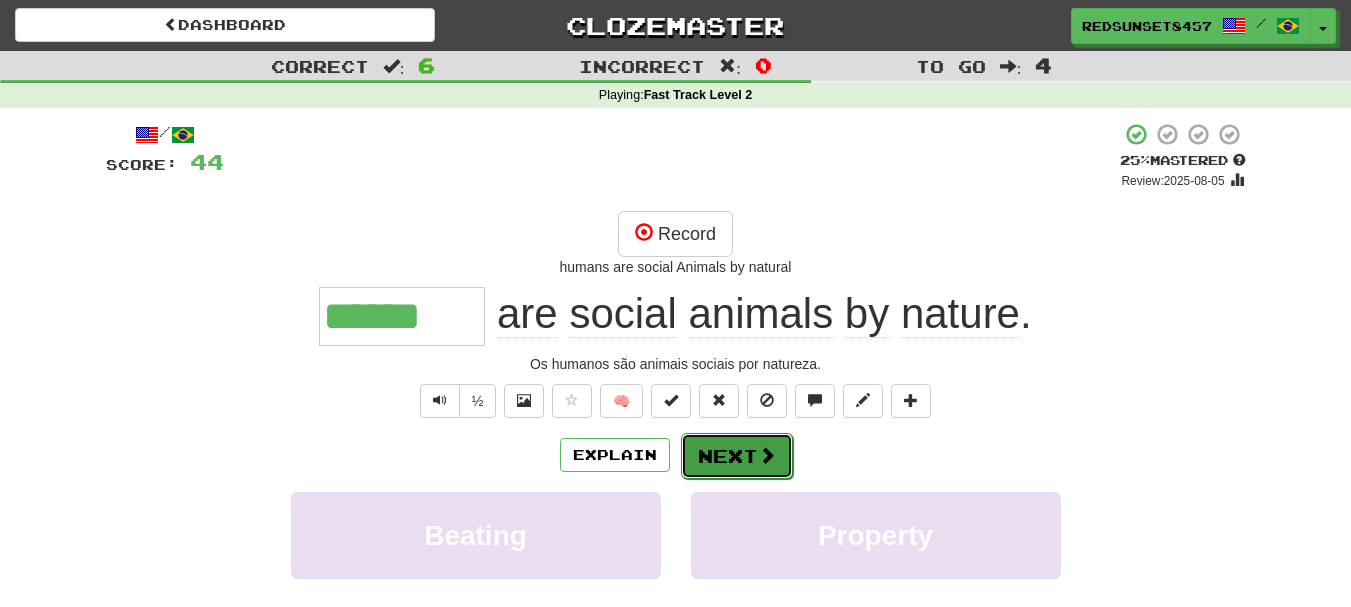 click on "Next" at bounding box center (737, 456) 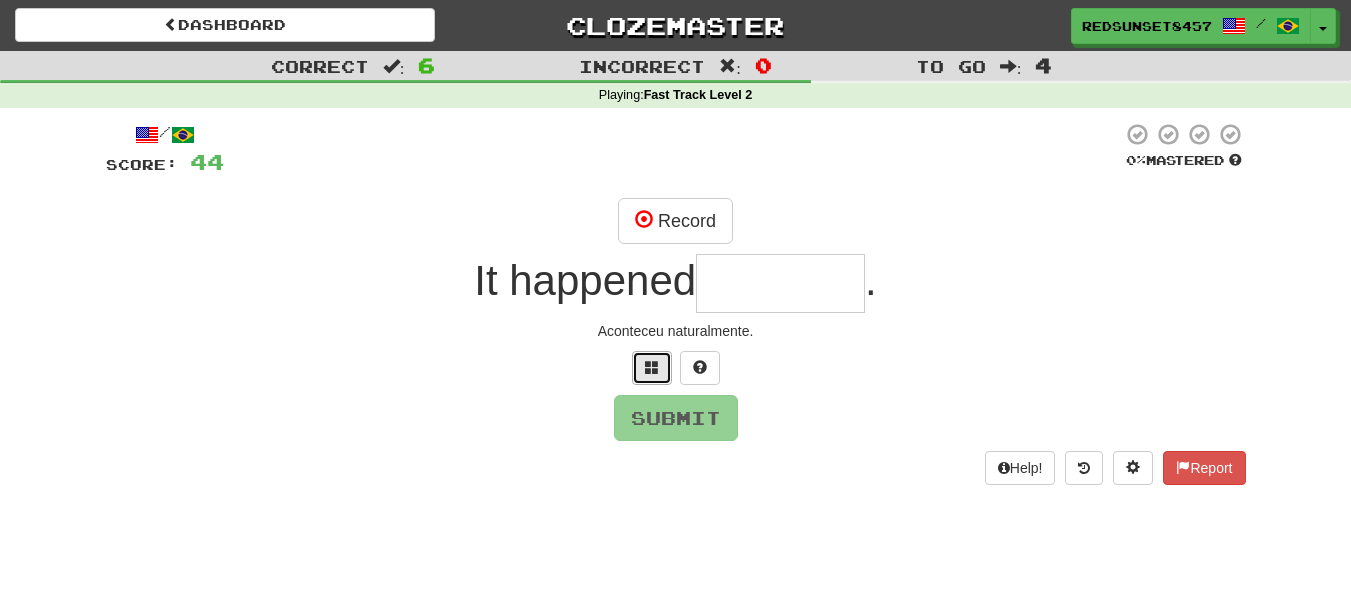 click at bounding box center (652, 367) 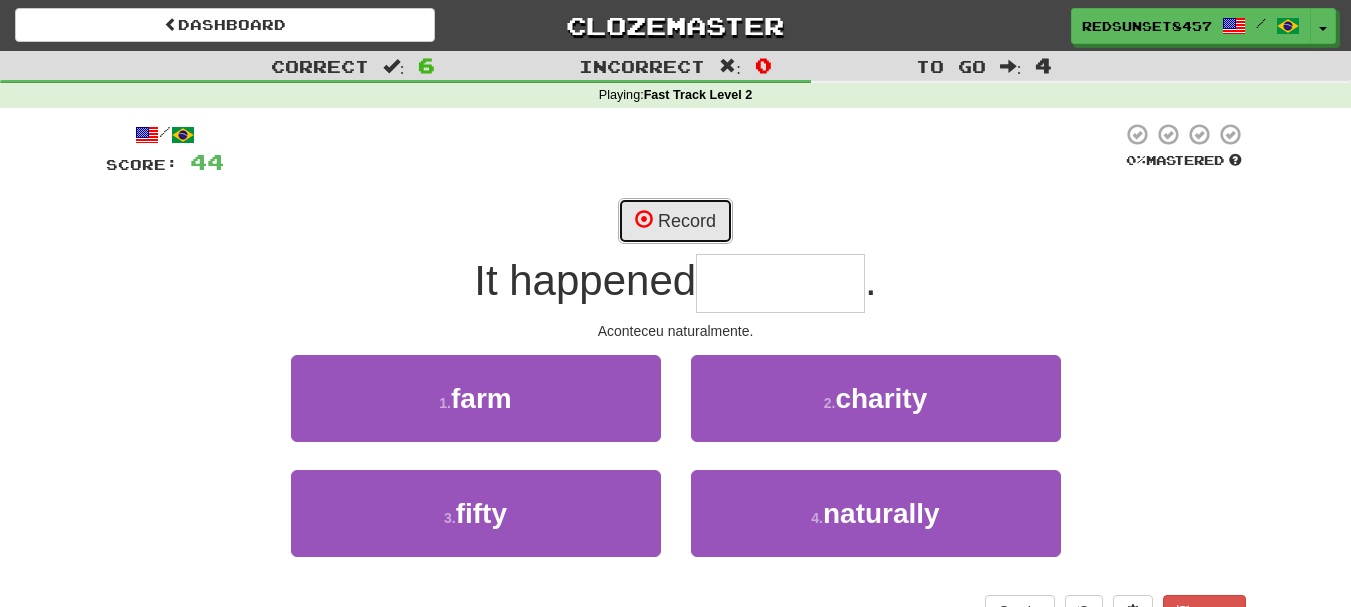 click on "Record" at bounding box center [675, 221] 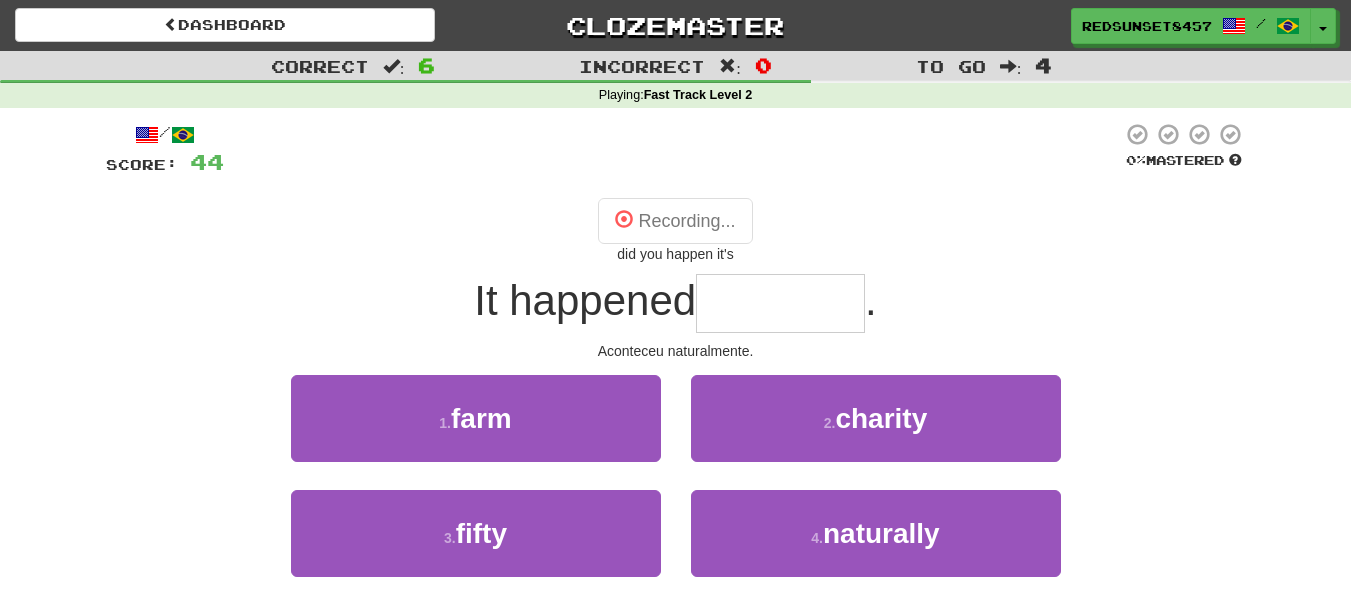 type on "*********" 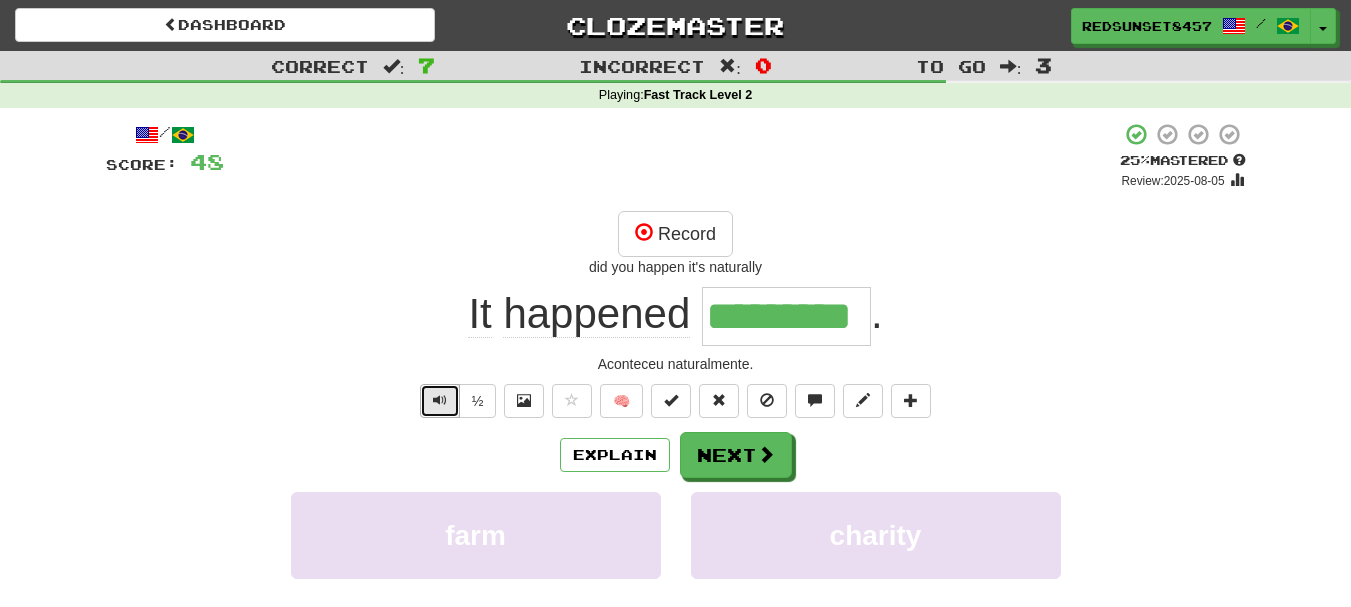 click at bounding box center (440, 401) 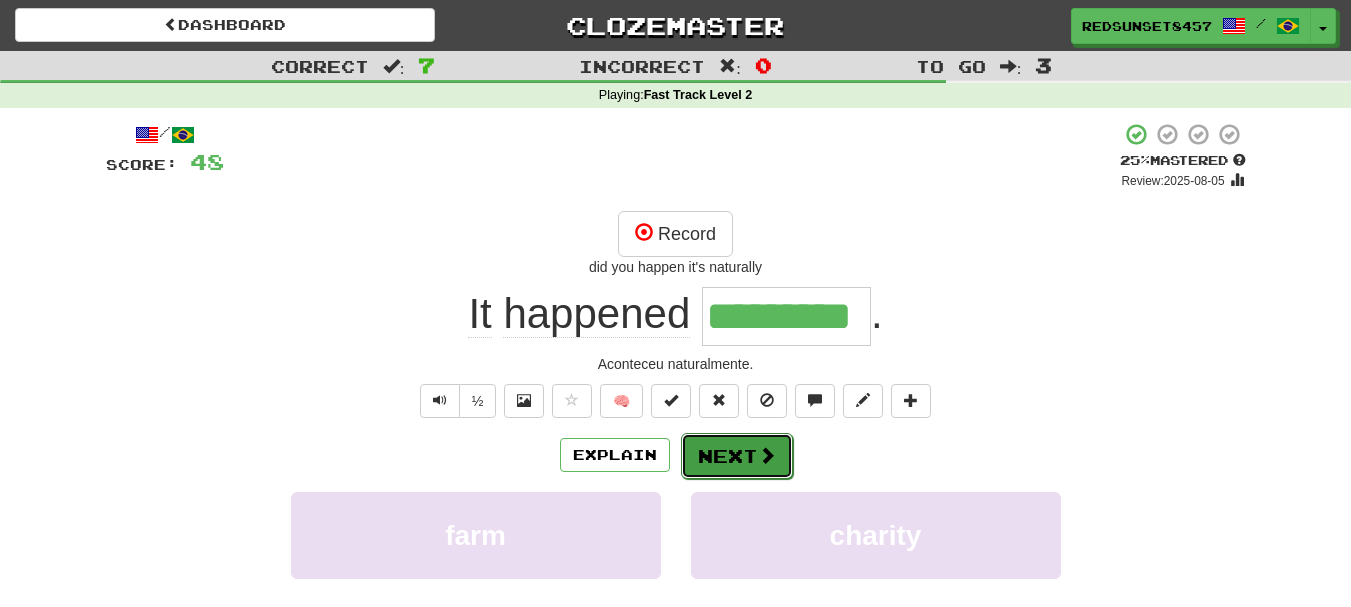 click on "Next" at bounding box center (737, 456) 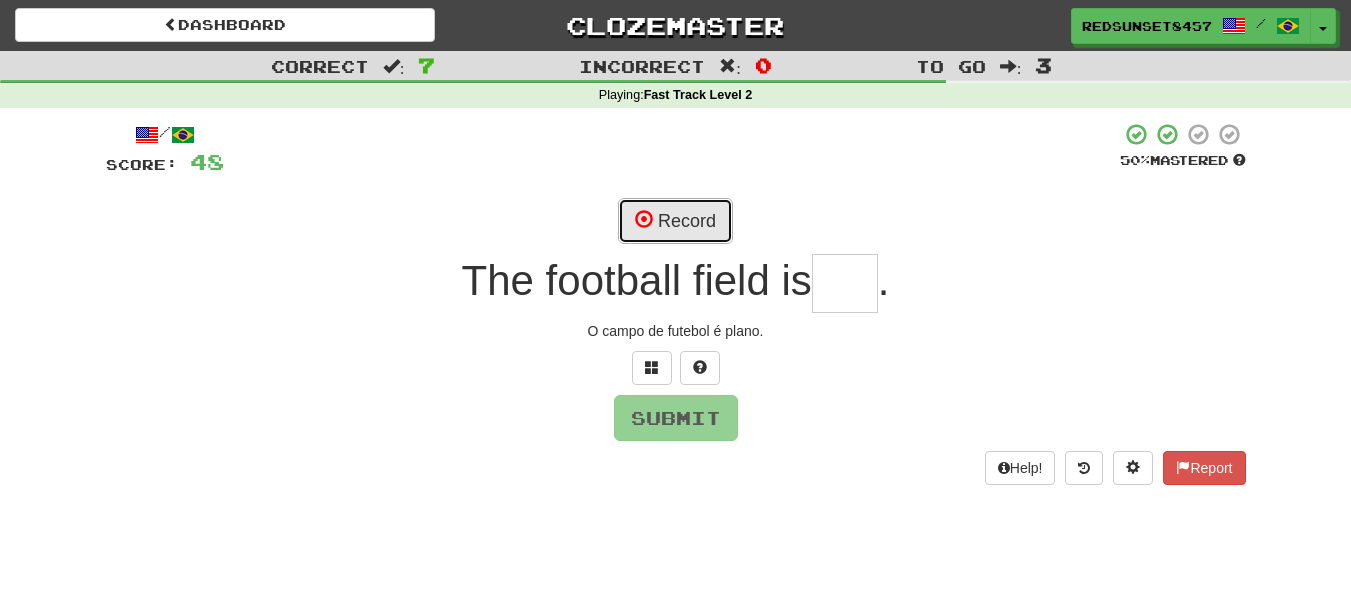 click on "Record" at bounding box center (675, 221) 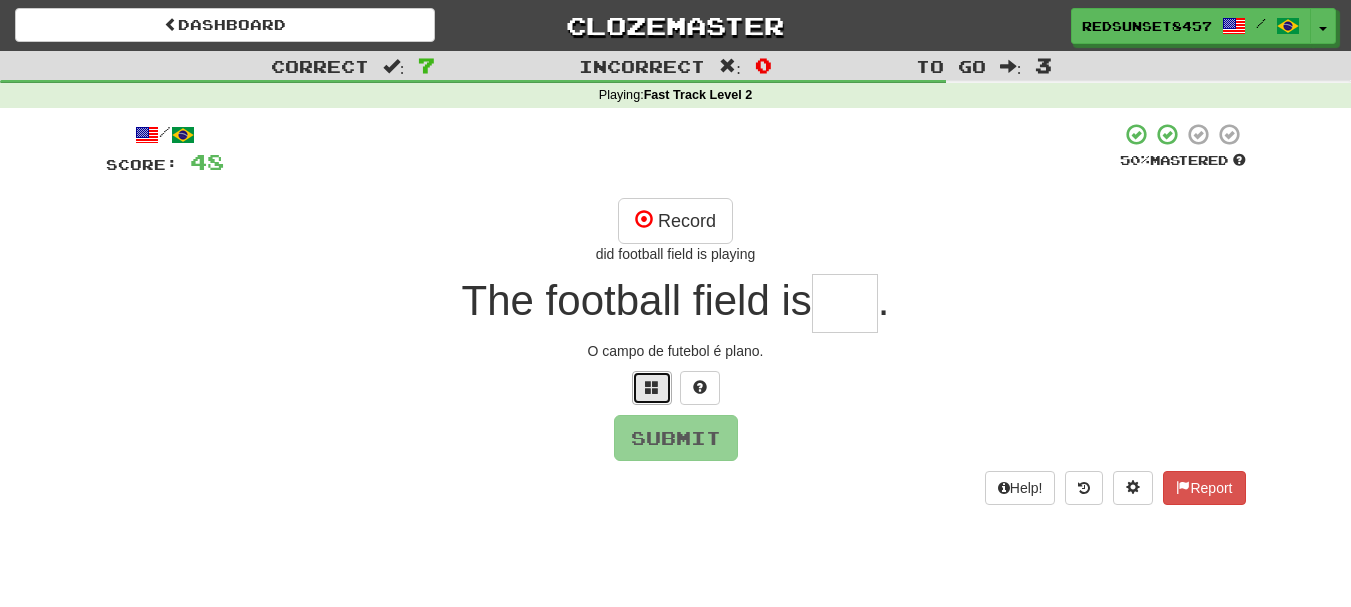 click at bounding box center (652, 388) 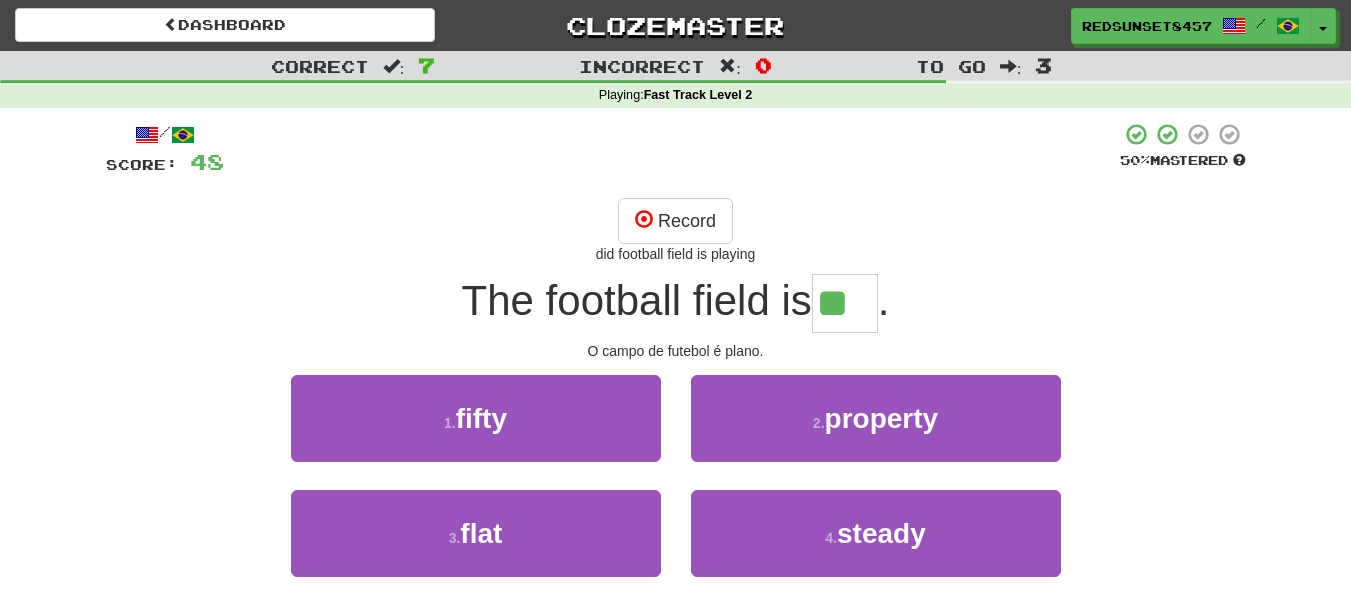 type on "*" 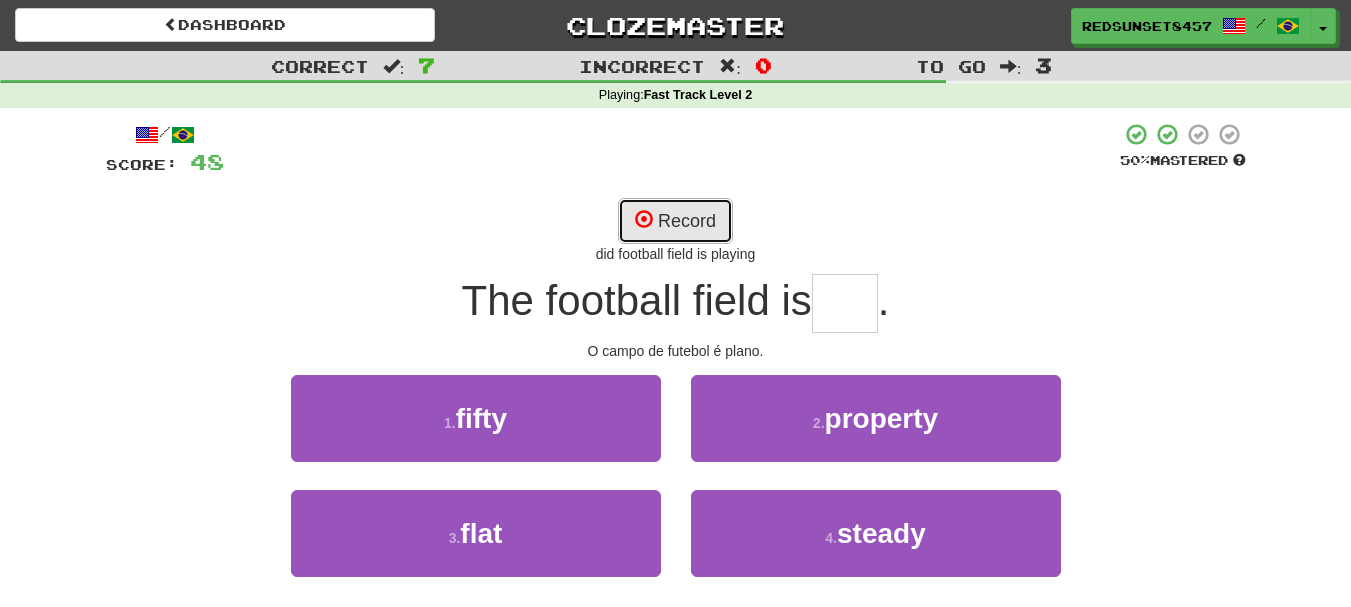 click on "Record" at bounding box center (675, 221) 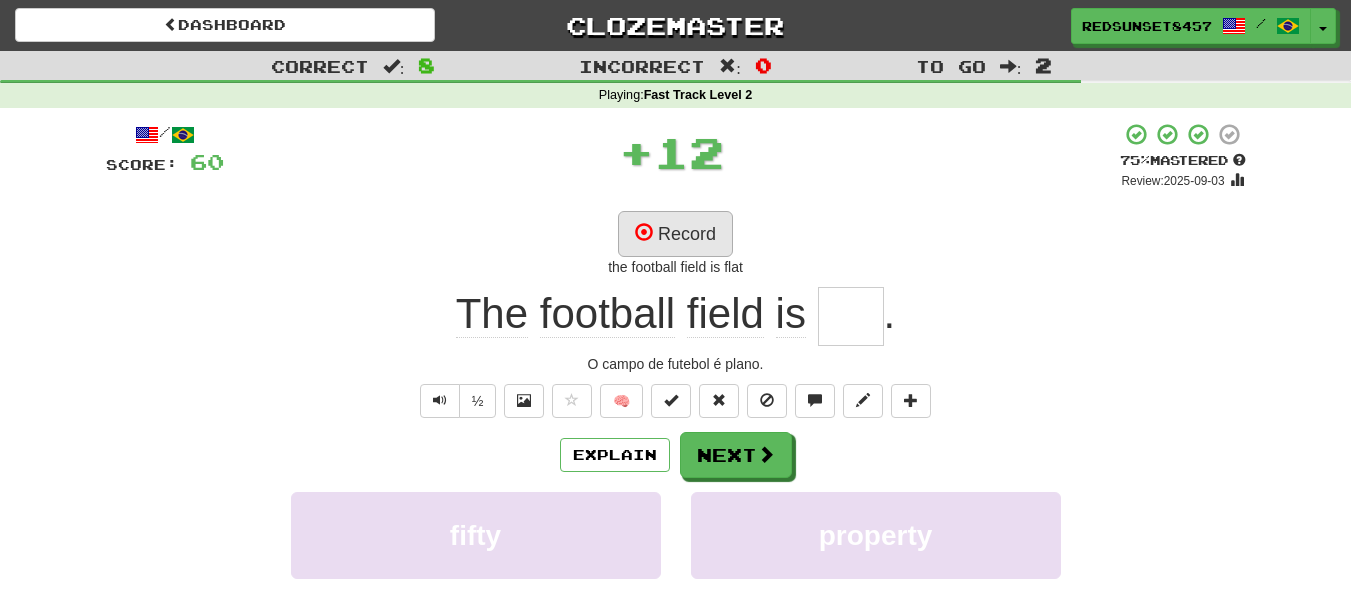 type on "****" 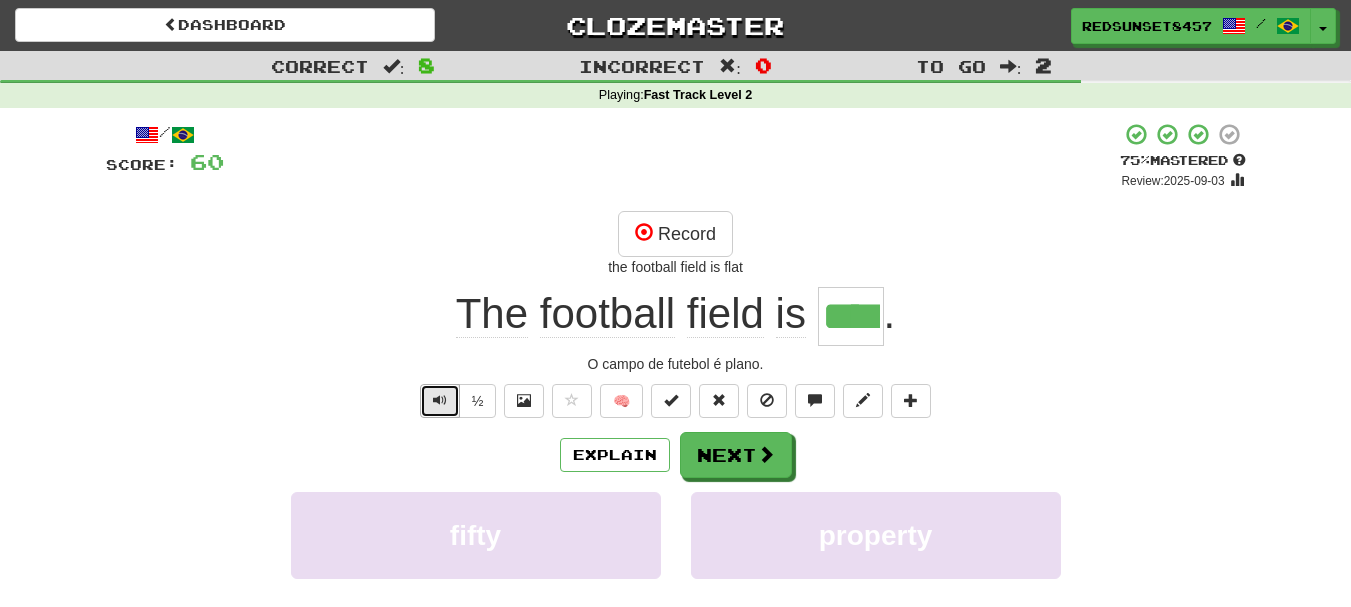 click at bounding box center [440, 400] 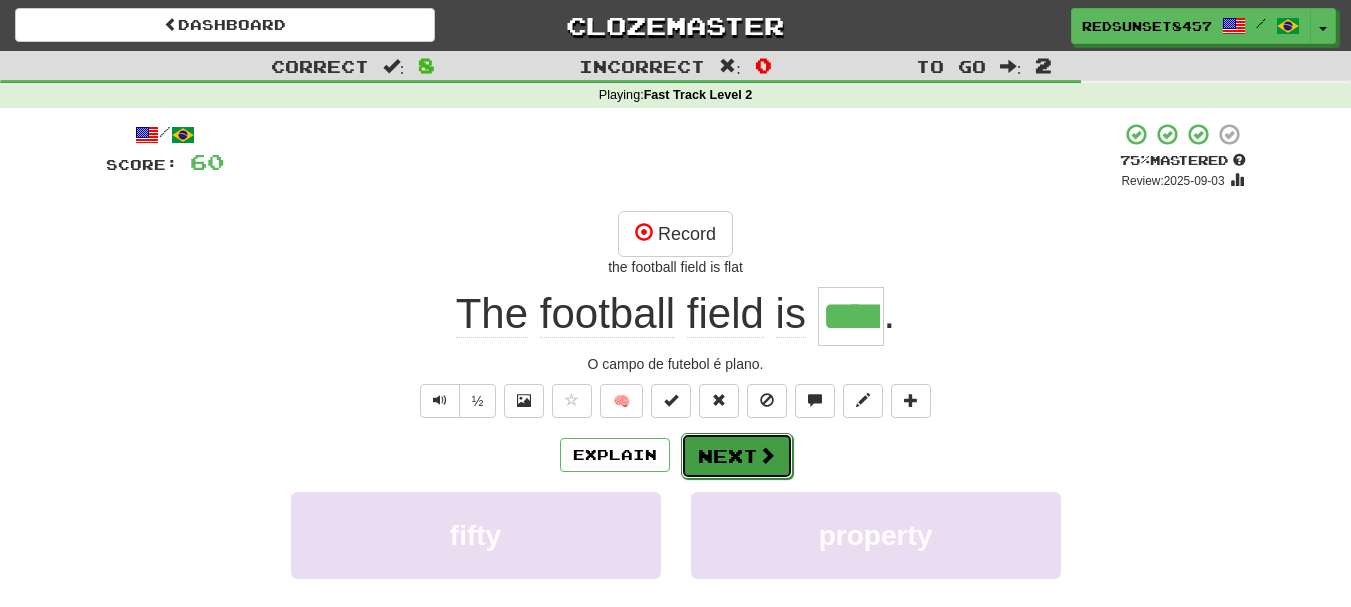click at bounding box center [767, 455] 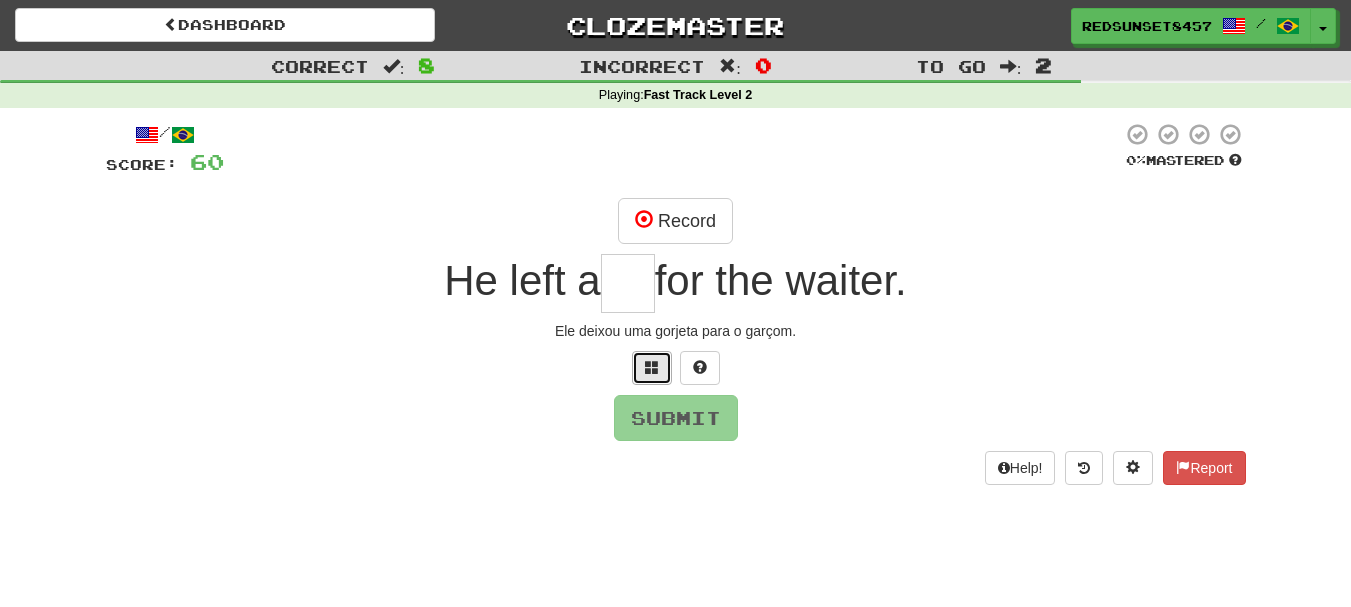 click at bounding box center [652, 367] 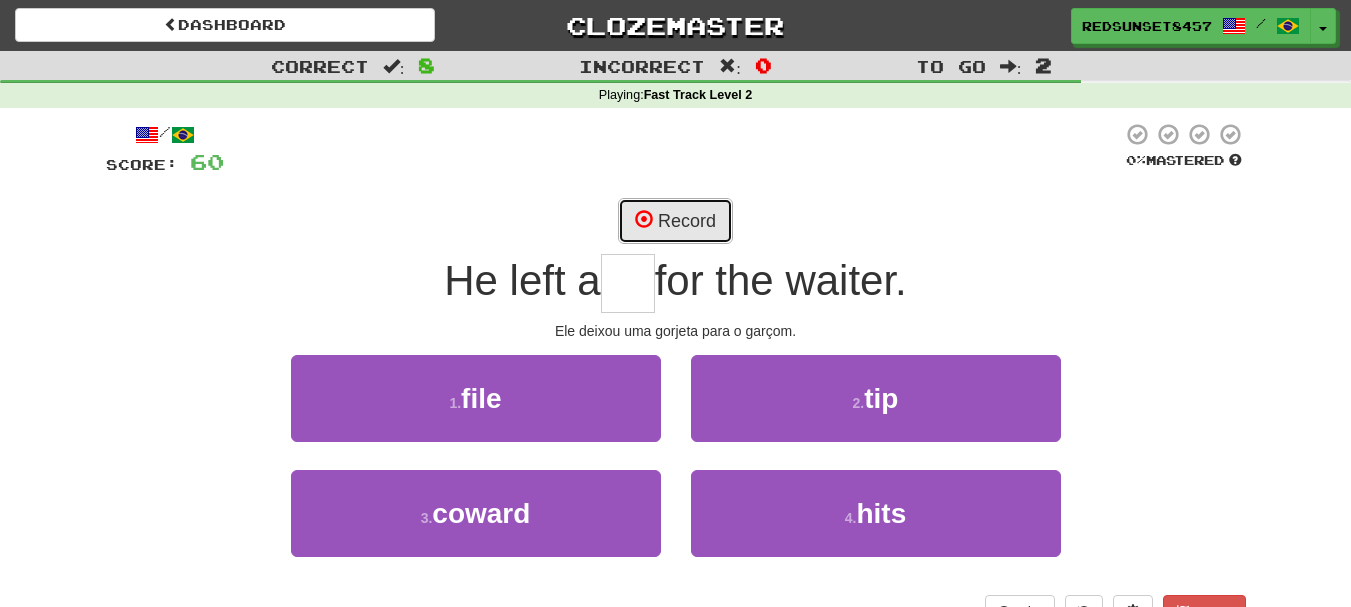 click on "Record" at bounding box center [675, 221] 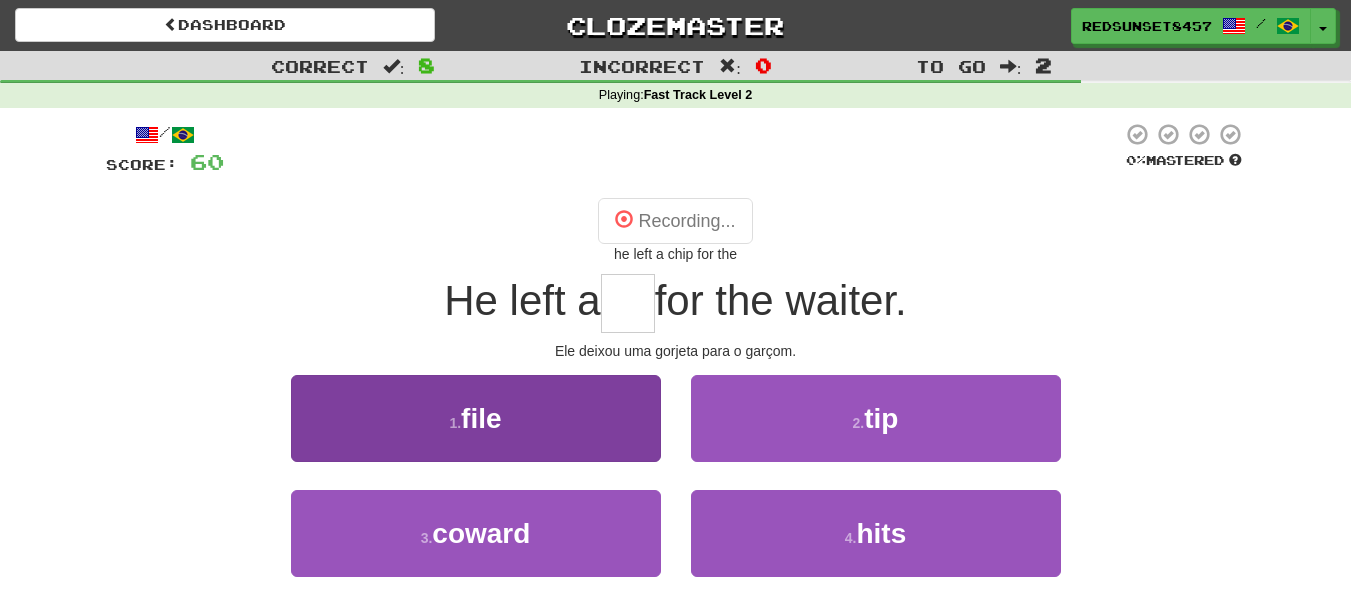 type on "***" 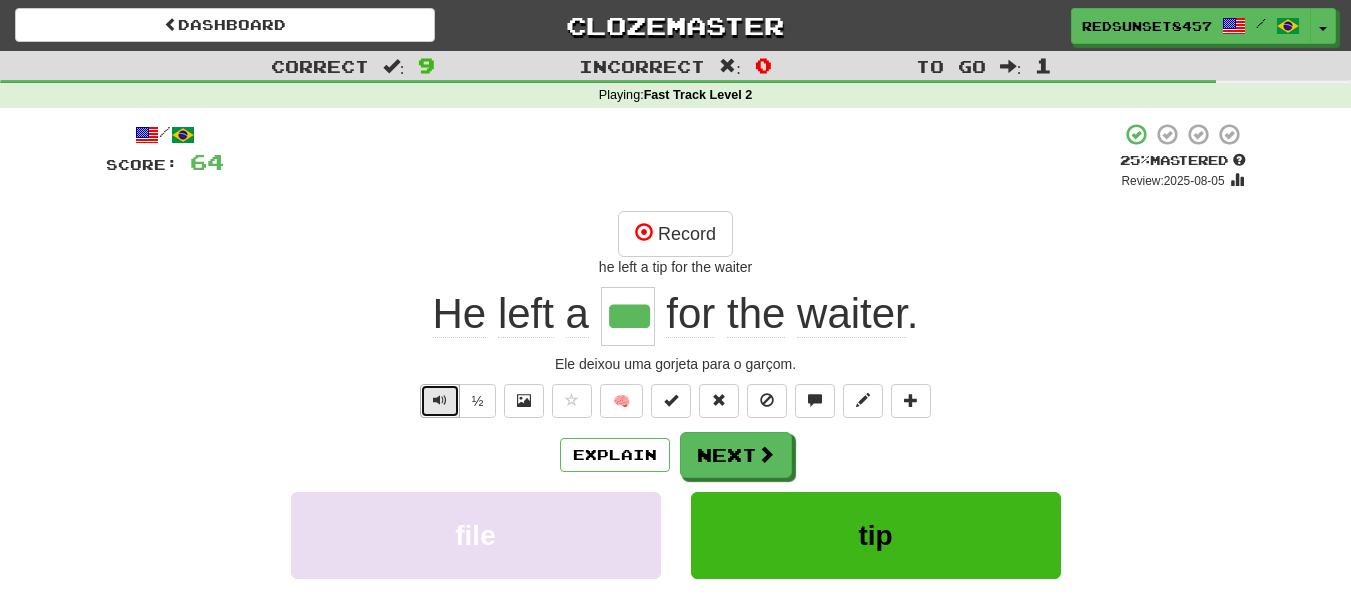 click at bounding box center (440, 400) 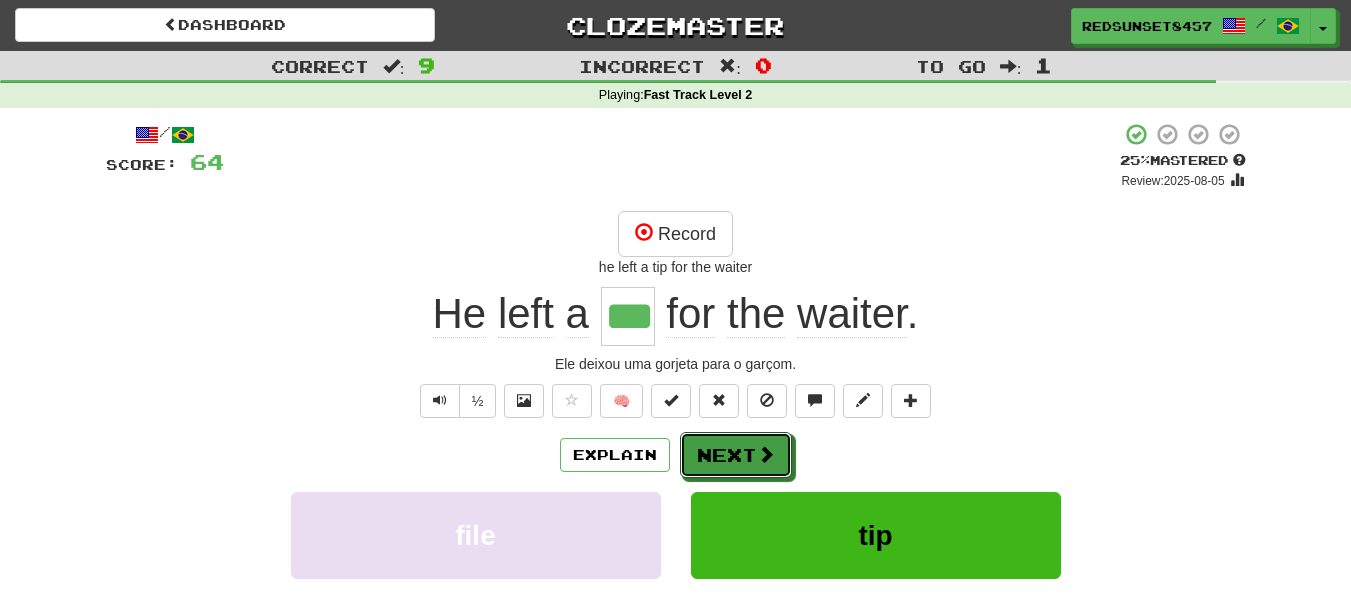 click on "Next" at bounding box center (736, 455) 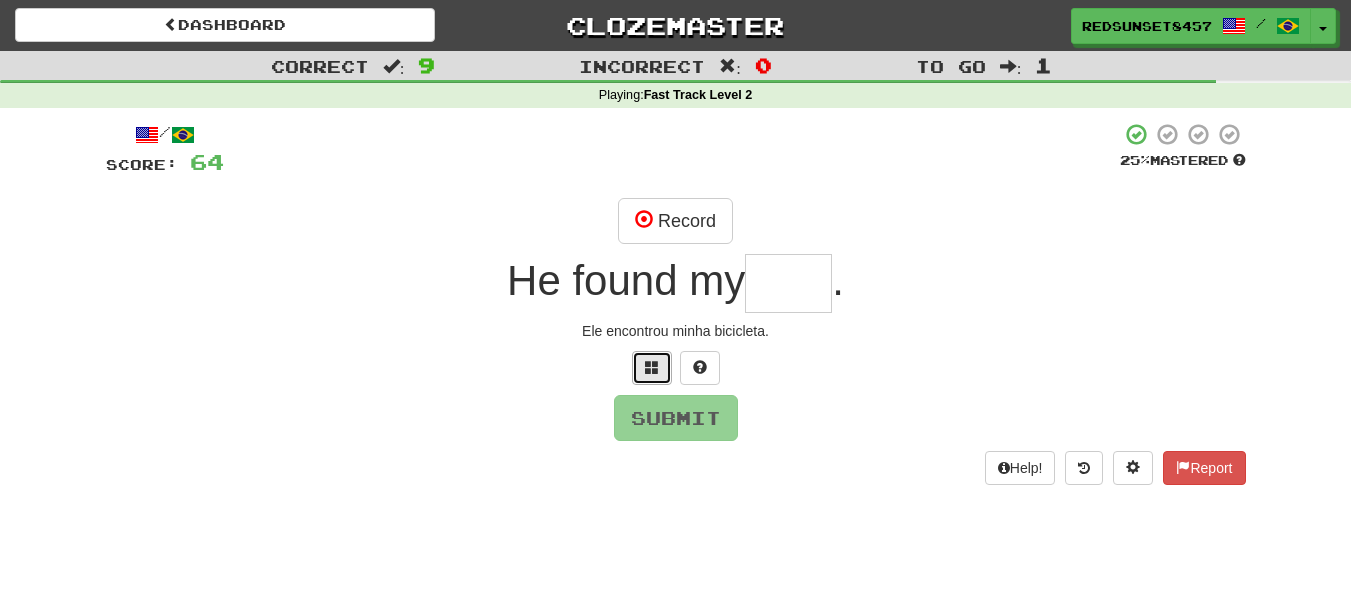 click at bounding box center (652, 367) 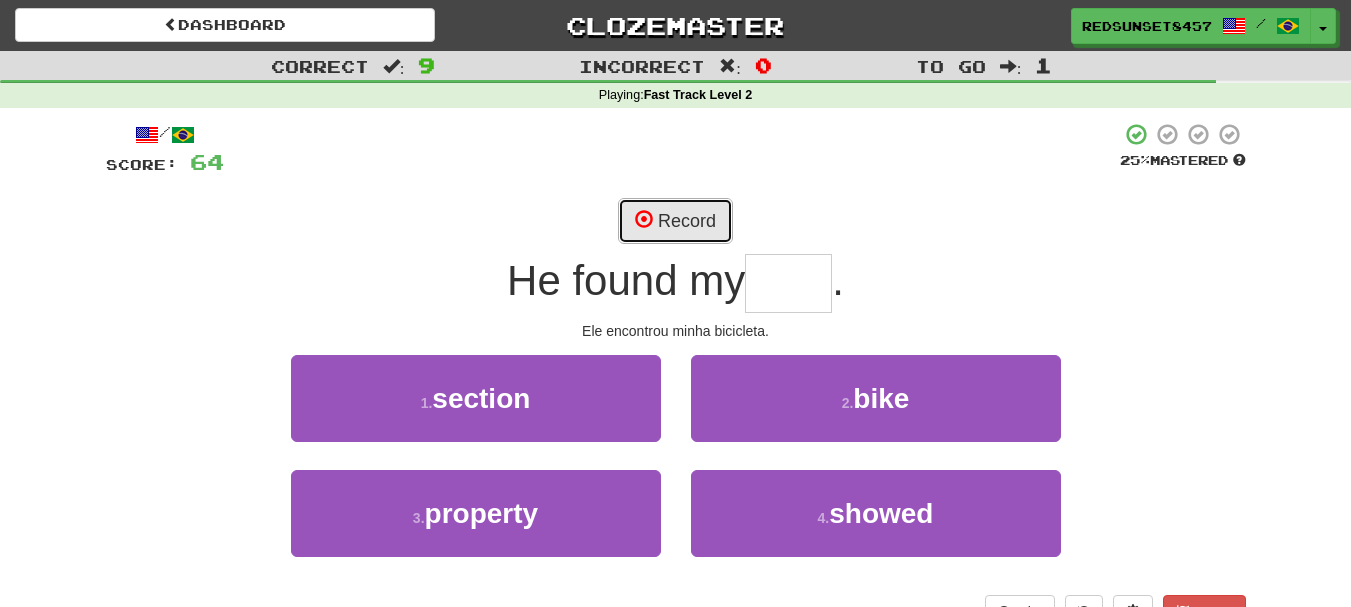click on "Record" at bounding box center (675, 221) 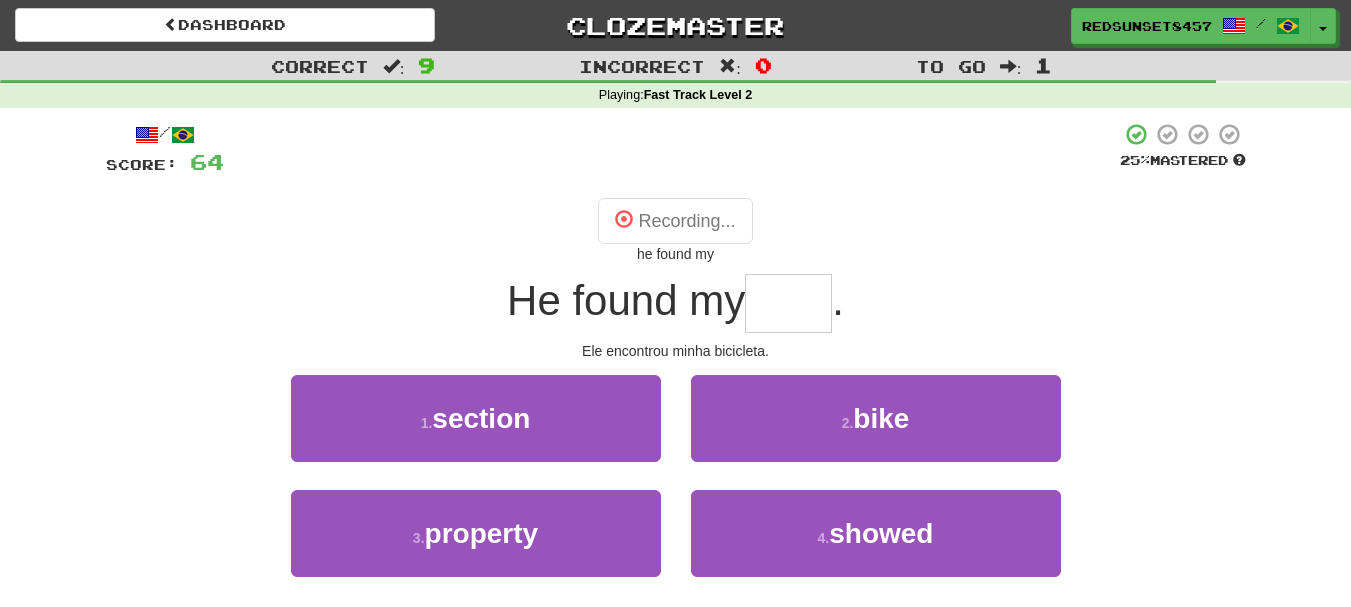 type on "****" 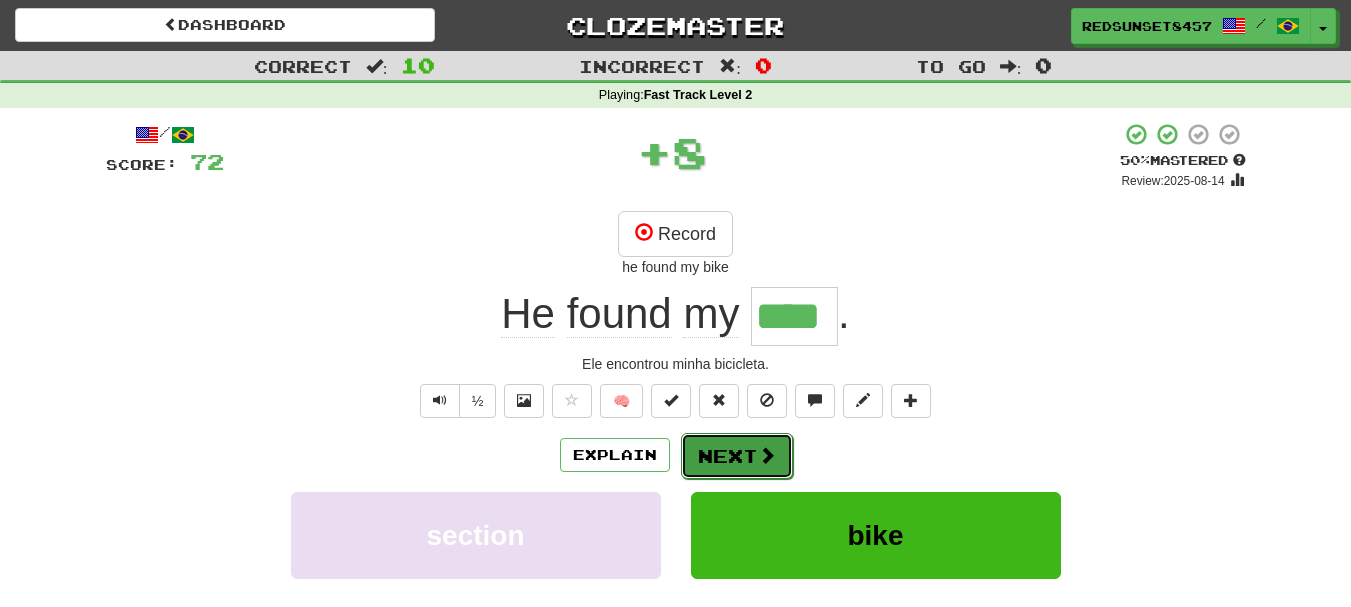 click on "Next" at bounding box center [737, 456] 